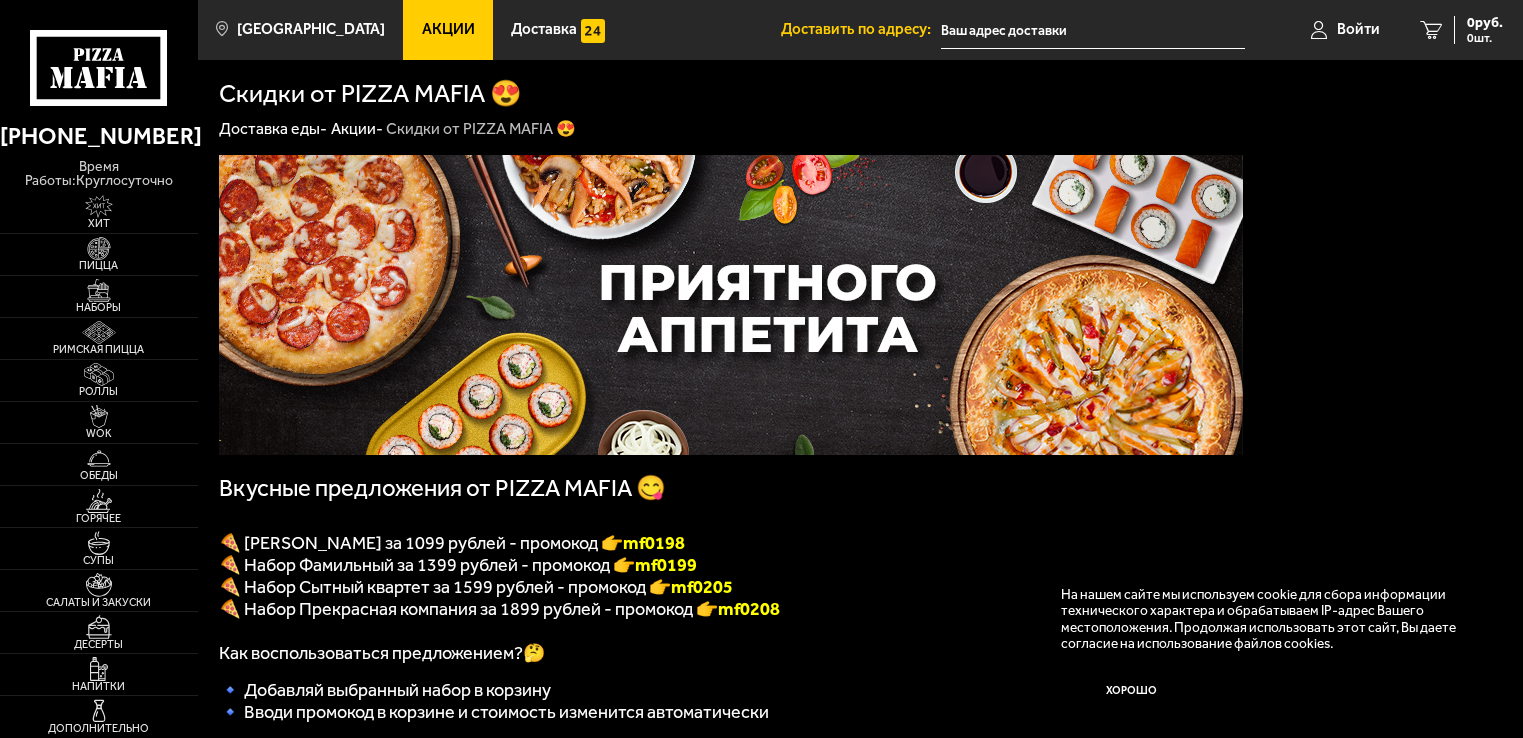 scroll, scrollTop: 0, scrollLeft: 0, axis: both 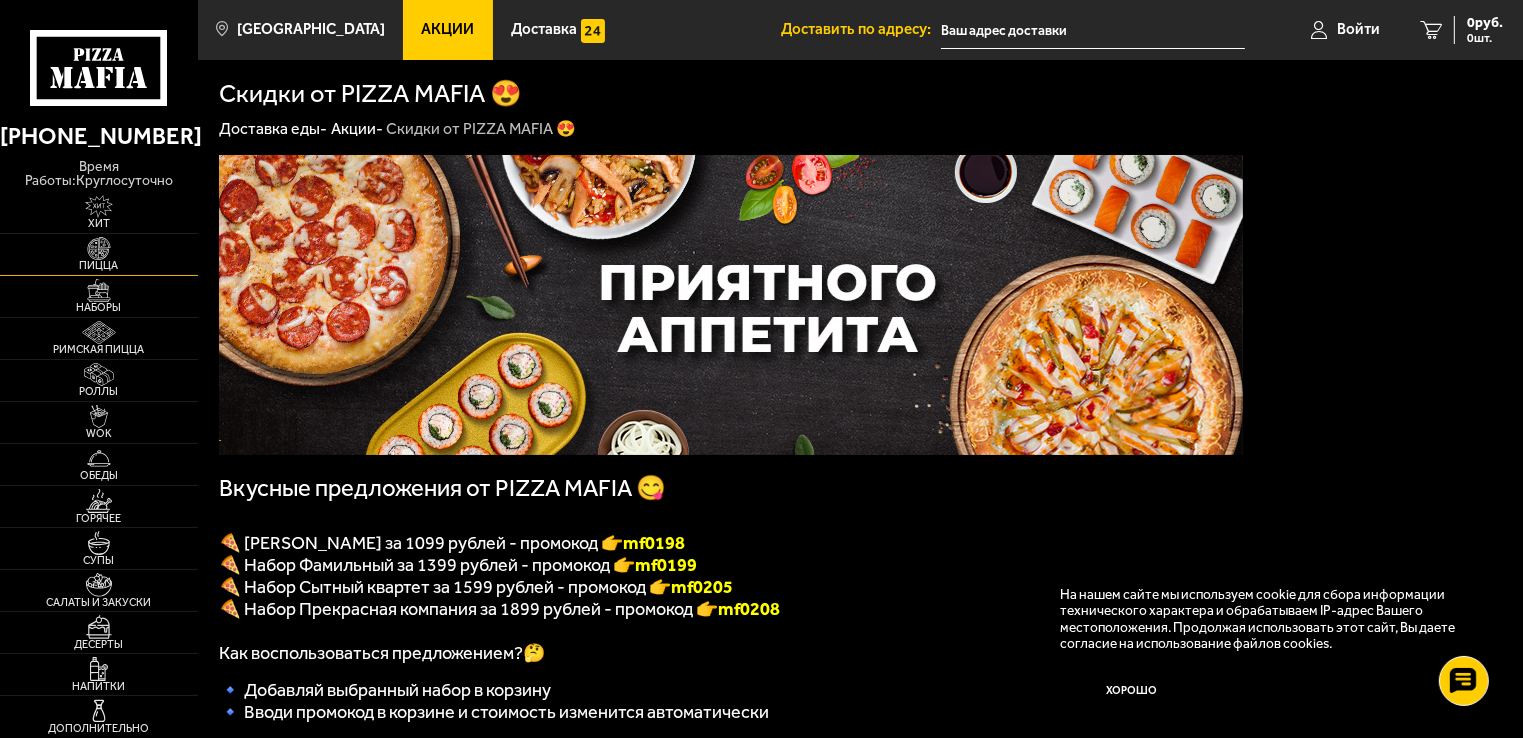 click at bounding box center (99, 248) 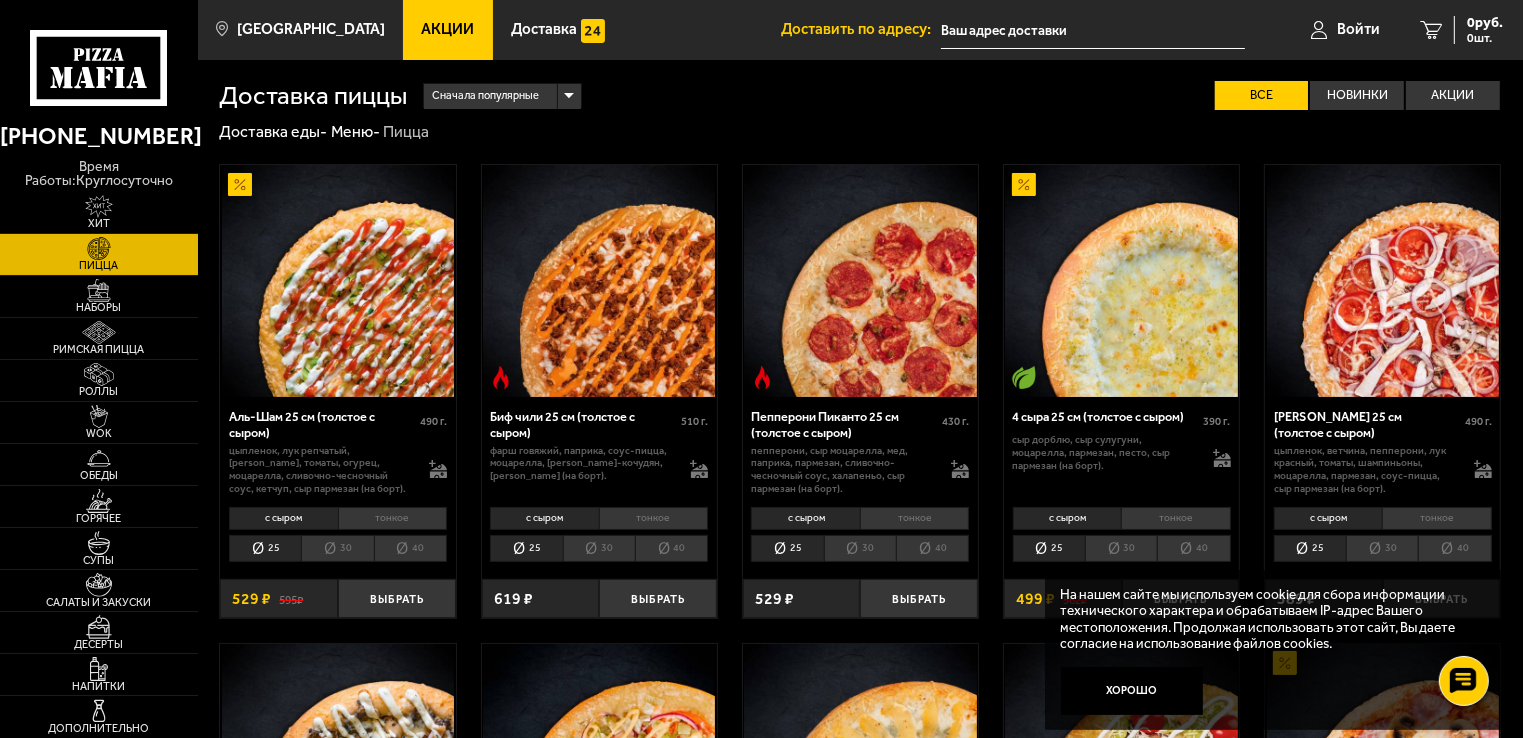 click on "тонкое" at bounding box center (653, 518) 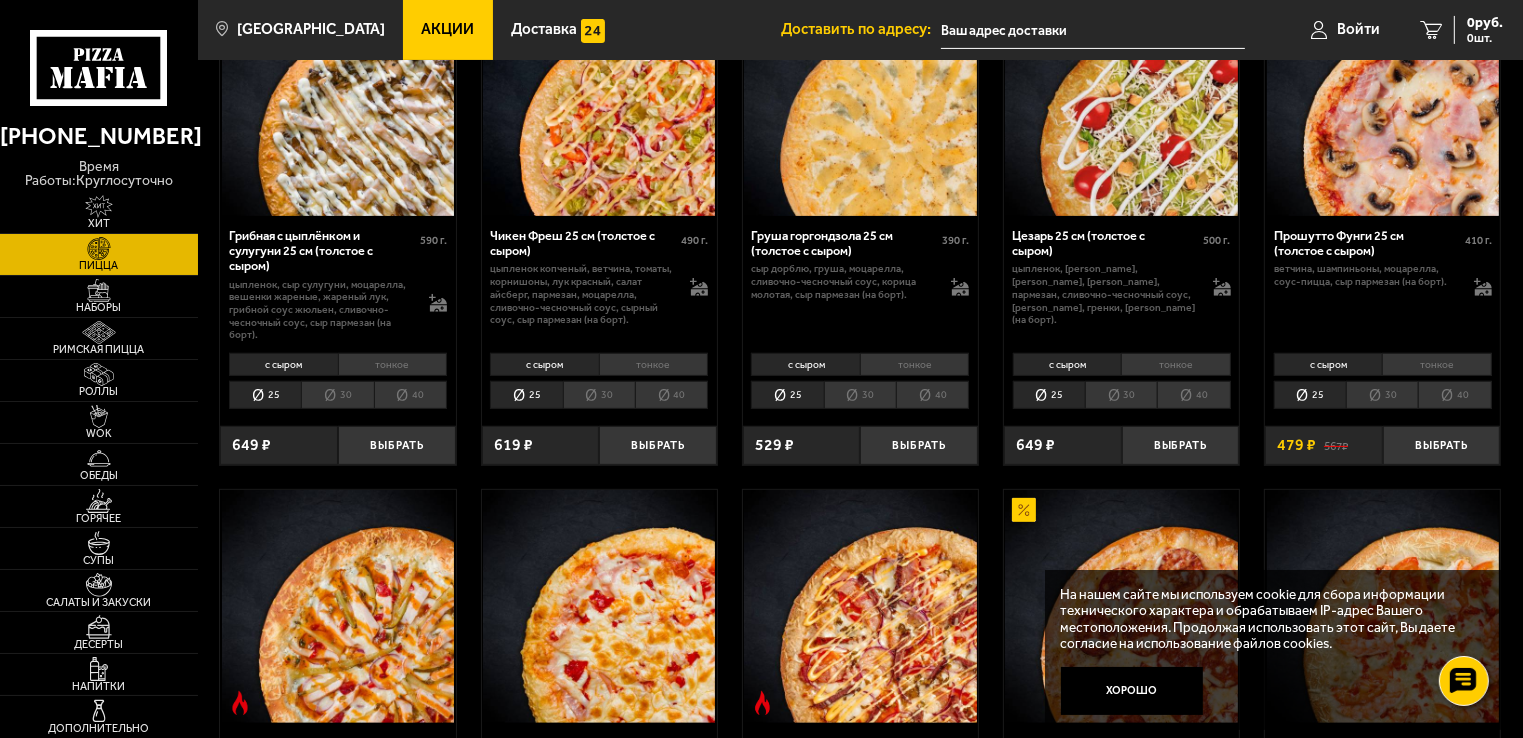 scroll, scrollTop: 700, scrollLeft: 0, axis: vertical 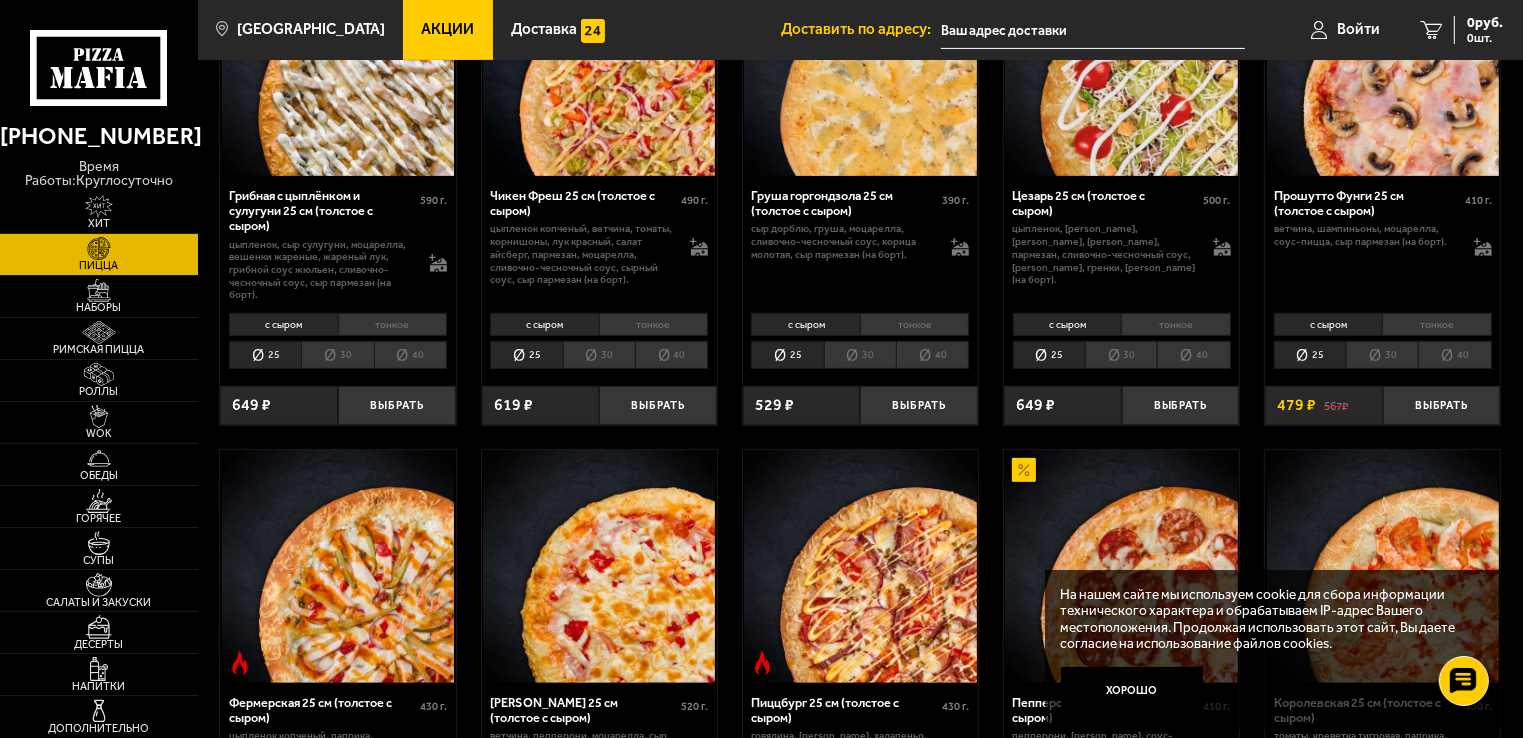click on "30" at bounding box center [1382, 355] 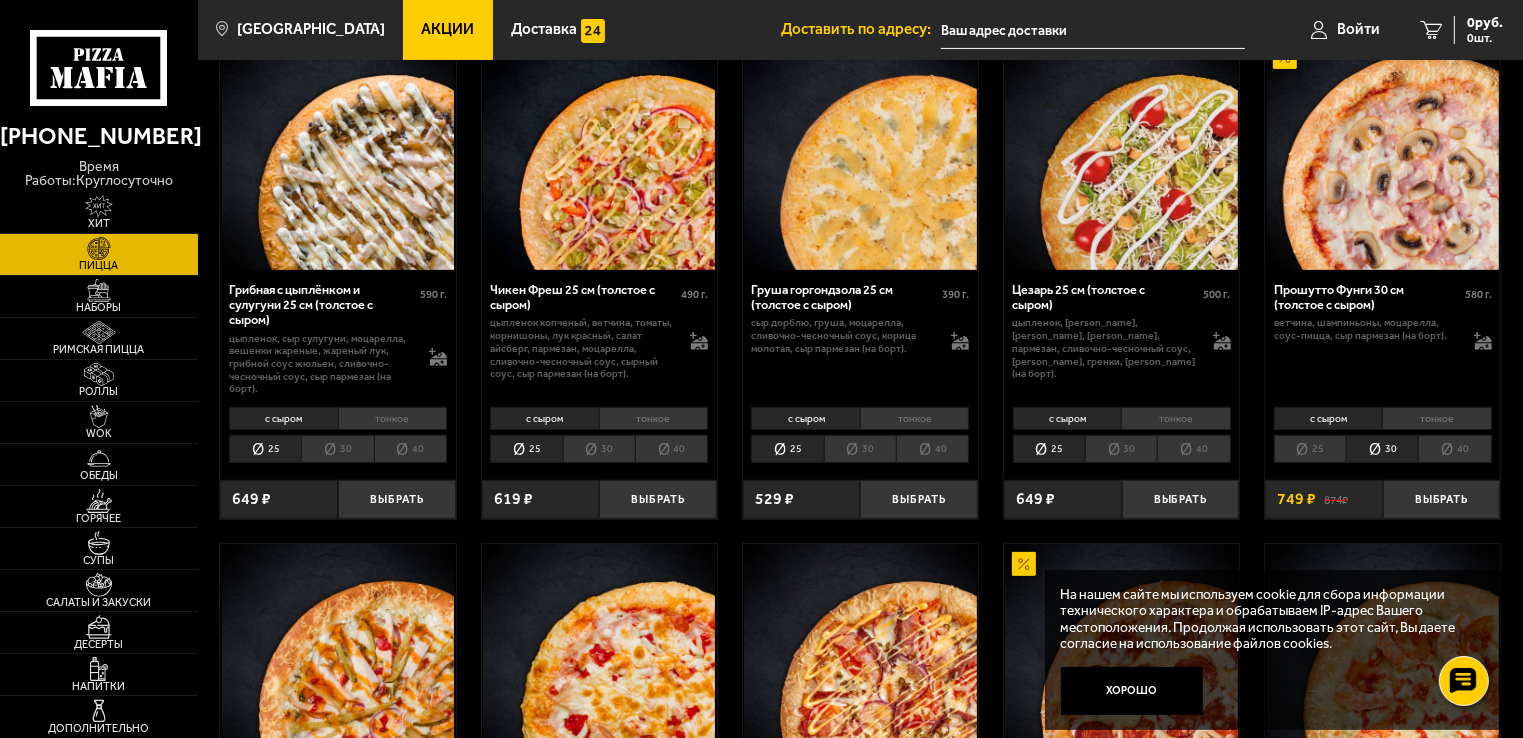 scroll, scrollTop: 600, scrollLeft: 0, axis: vertical 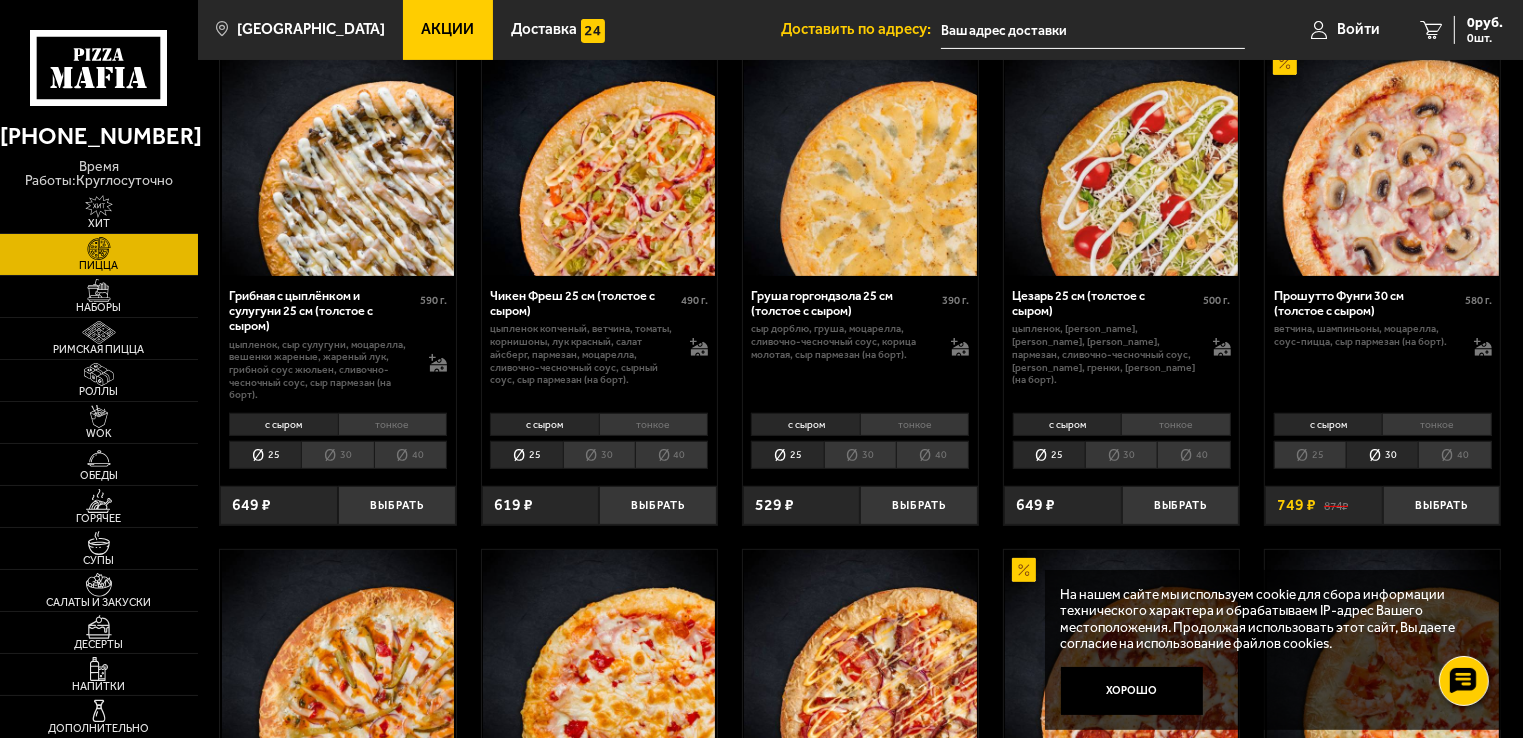 click on "тонкое" at bounding box center (1436, 424) 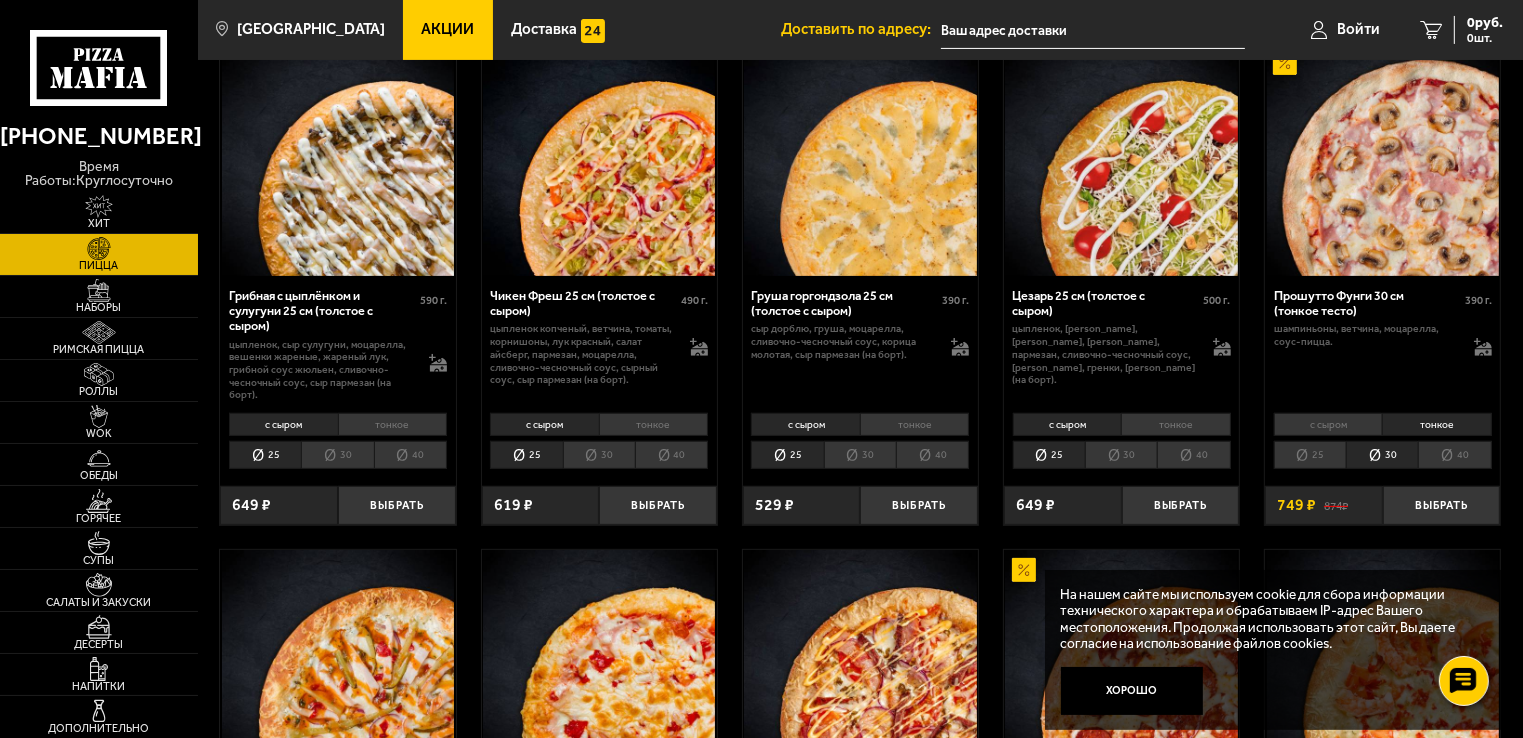 click on "с сыром" at bounding box center (1328, 424) 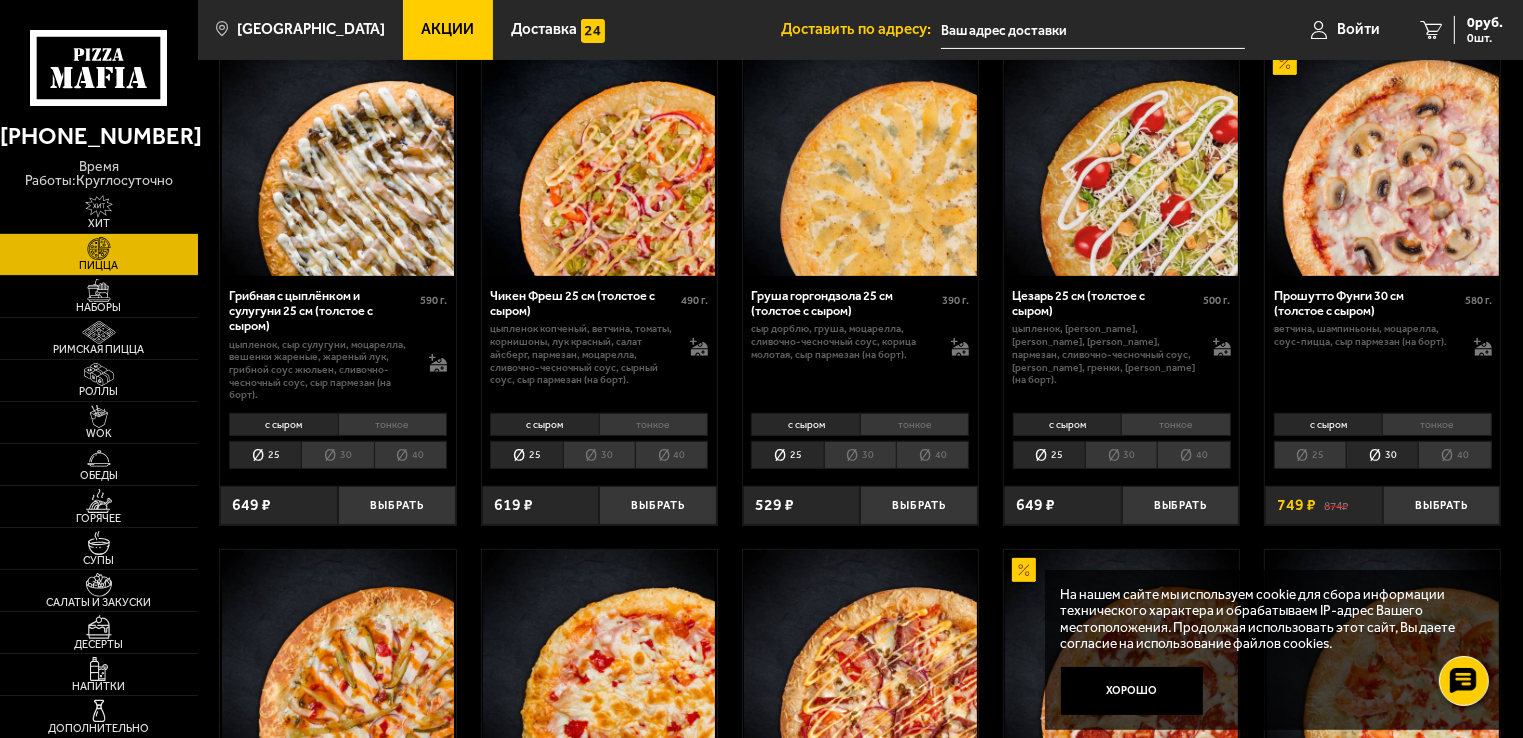 click on "с сыром тонкое 25 30 40 Топпинги" at bounding box center [1382, 441] 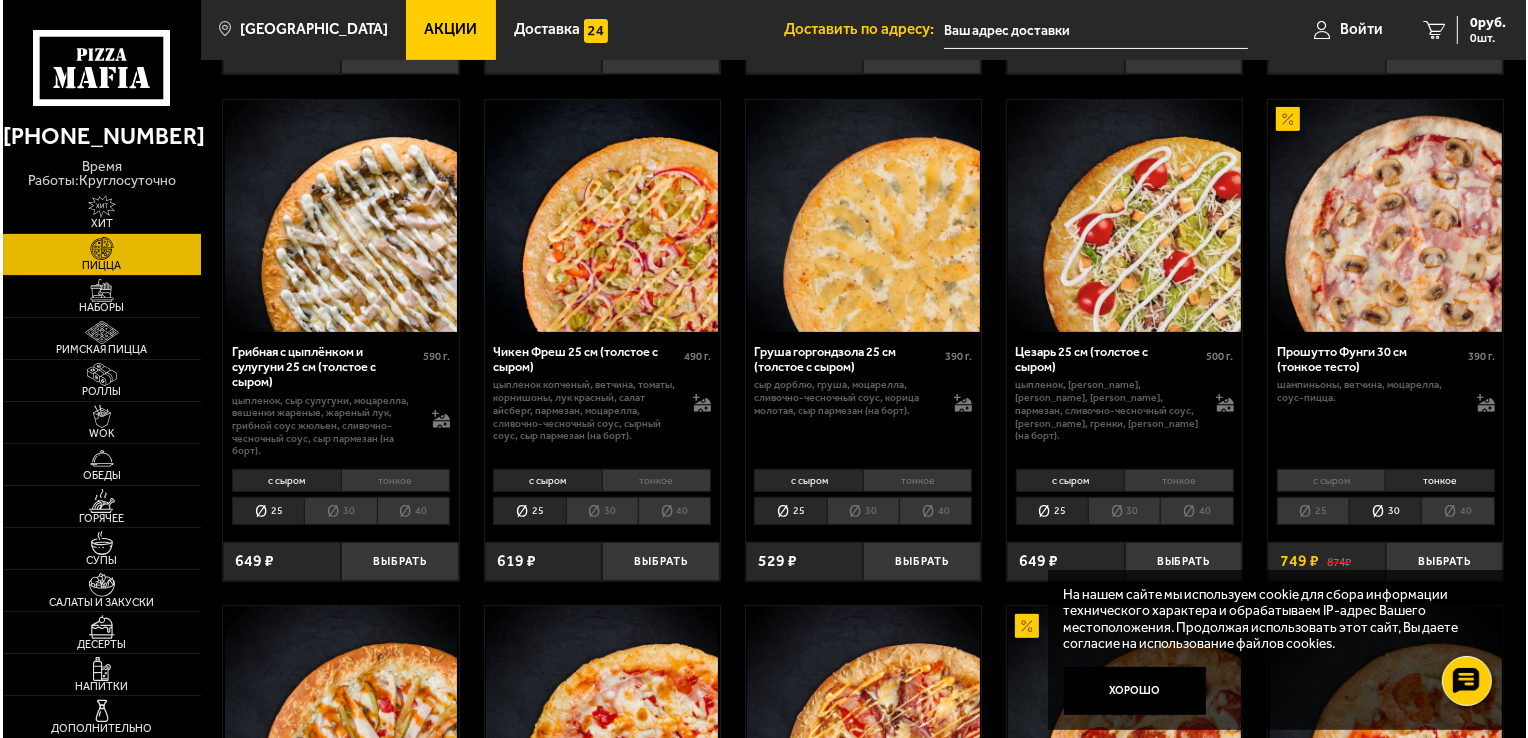 scroll, scrollTop: 500, scrollLeft: 0, axis: vertical 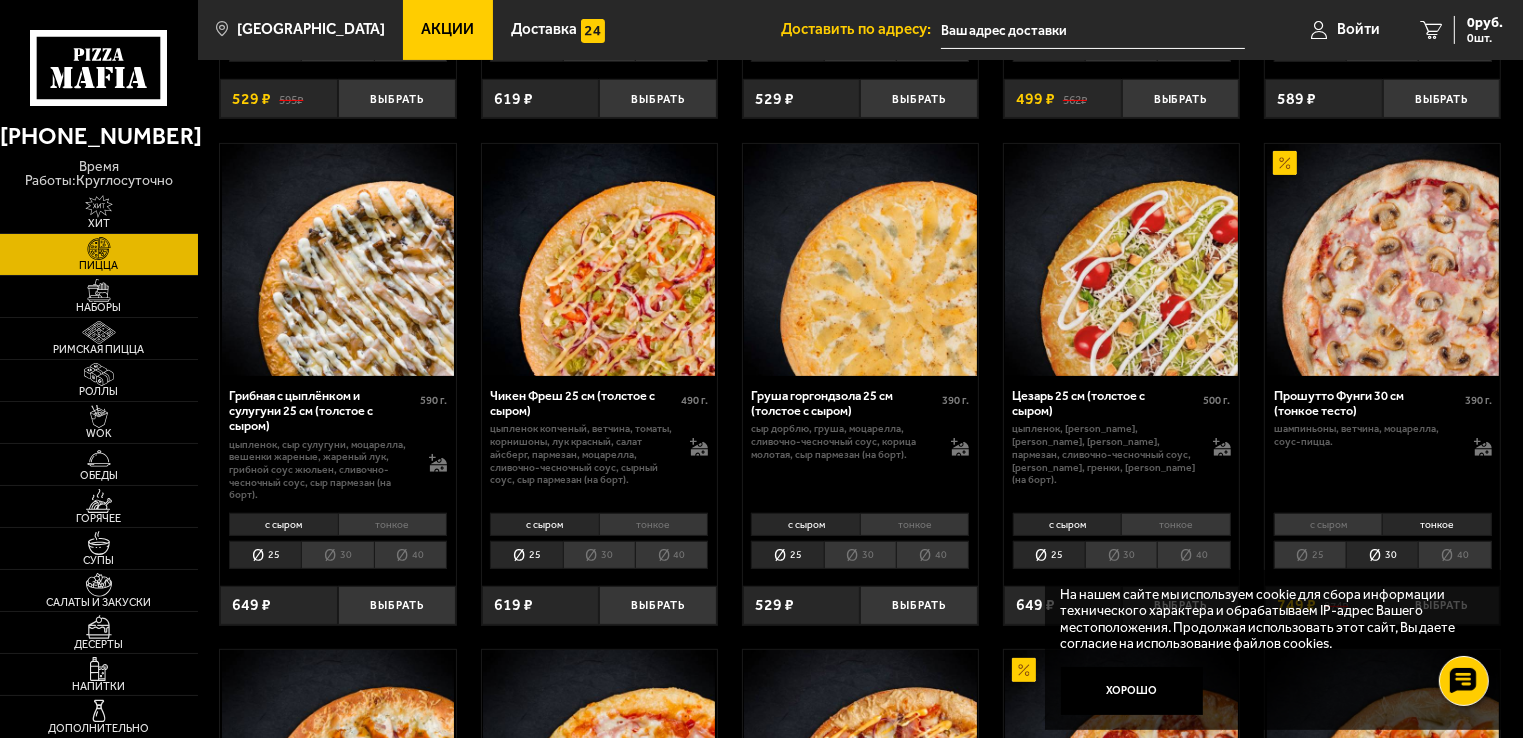 click at bounding box center (1093, 30) 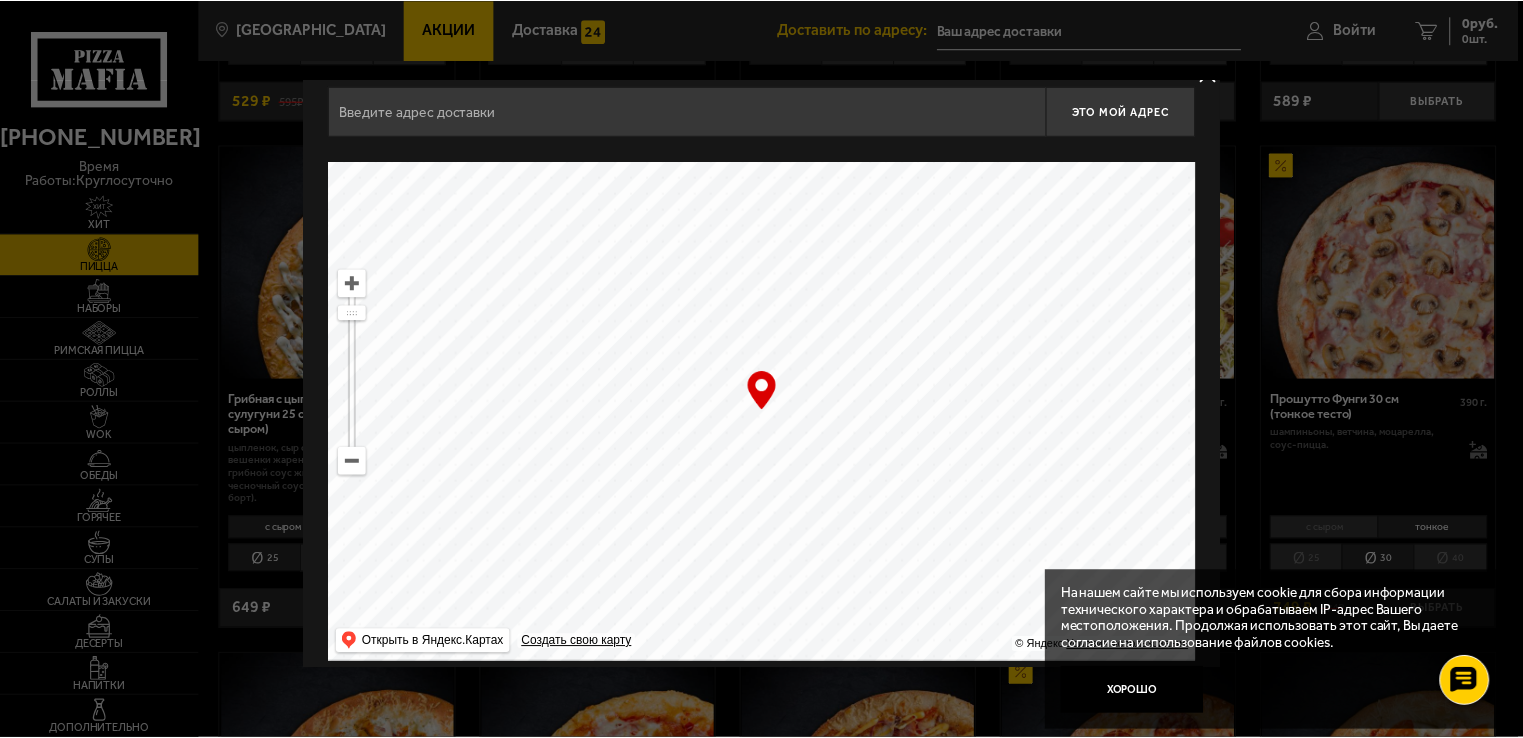 scroll, scrollTop: 36, scrollLeft: 0, axis: vertical 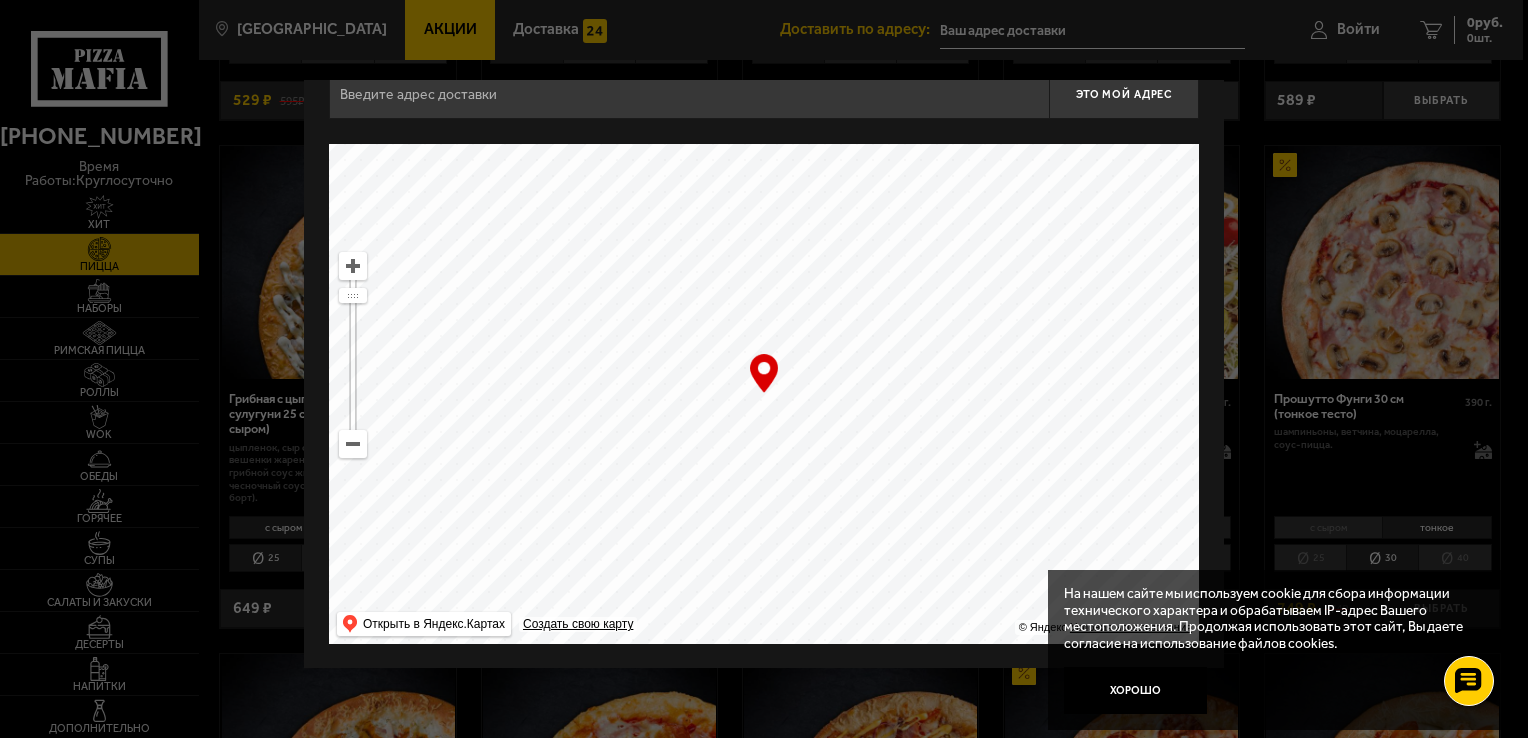 click at bounding box center (353, 444) 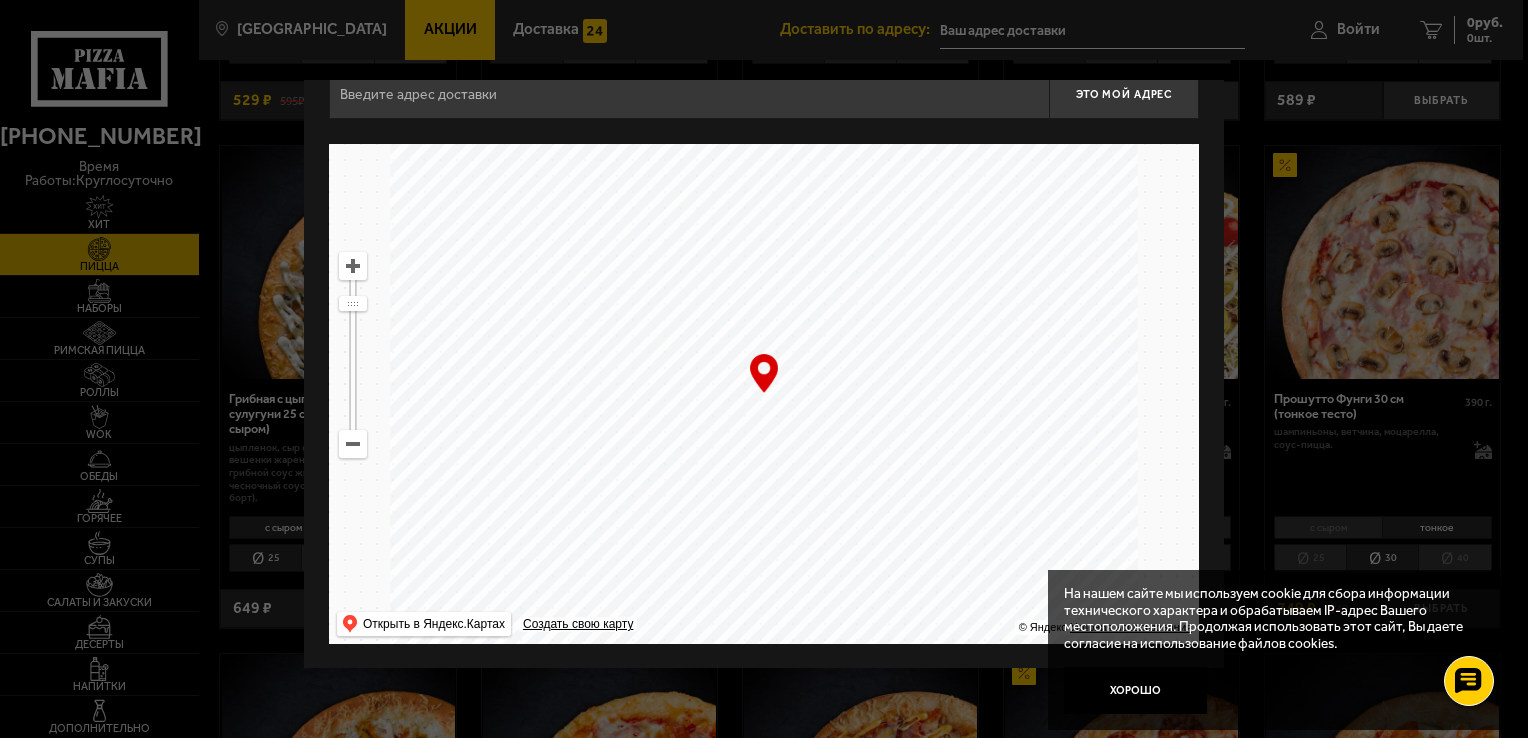 click at bounding box center (353, 444) 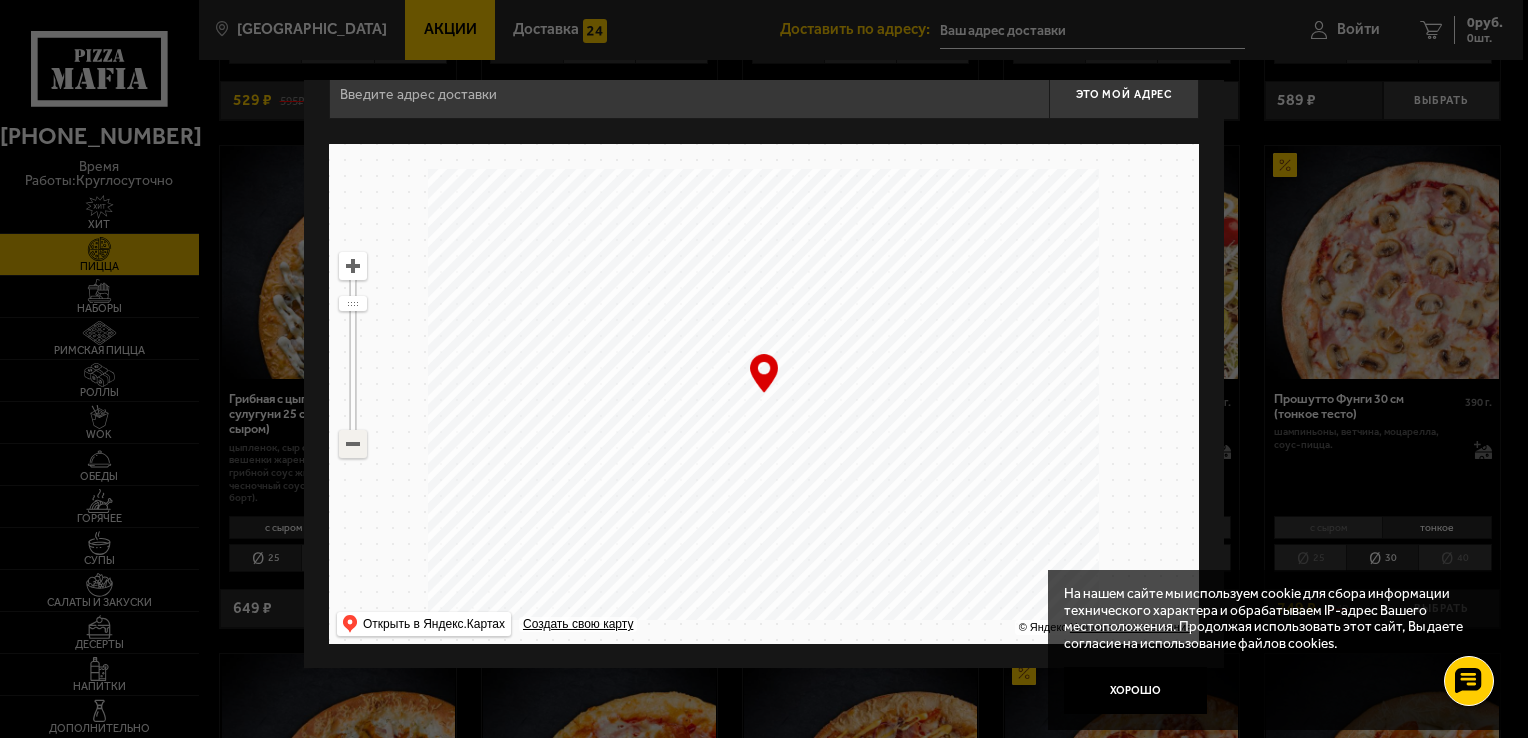 click at bounding box center [353, 444] 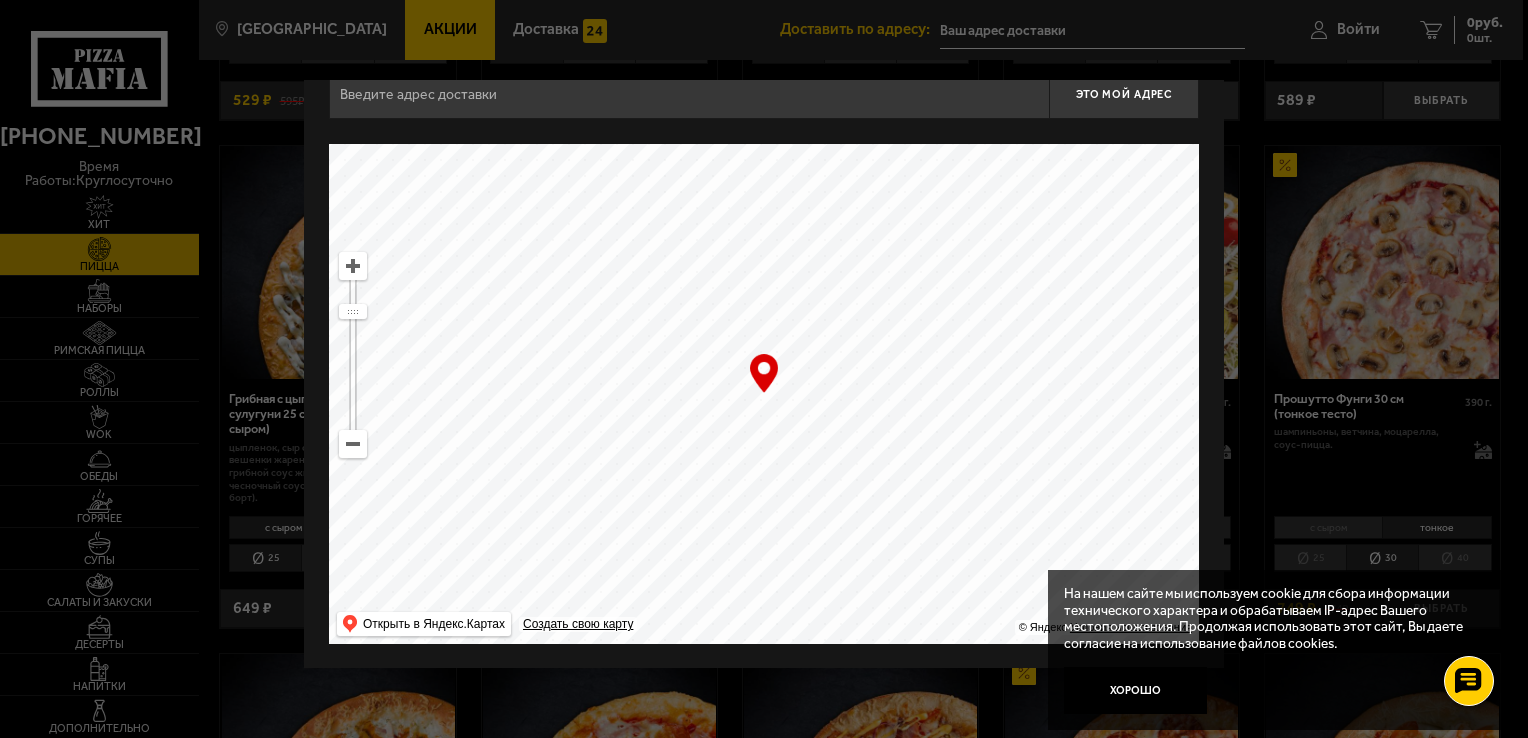 drag, startPoint x: 832, startPoint y: 578, endPoint x: 724, endPoint y: 248, distance: 347.22327 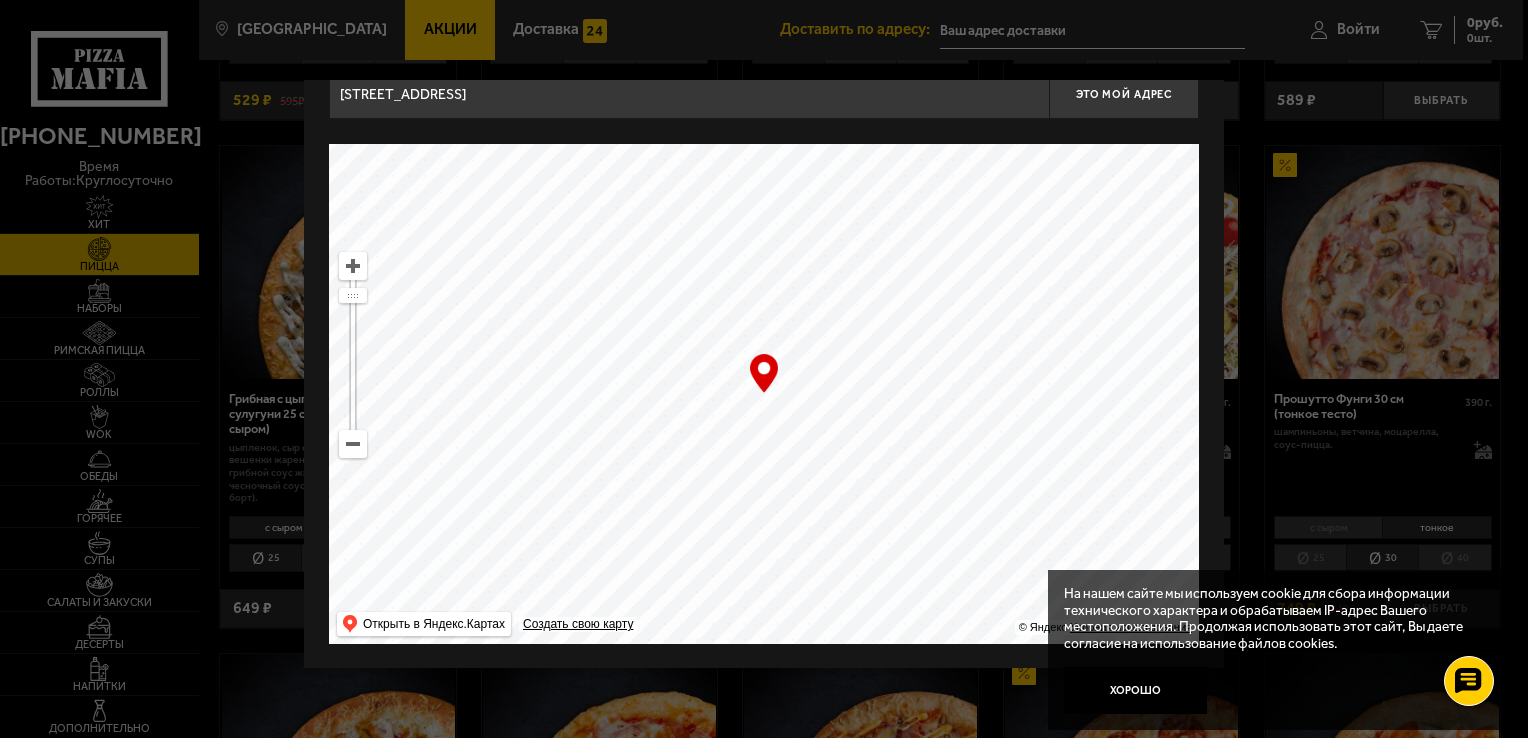 drag, startPoint x: 781, startPoint y: 478, endPoint x: 943, endPoint y: 298, distance: 242.16524 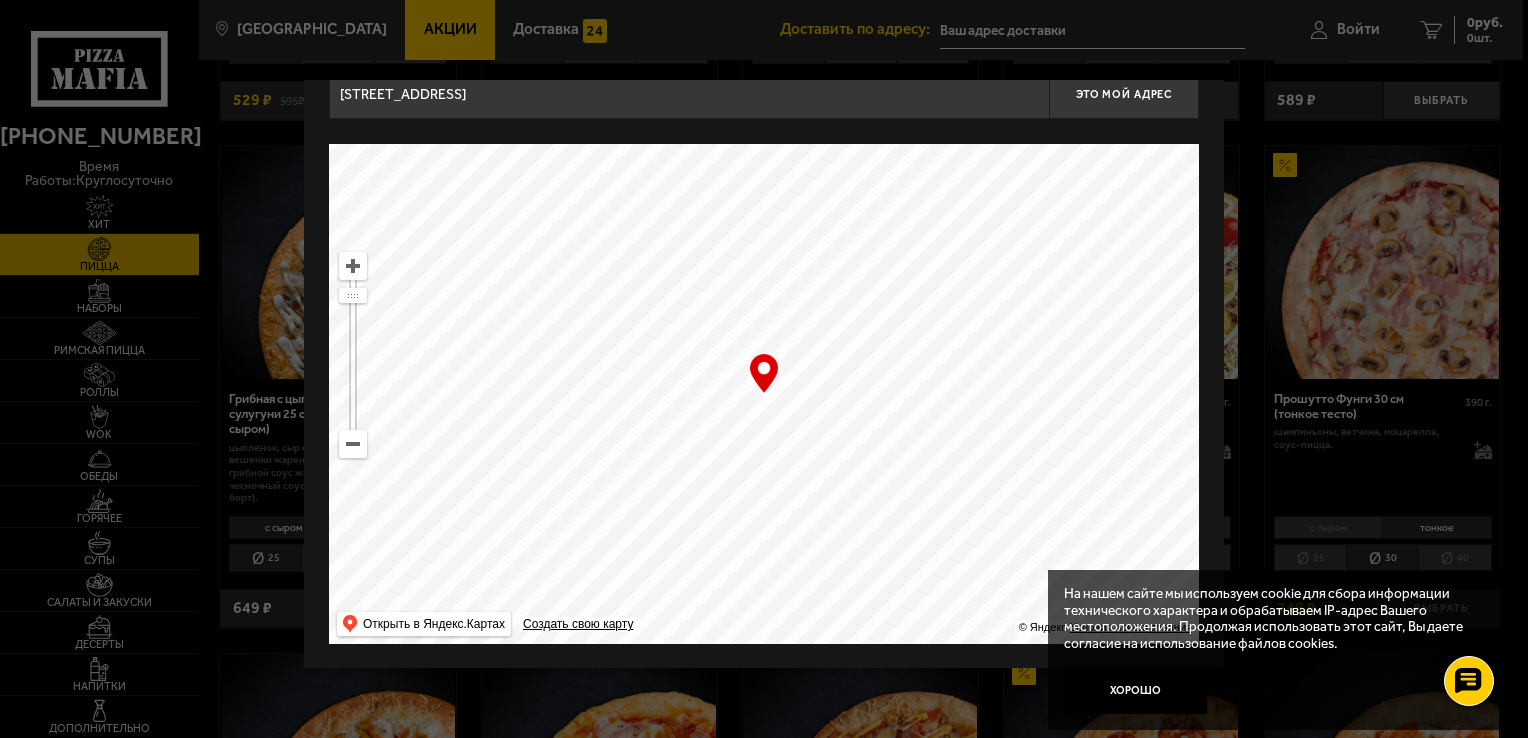 drag, startPoint x: 902, startPoint y: 365, endPoint x: 704, endPoint y: 550, distance: 270.97784 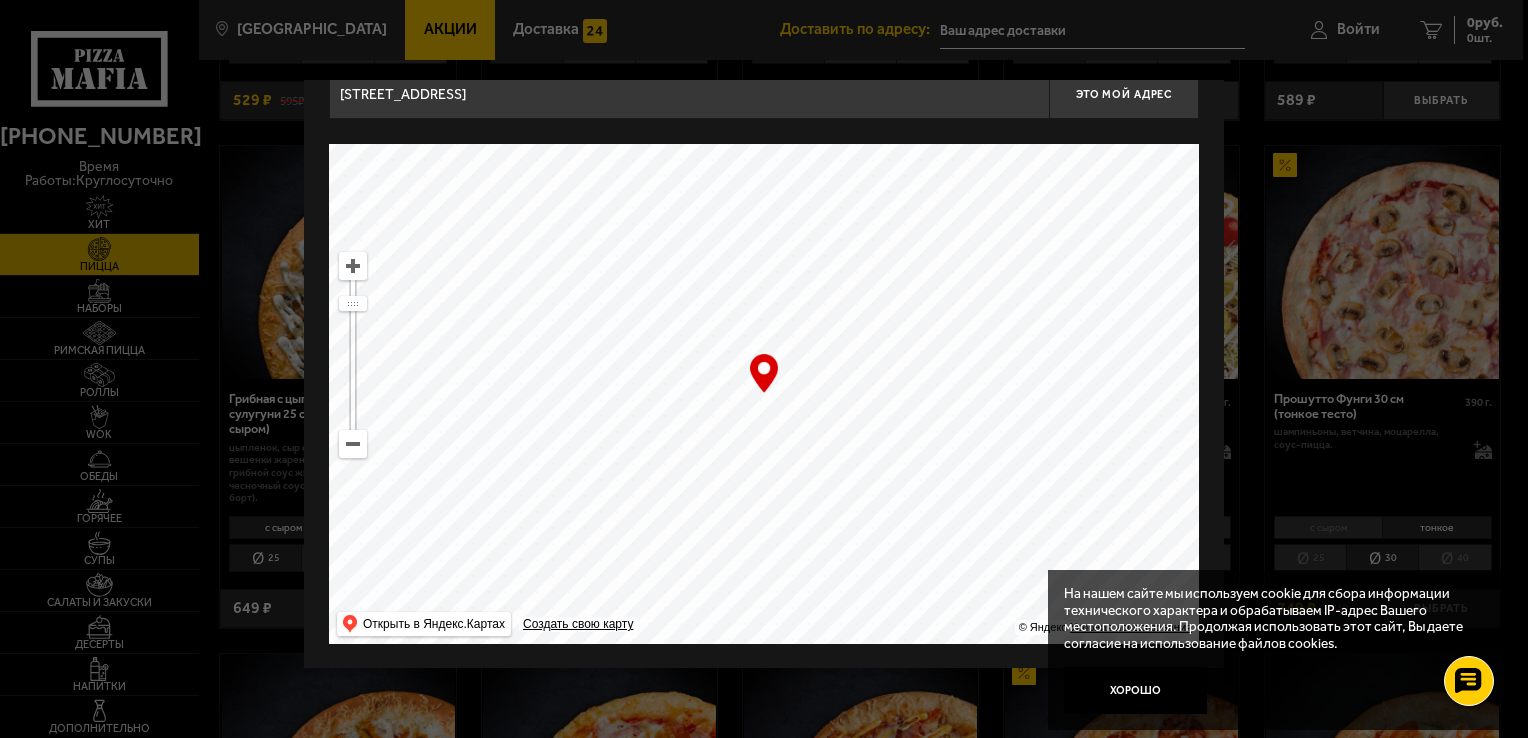 click at bounding box center [353, 444] 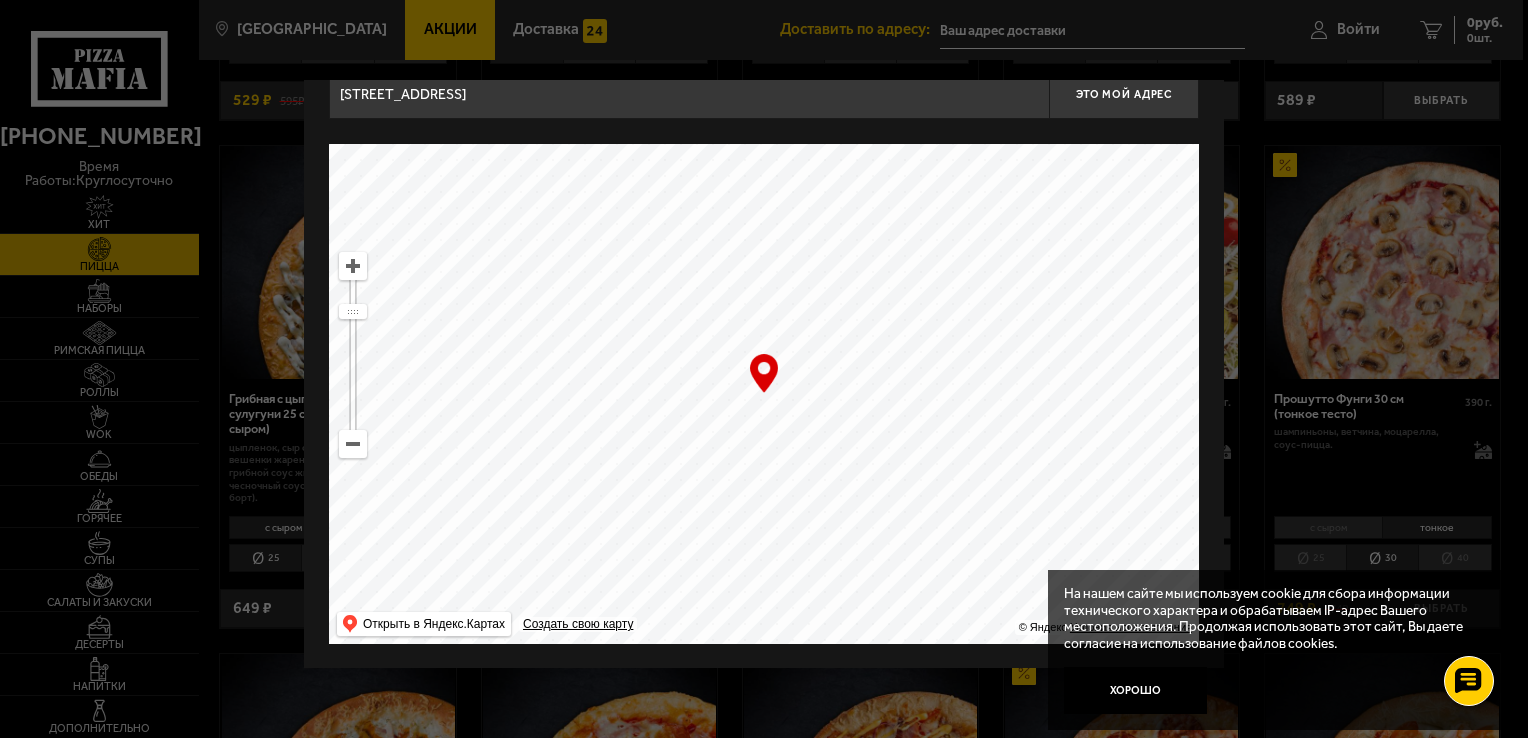 drag, startPoint x: 688, startPoint y: 523, endPoint x: 887, endPoint y: 278, distance: 315.63586 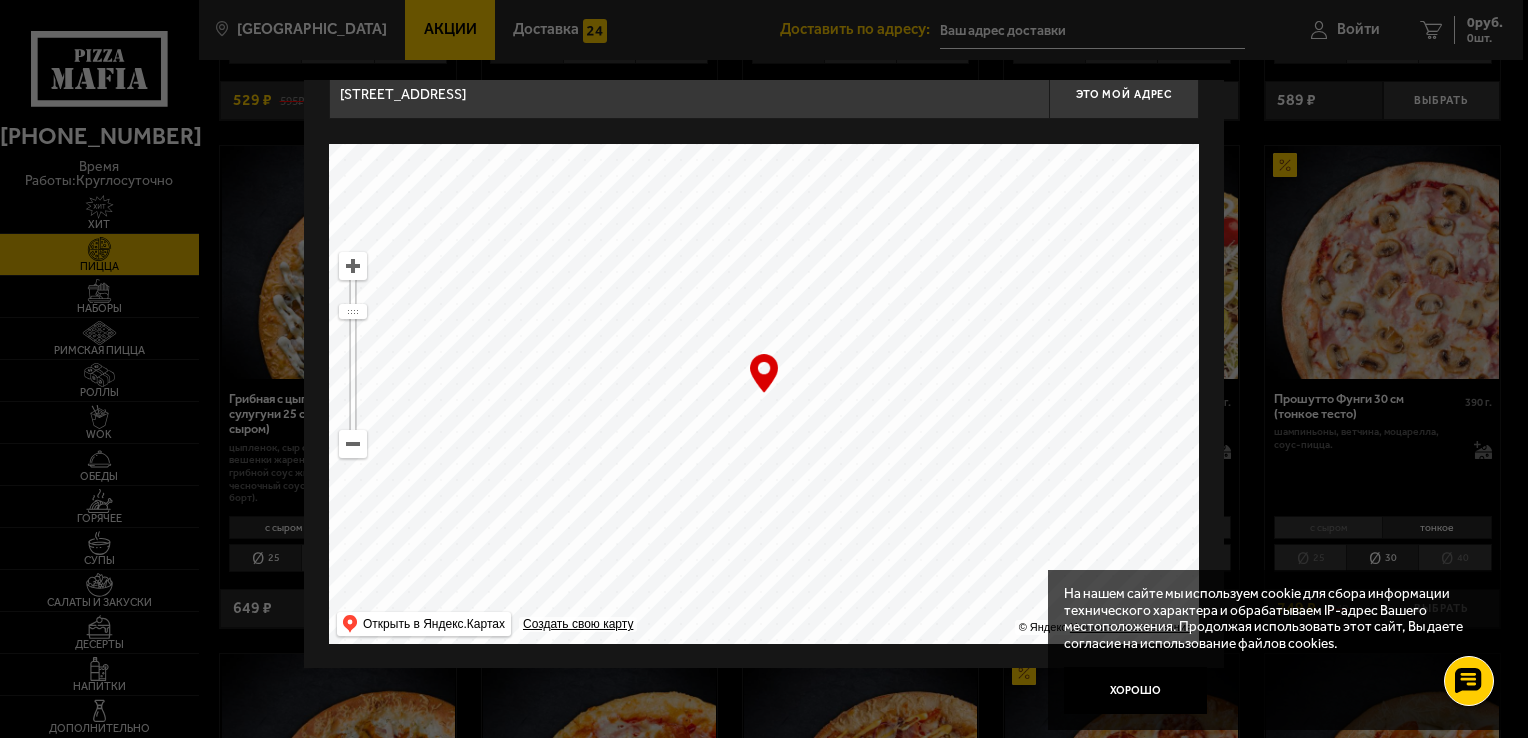 drag, startPoint x: 836, startPoint y: 516, endPoint x: 1020, endPoint y: 286, distance: 294.5437 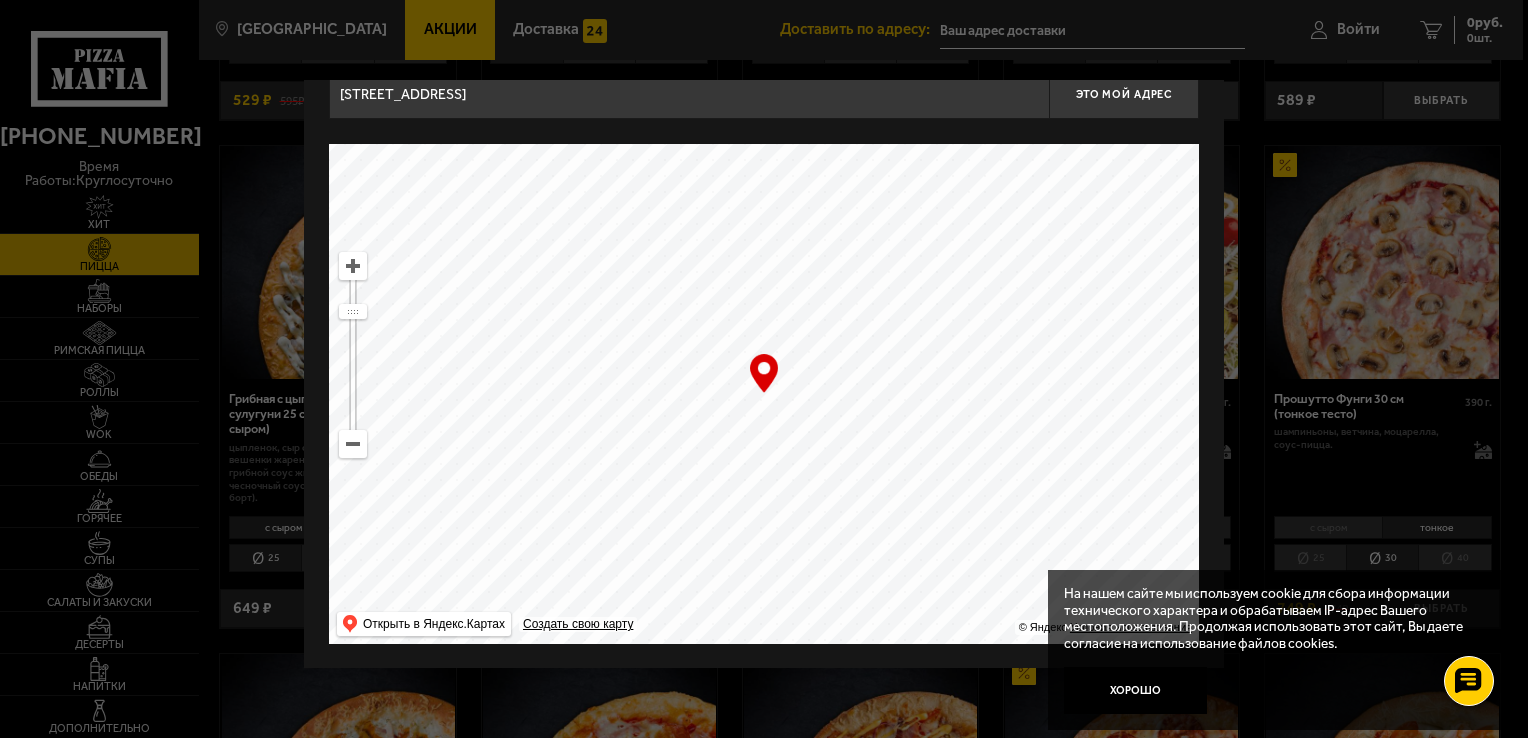 click at bounding box center [353, 266] 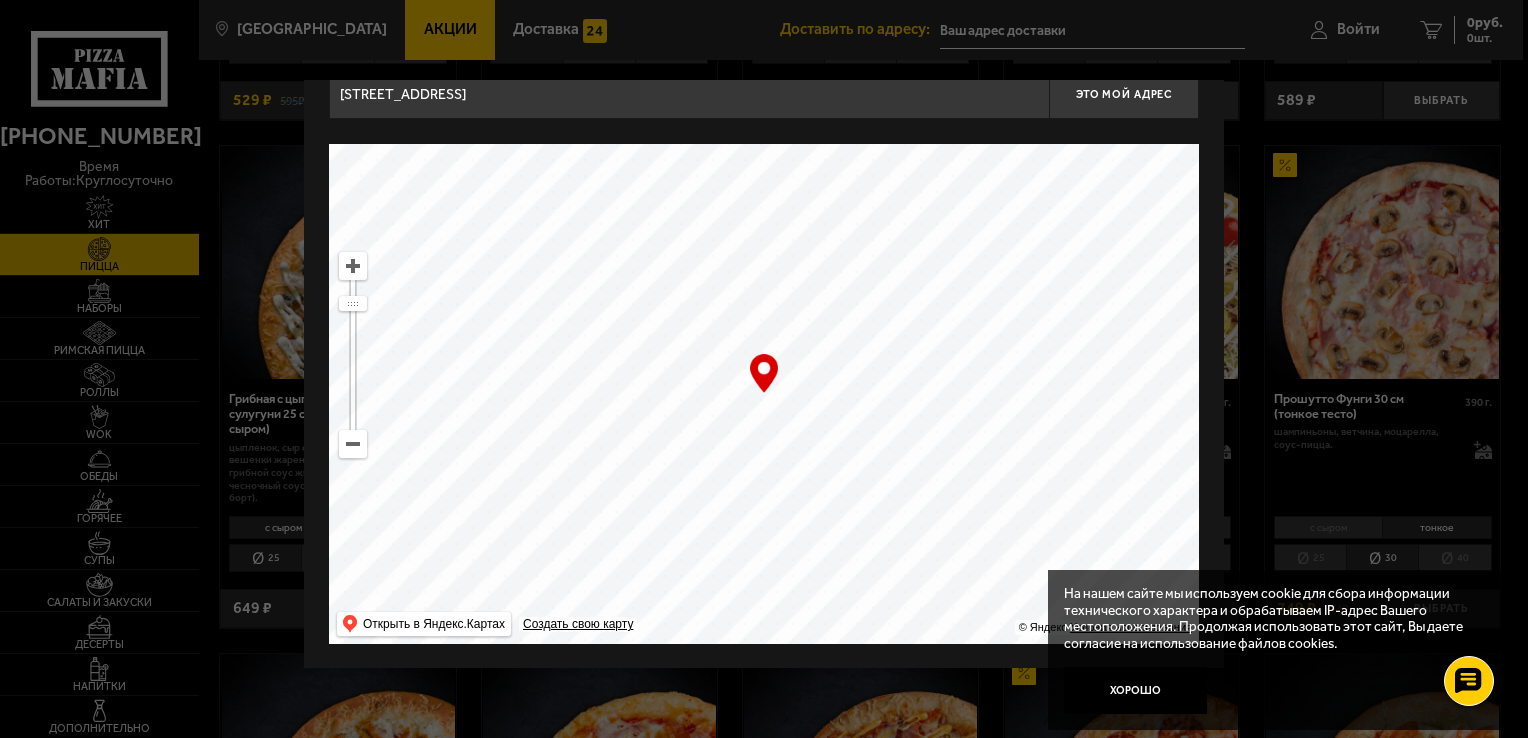 click at bounding box center [353, 266] 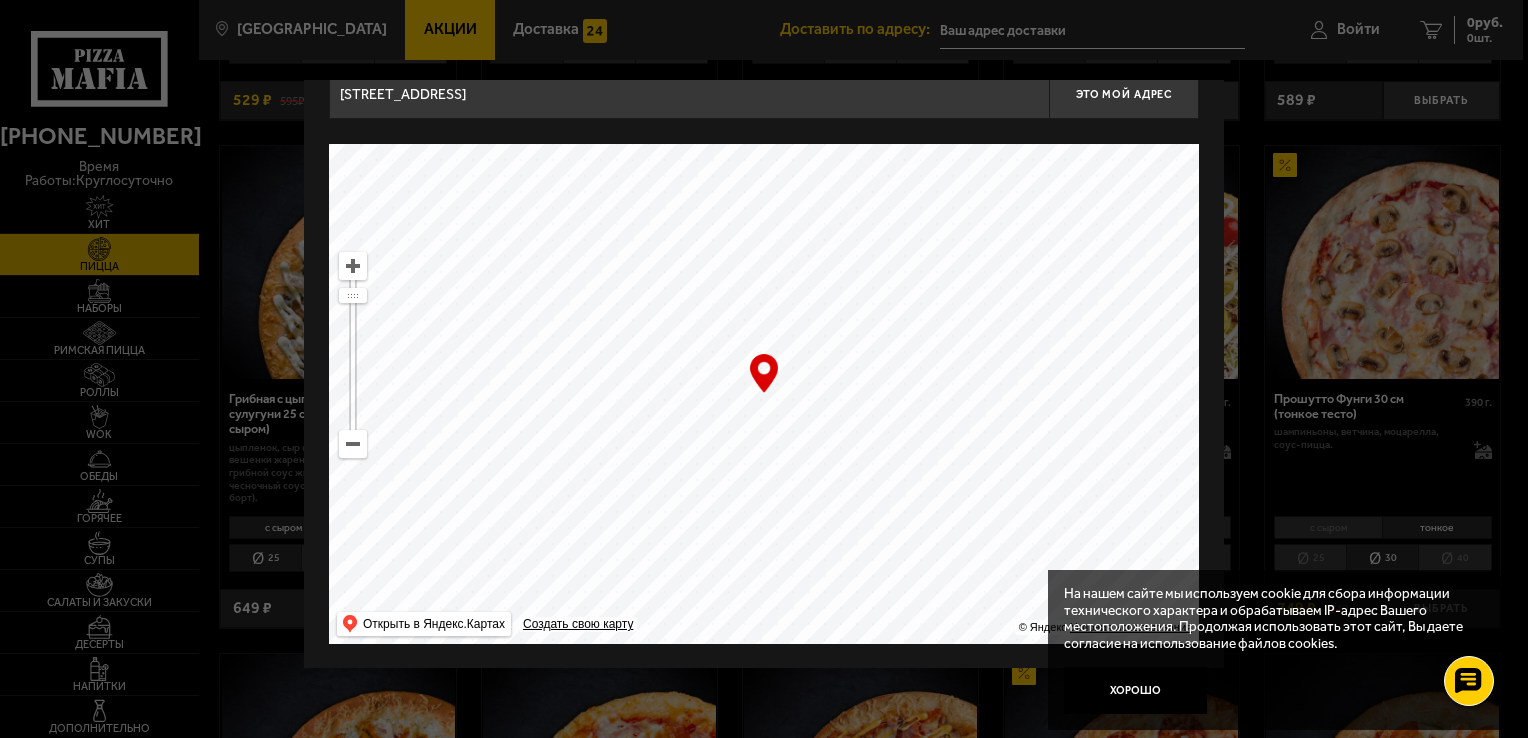 drag, startPoint x: 927, startPoint y: 266, endPoint x: 620, endPoint y: 734, distance: 559.70795 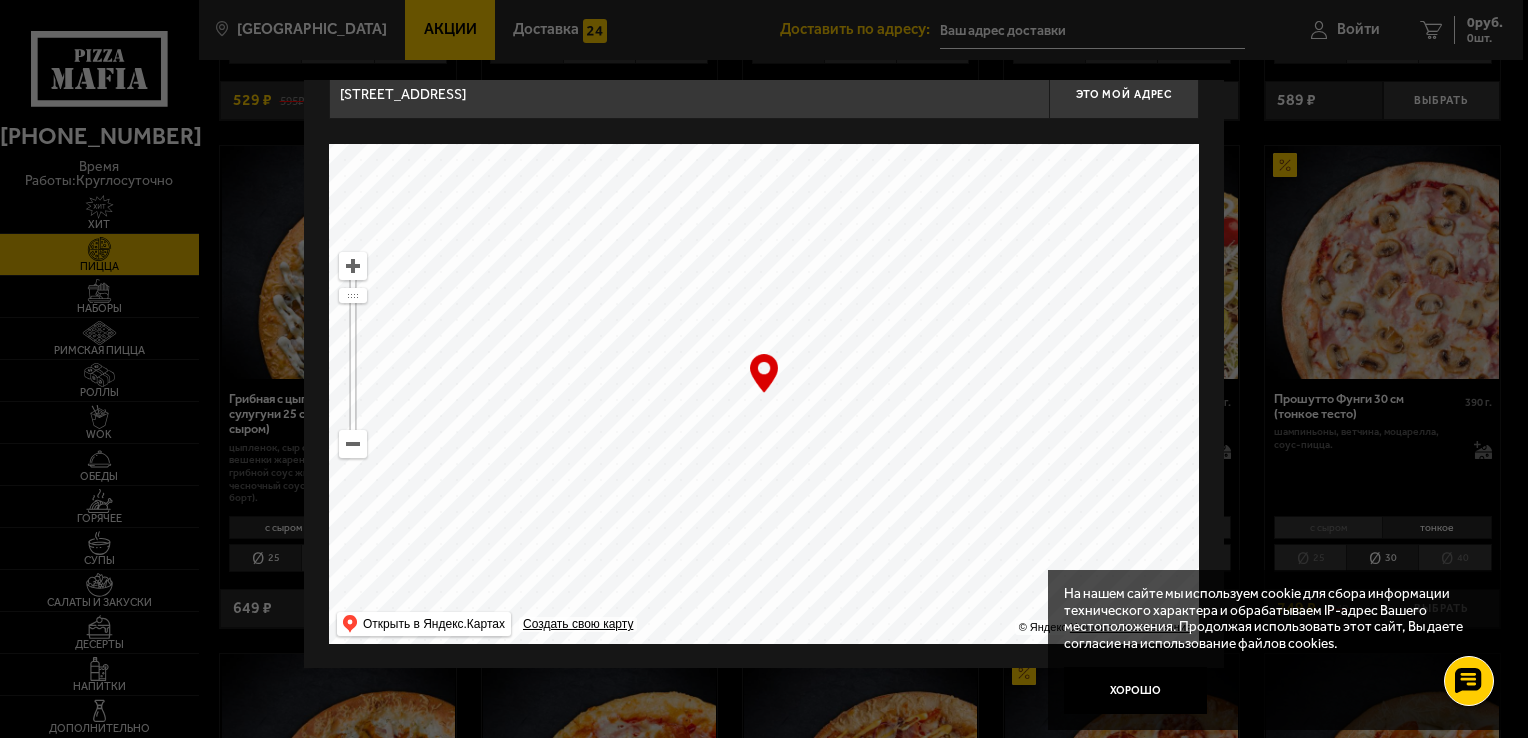 click at bounding box center [764, 394] 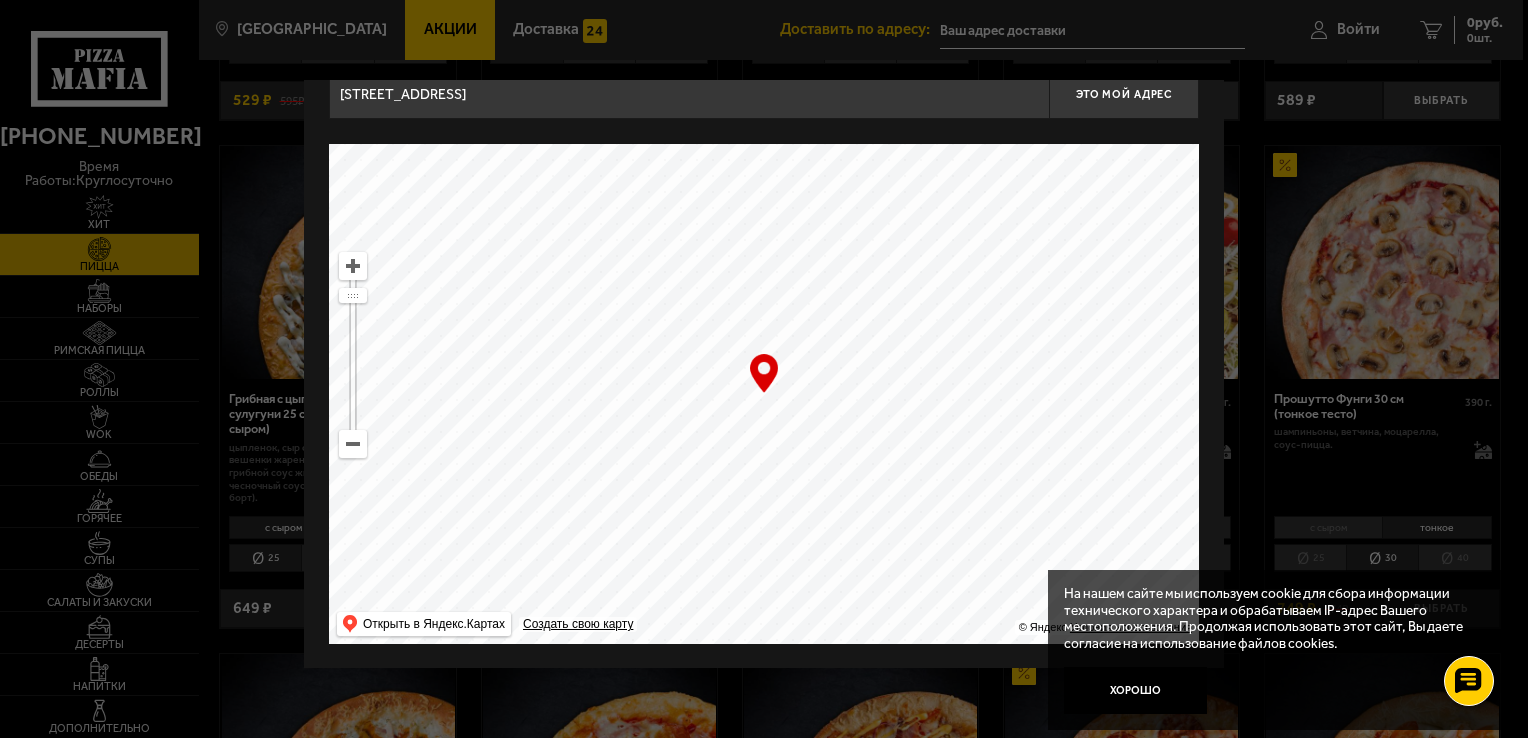 drag, startPoint x: 954, startPoint y: 578, endPoint x: 924, endPoint y: 80, distance: 498.9028 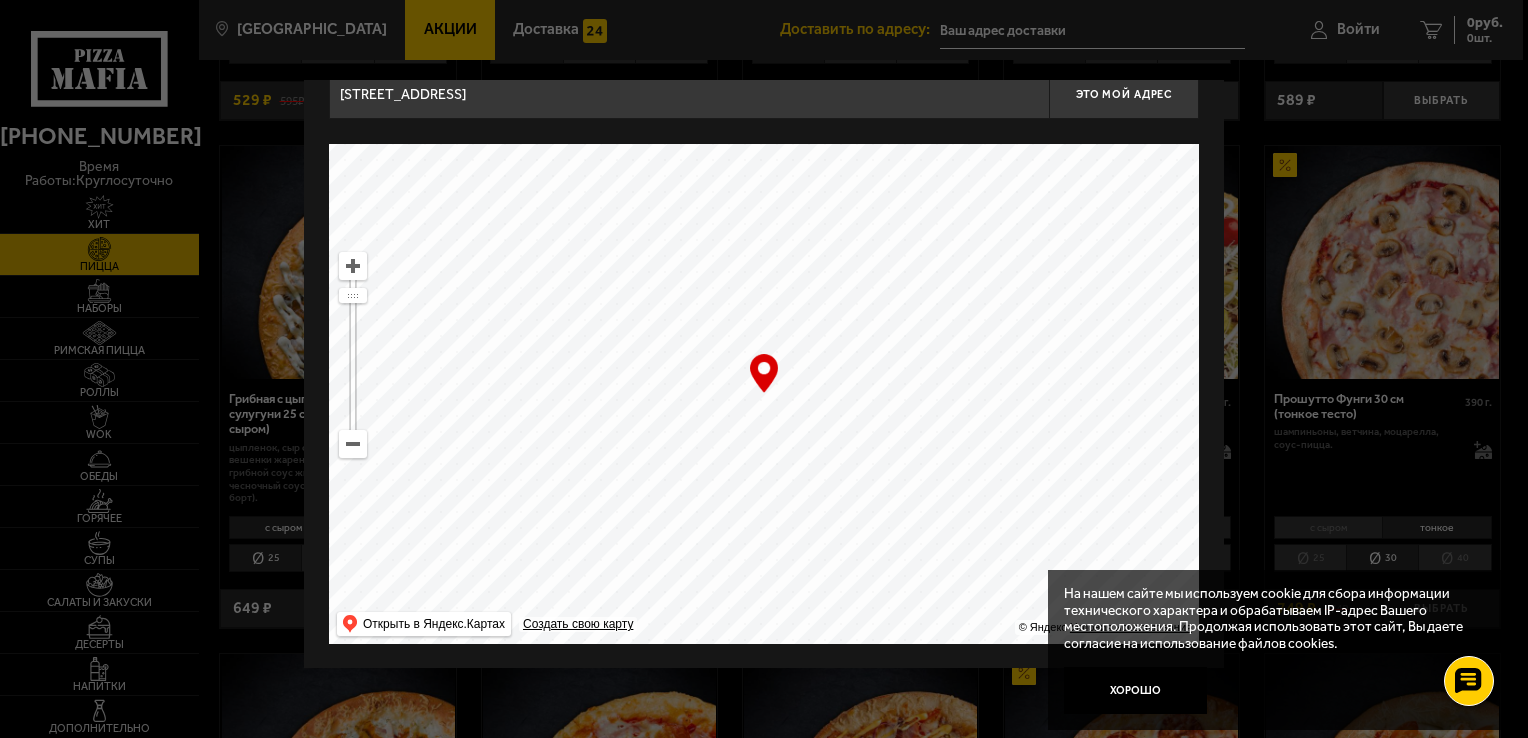 type on "[STREET_ADDRESS]" 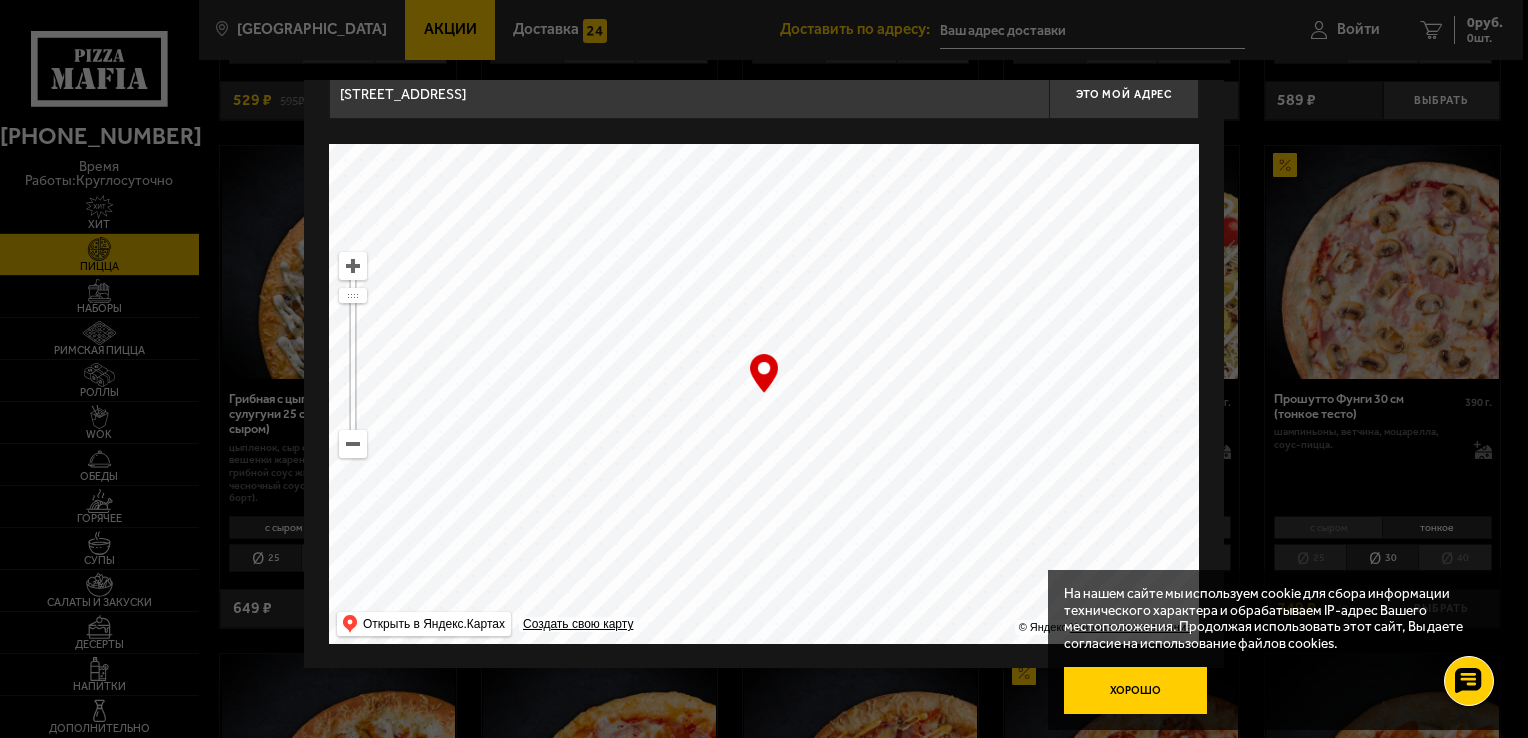 click on "Хорошо" at bounding box center (1135, 691) 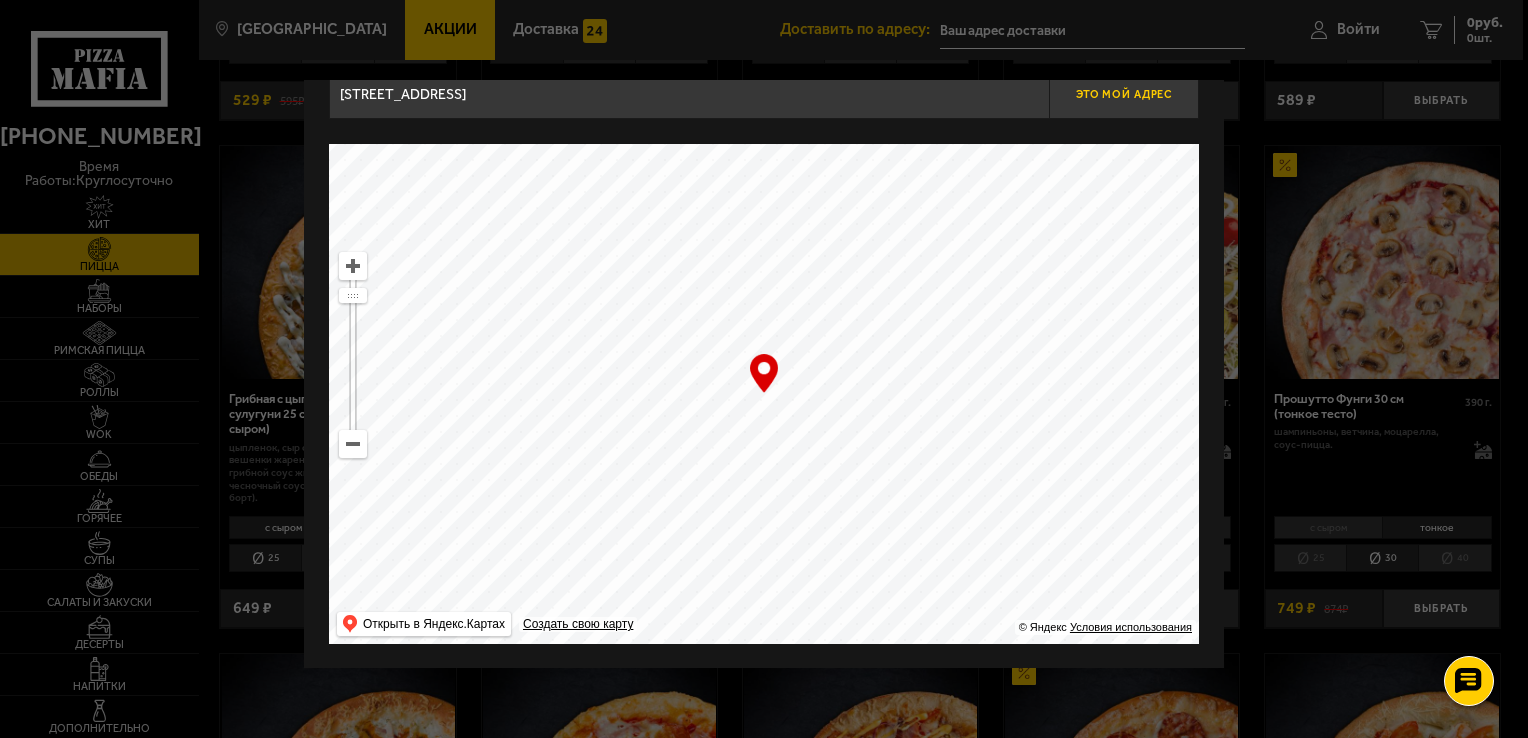 click on "Это мой адрес" at bounding box center (1124, 94) 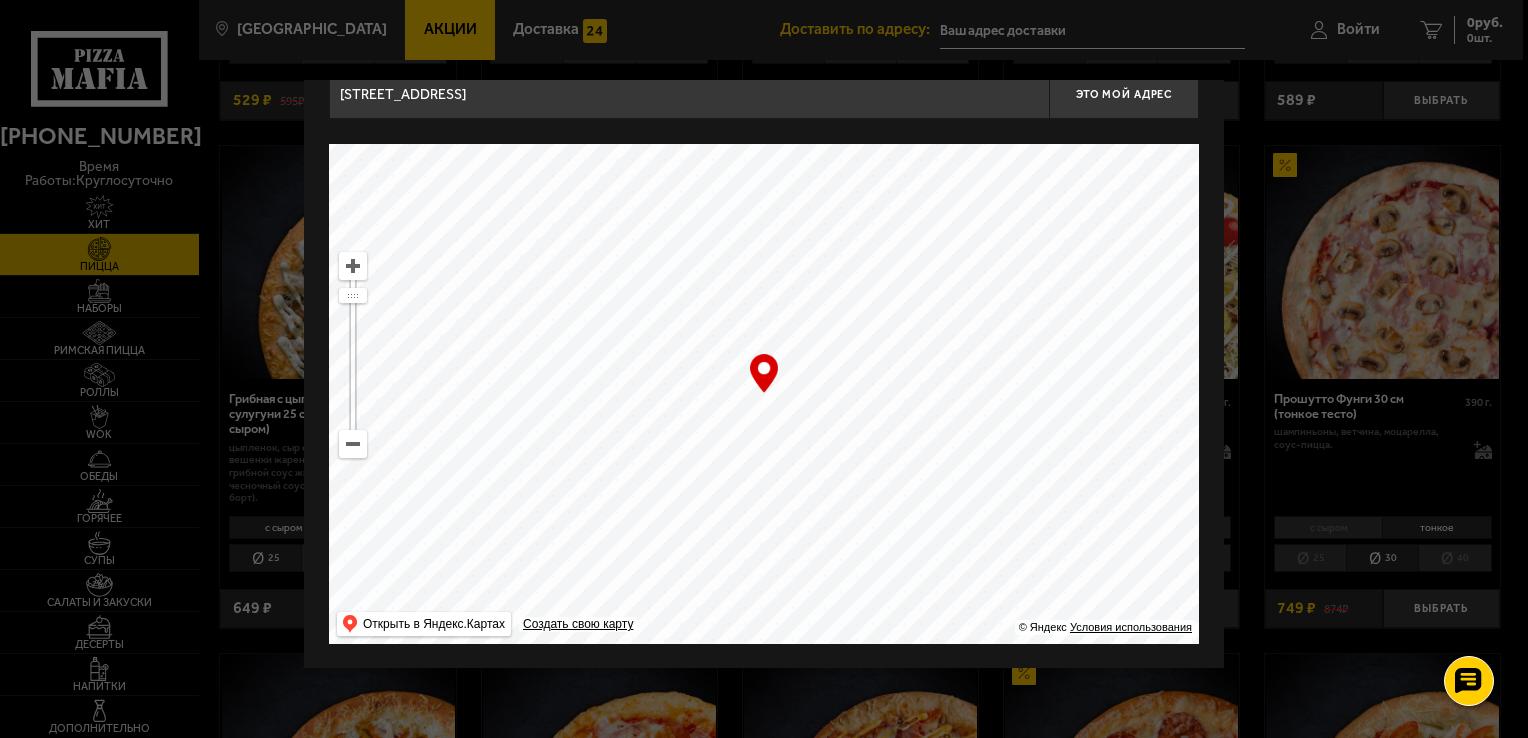 type on "[STREET_ADDRESS]" 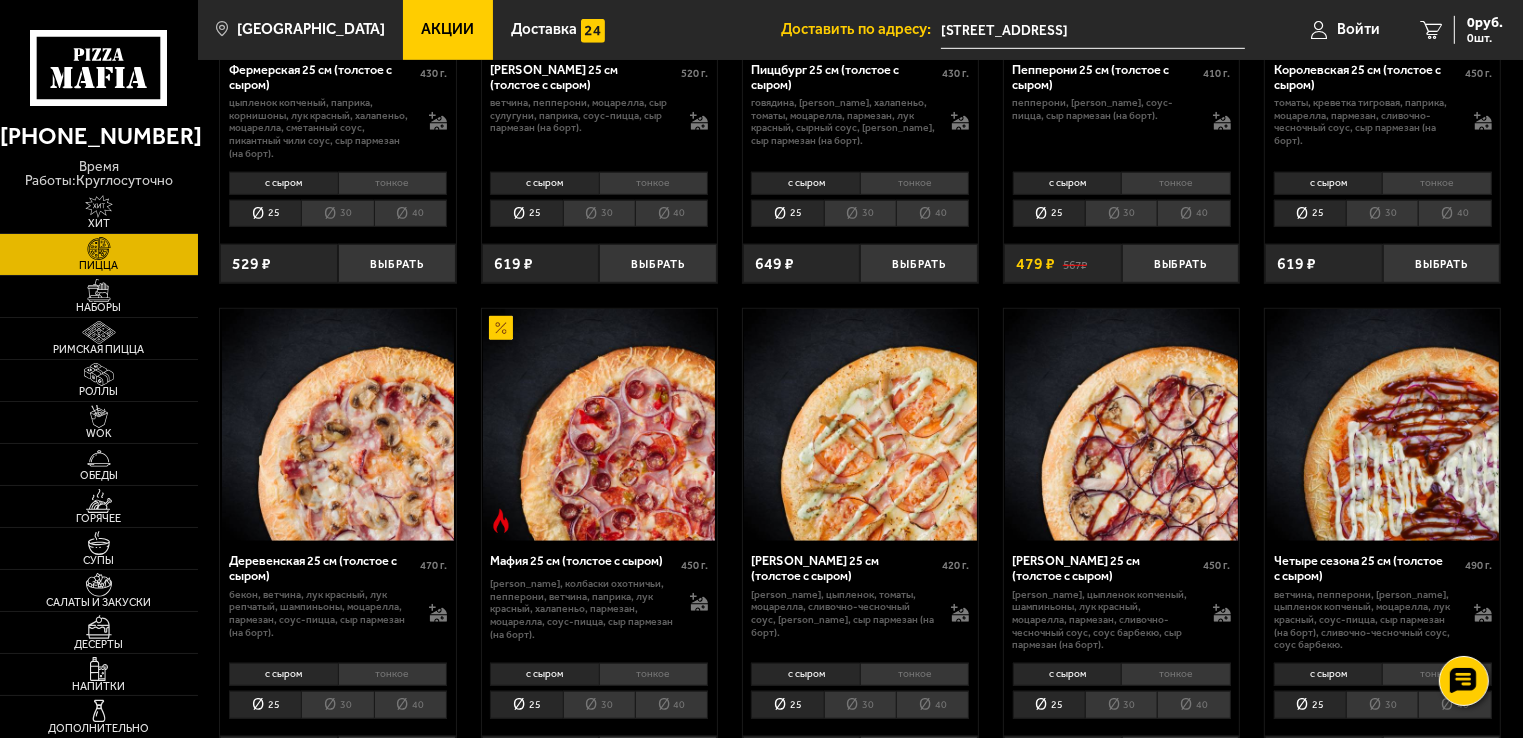 scroll, scrollTop: 1400, scrollLeft: 0, axis: vertical 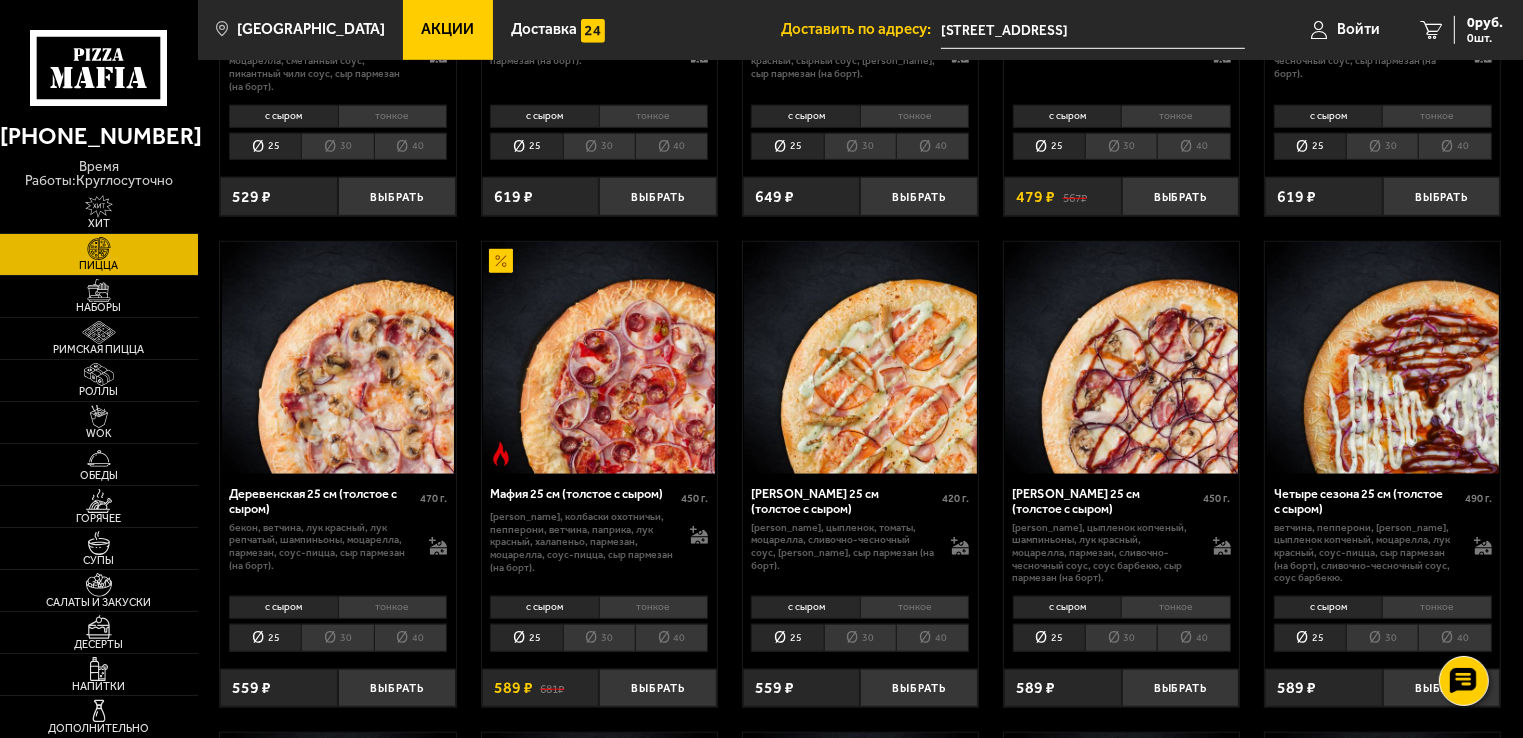 click on "тонкое" at bounding box center (392, 607) 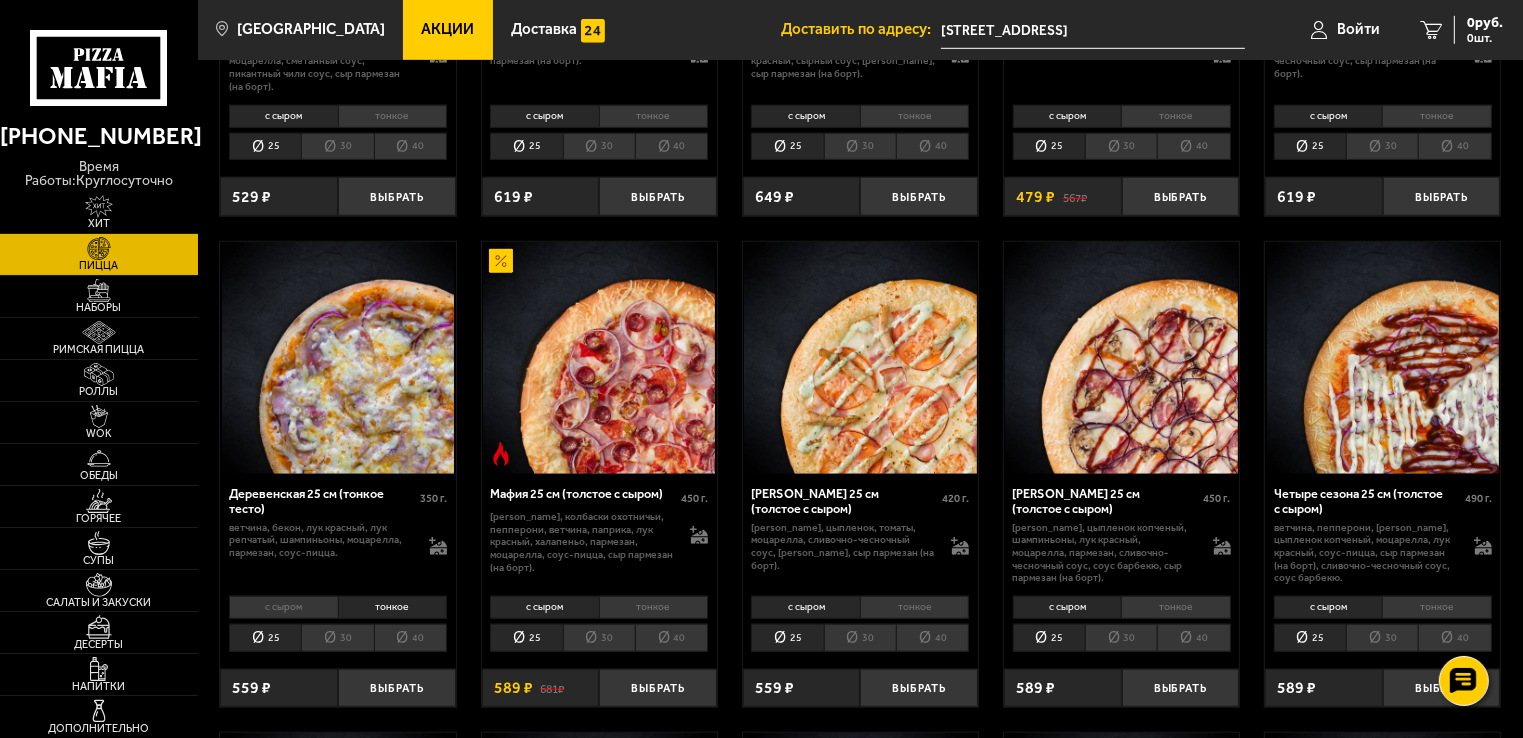 click on "30" at bounding box center [337, 638] 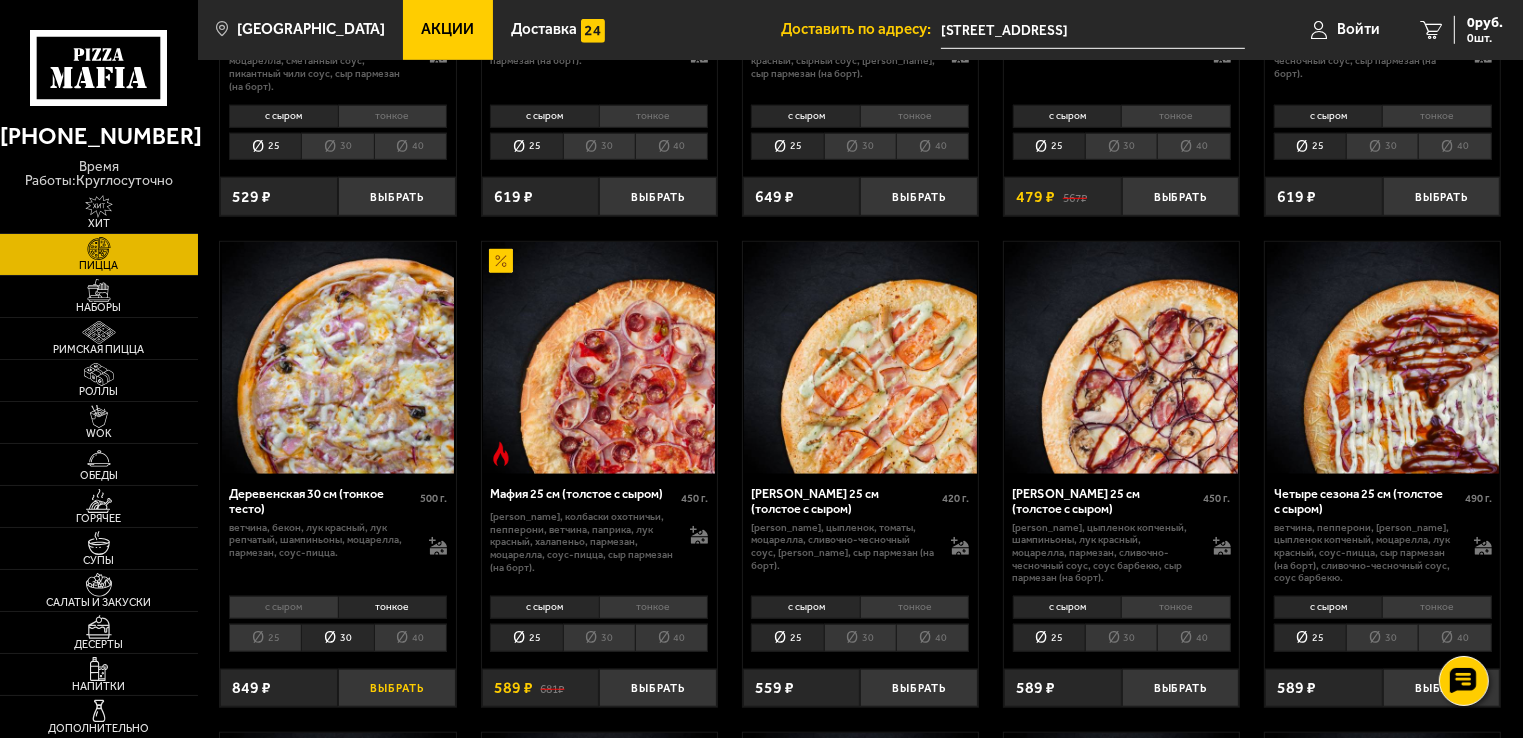 click on "Выбрать" at bounding box center (397, 688) 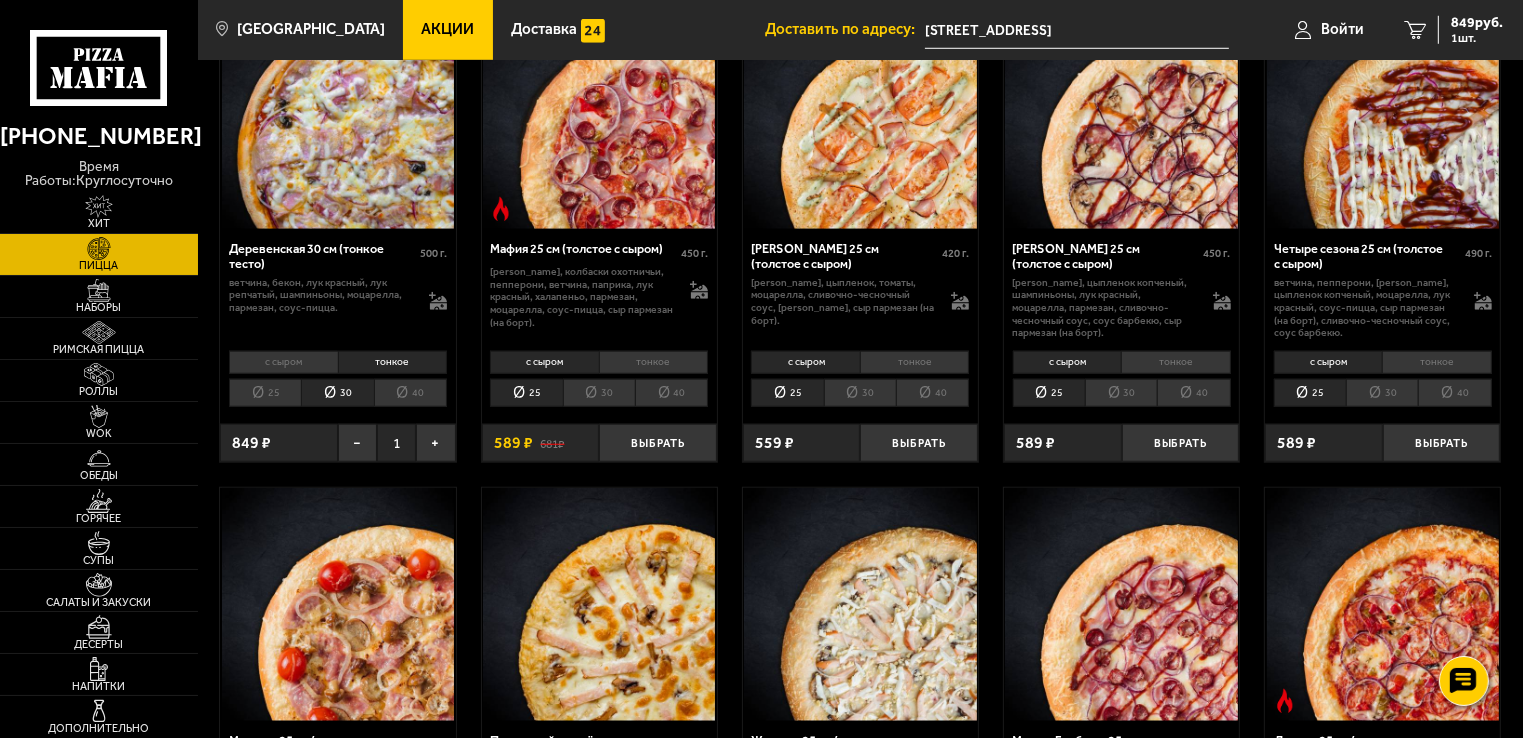 scroll, scrollTop: 1400, scrollLeft: 0, axis: vertical 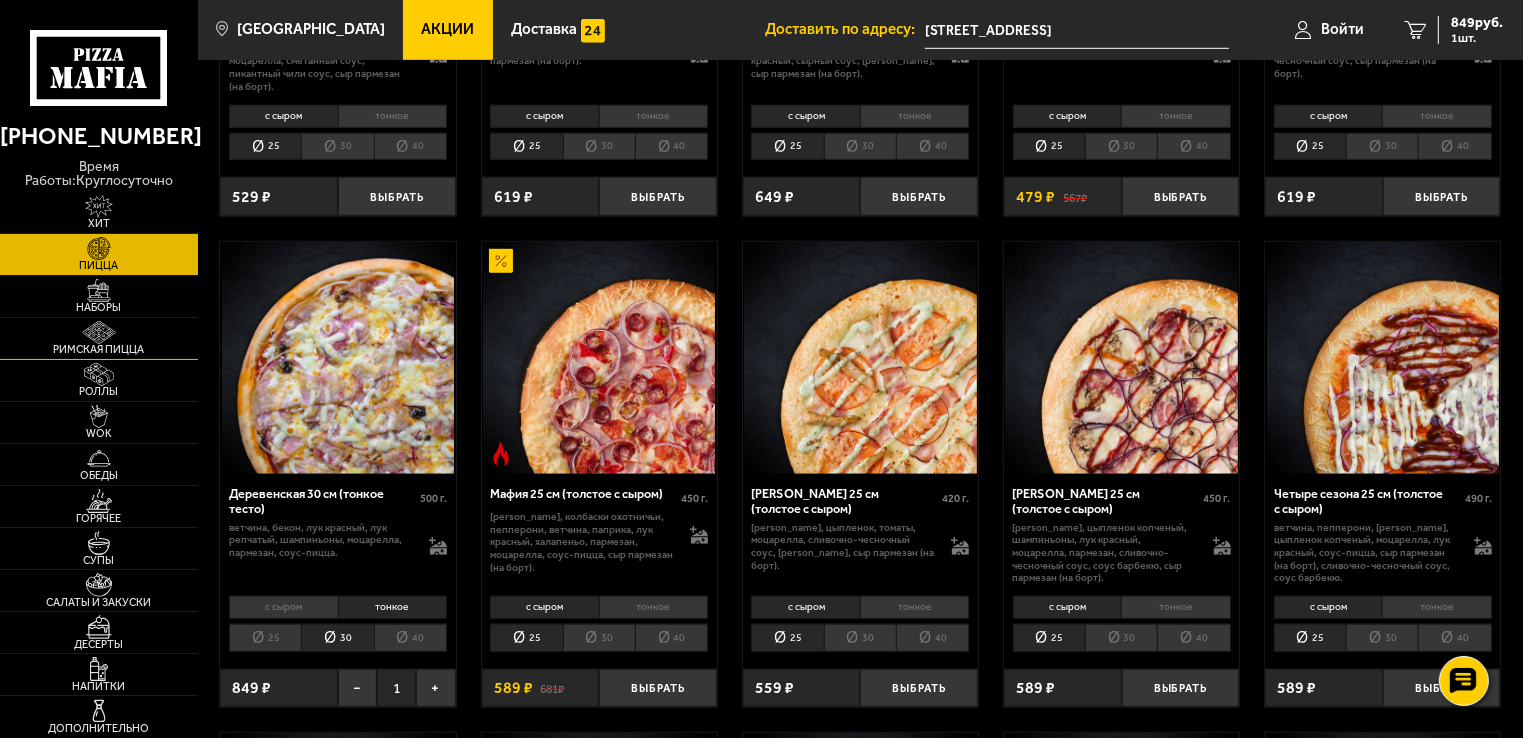 click at bounding box center (99, 332) 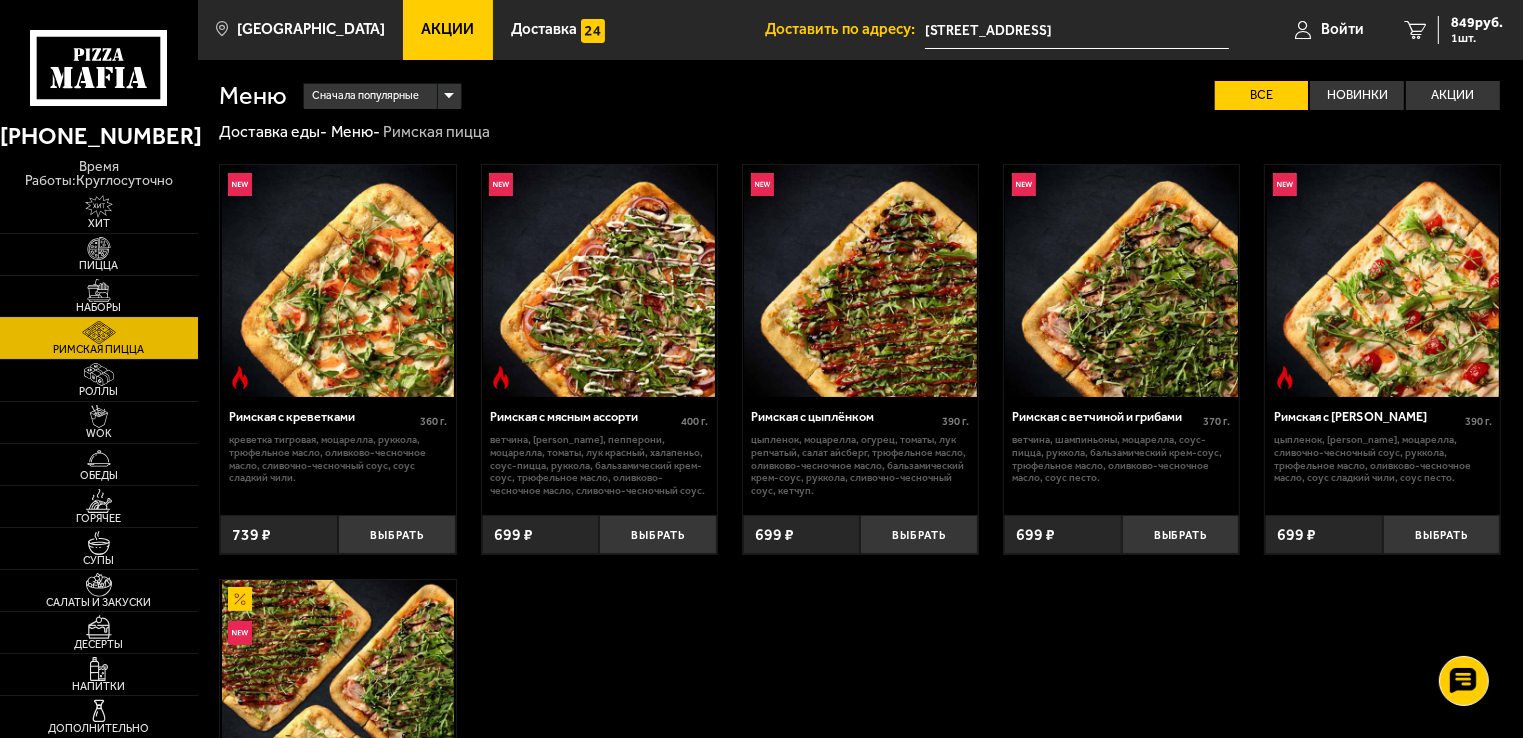 click on "Наборы" at bounding box center [99, 307] 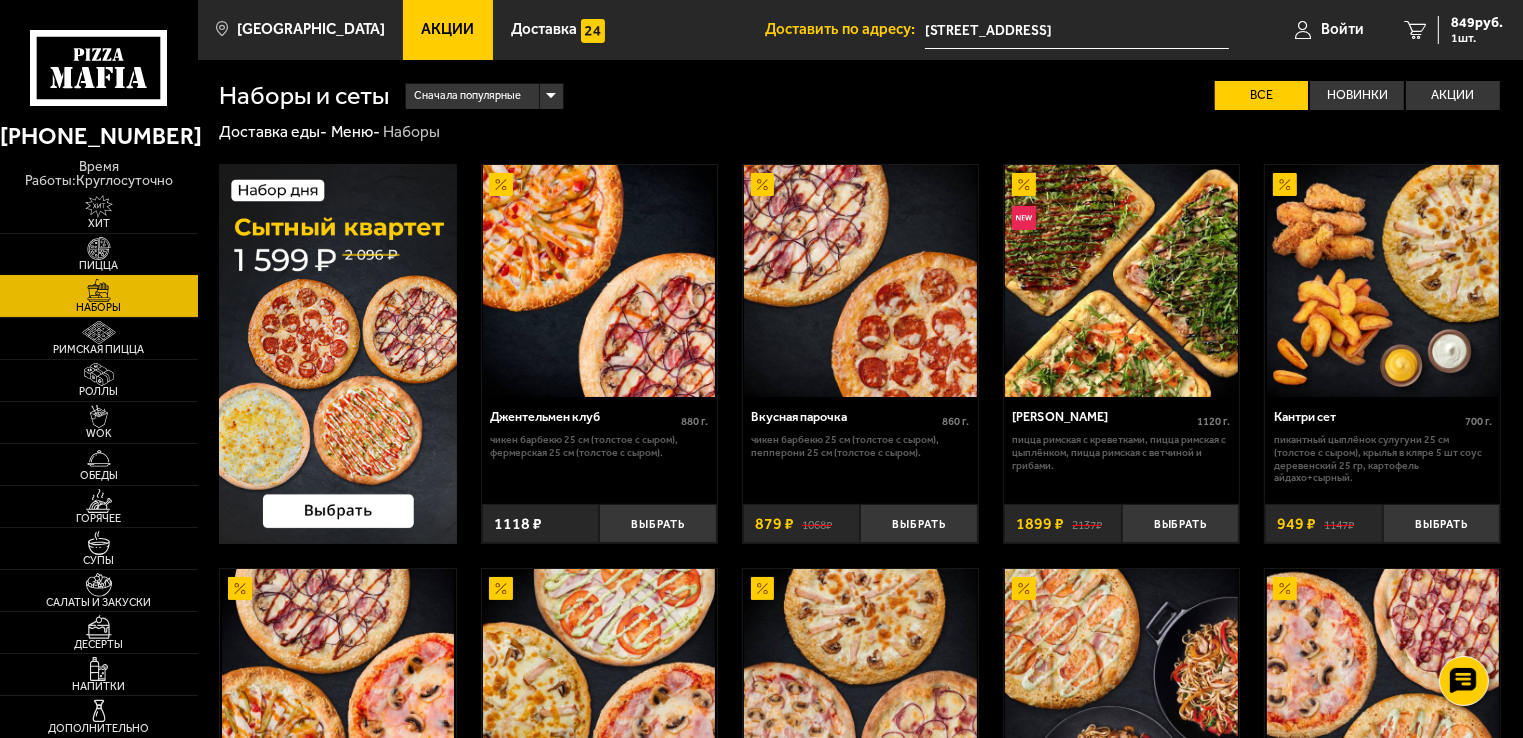click at bounding box center (99, 248) 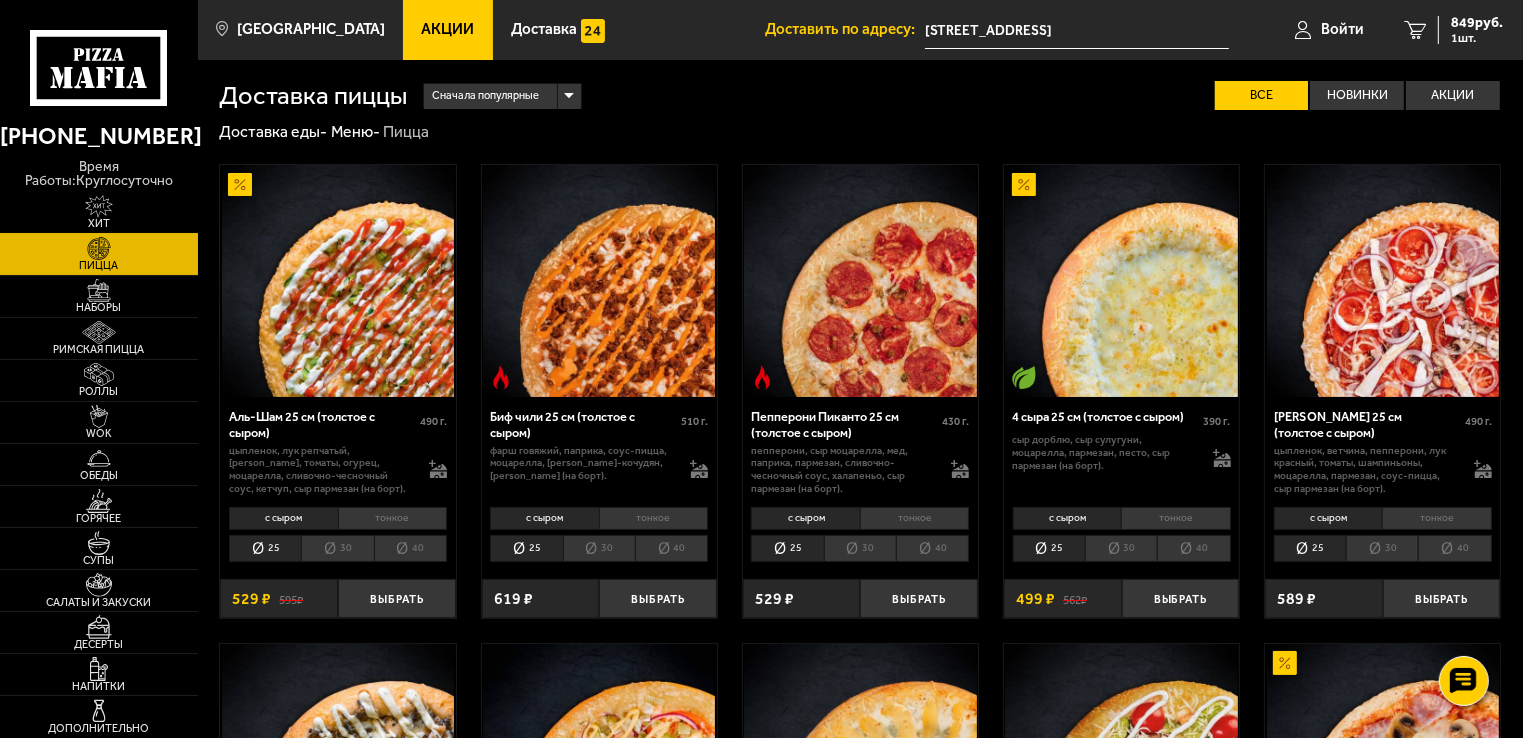 click at bounding box center (99, 206) 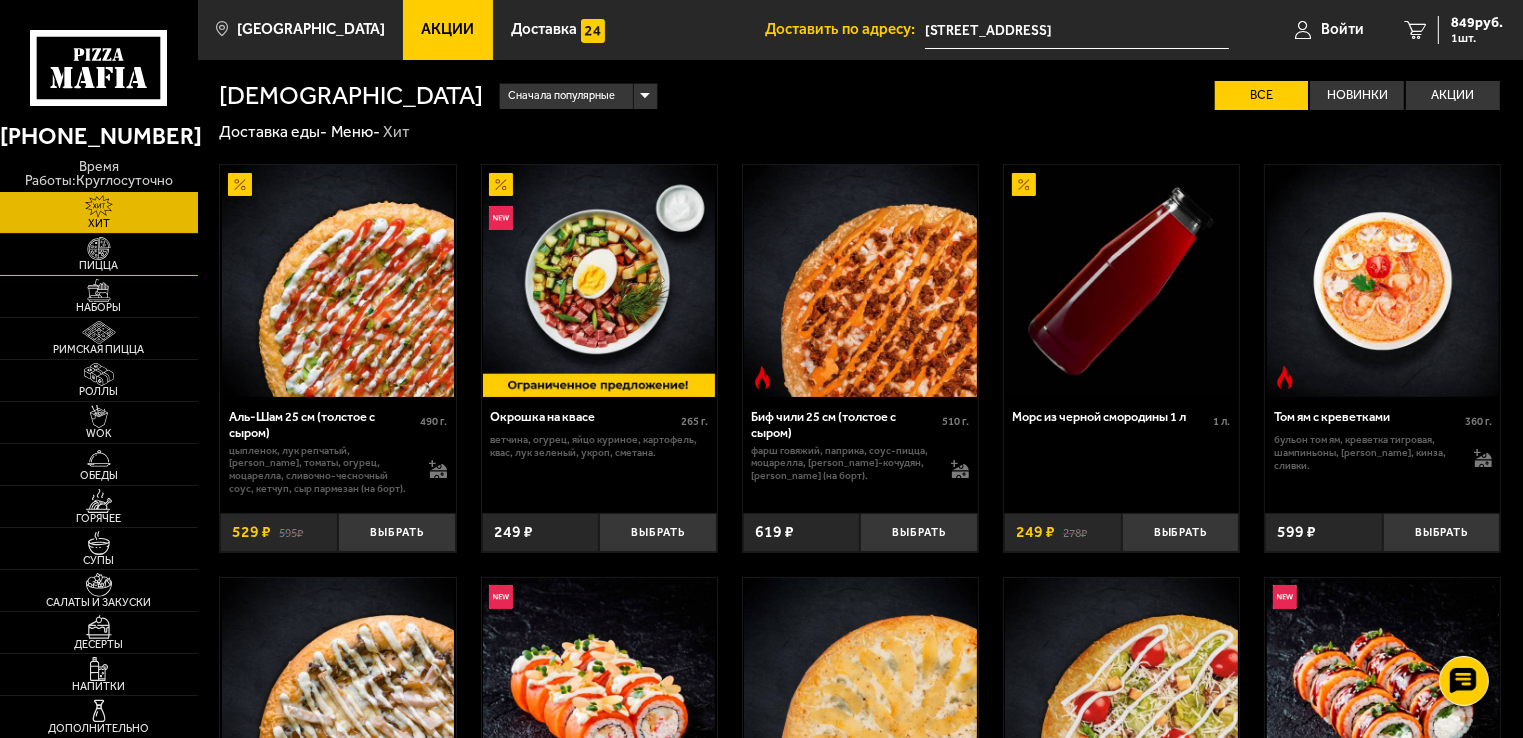 click at bounding box center (99, 248) 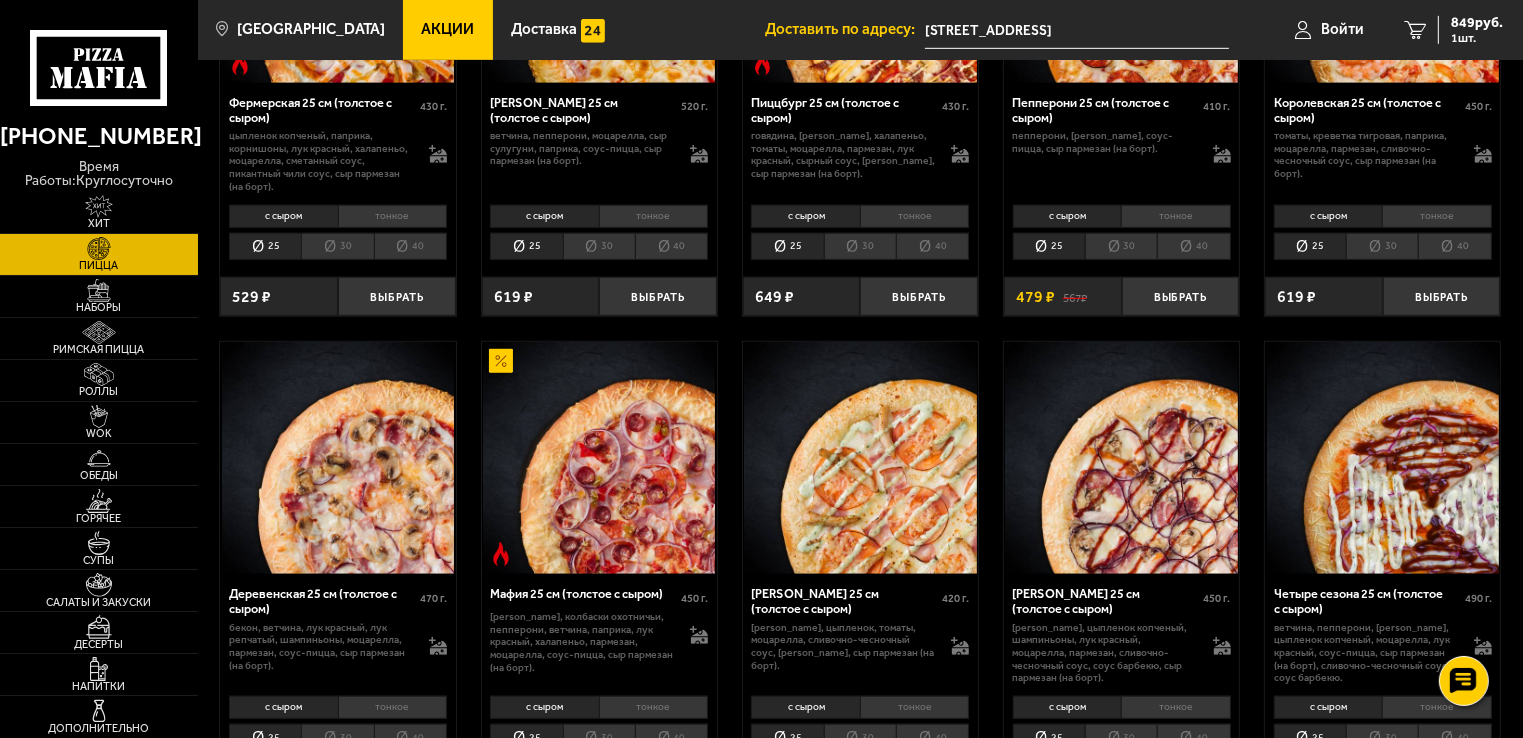 scroll, scrollTop: 1400, scrollLeft: 0, axis: vertical 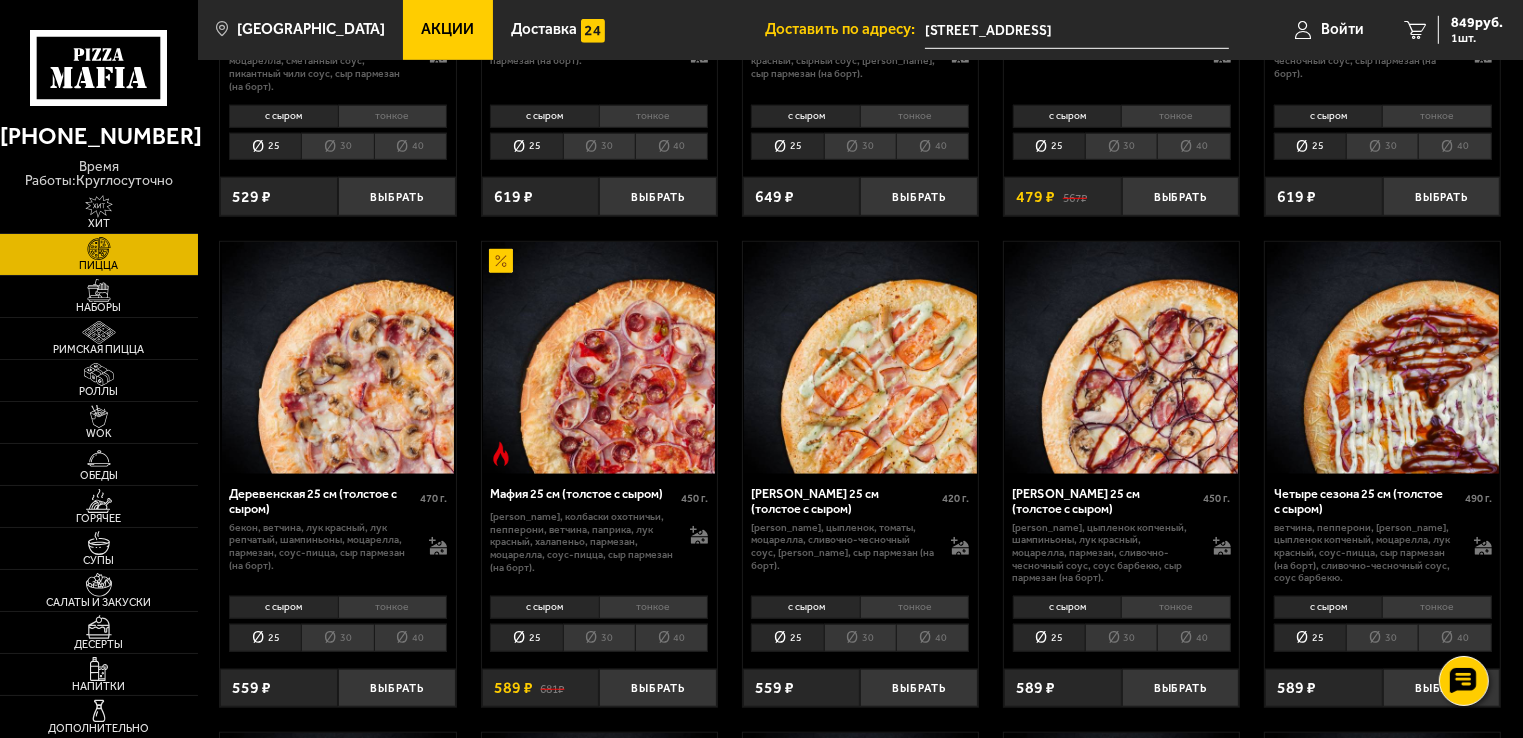 click on "тонкое" at bounding box center (914, 607) 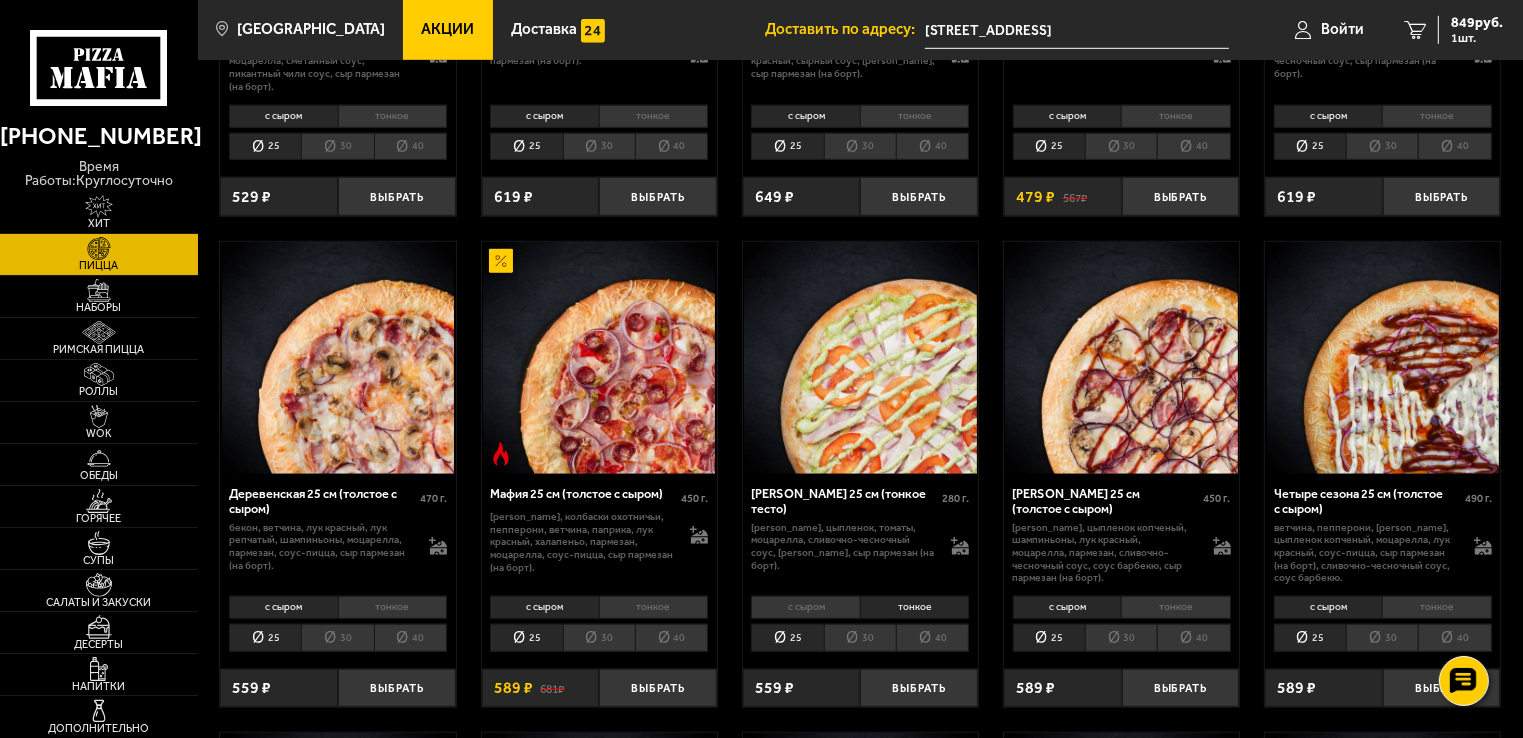 click on "30" at bounding box center [860, 638] 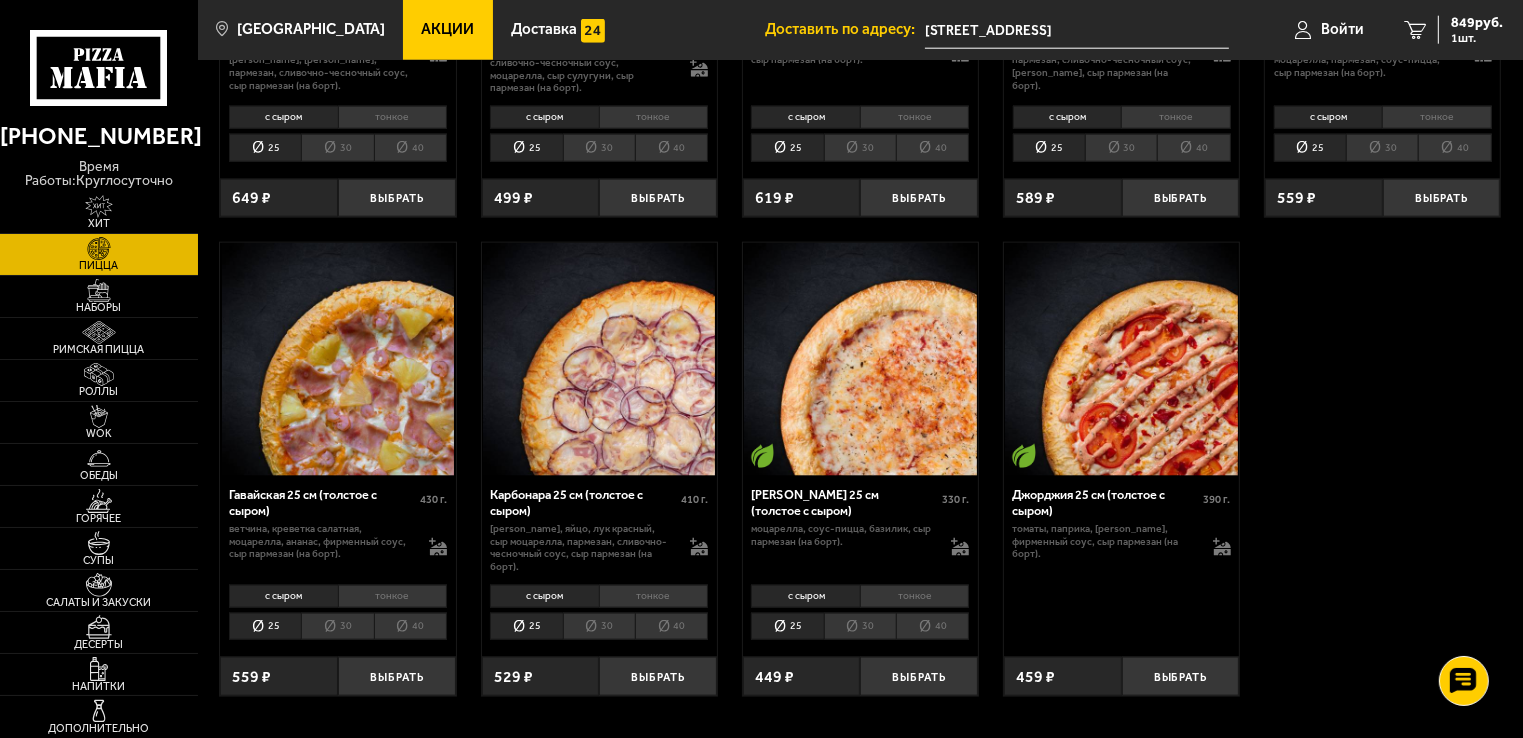 scroll, scrollTop: 2500, scrollLeft: 0, axis: vertical 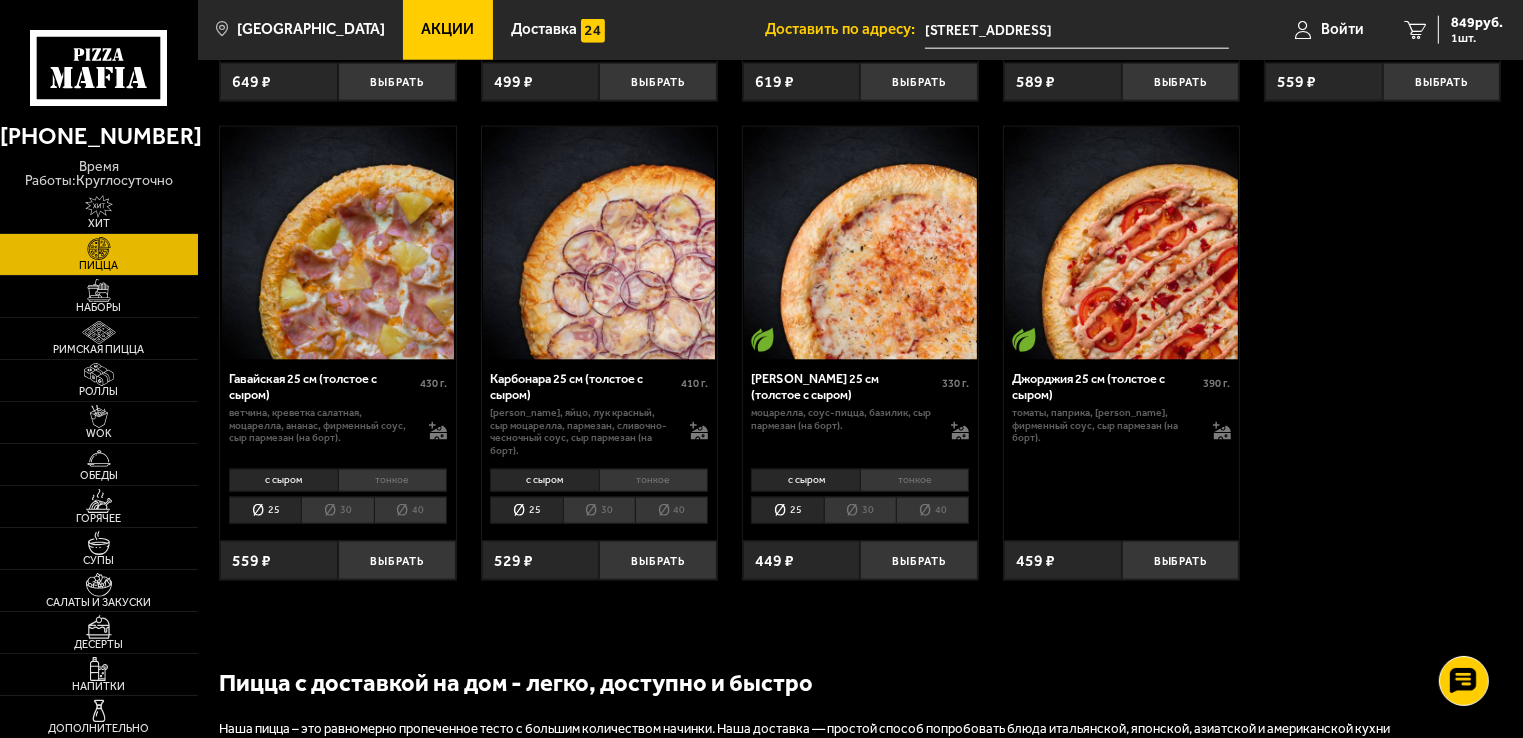 click on "30" at bounding box center (337, 511) 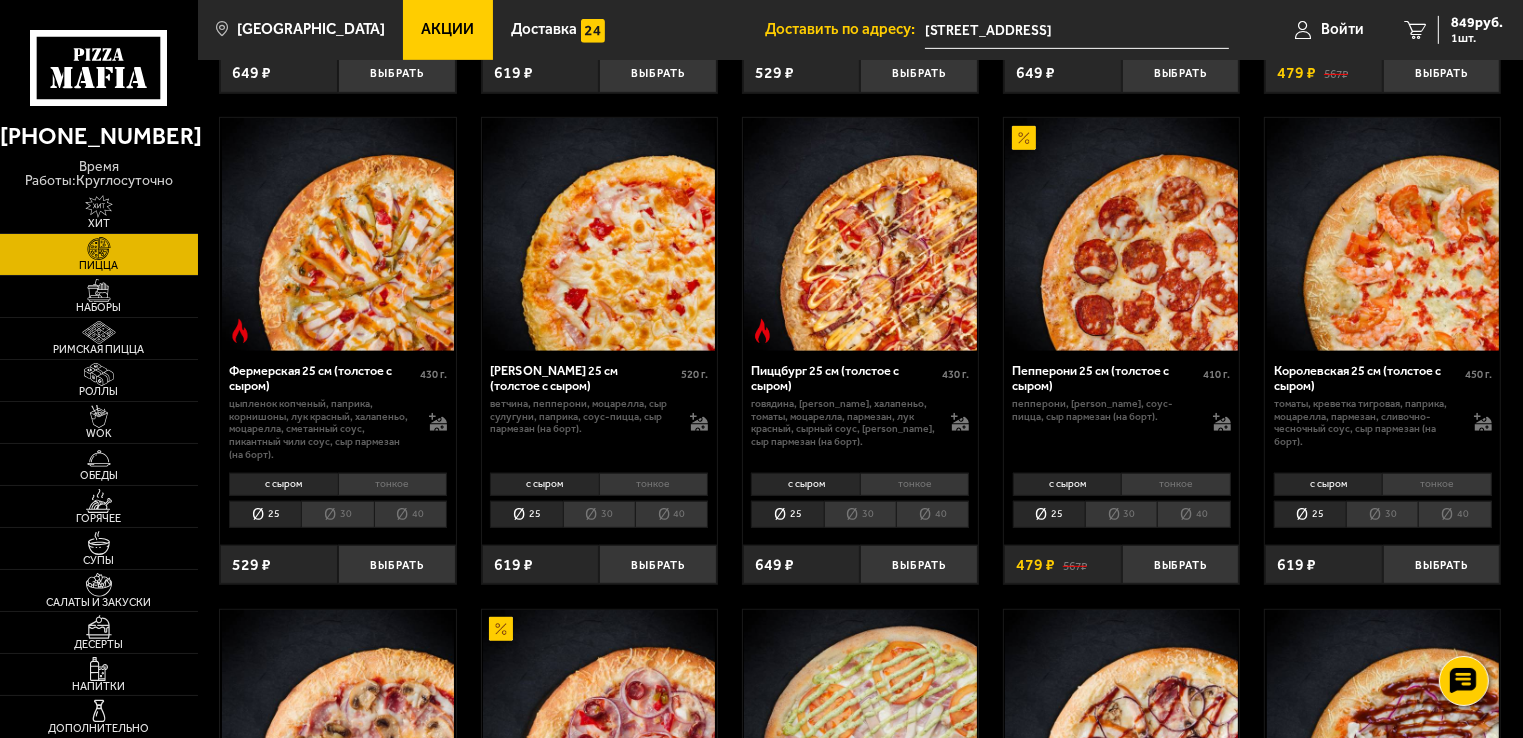 scroll, scrollTop: 1000, scrollLeft: 0, axis: vertical 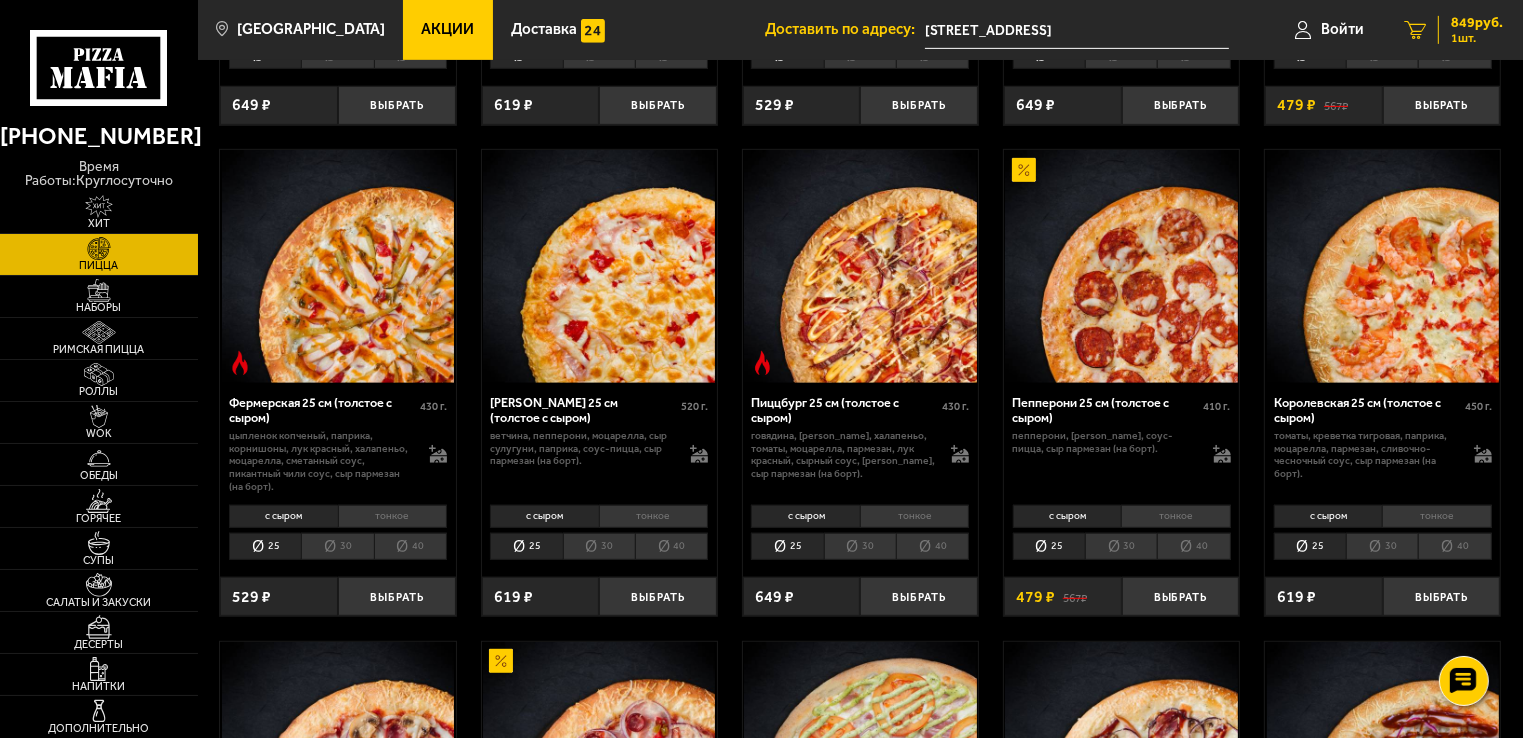click on "1" at bounding box center (1415, 30) 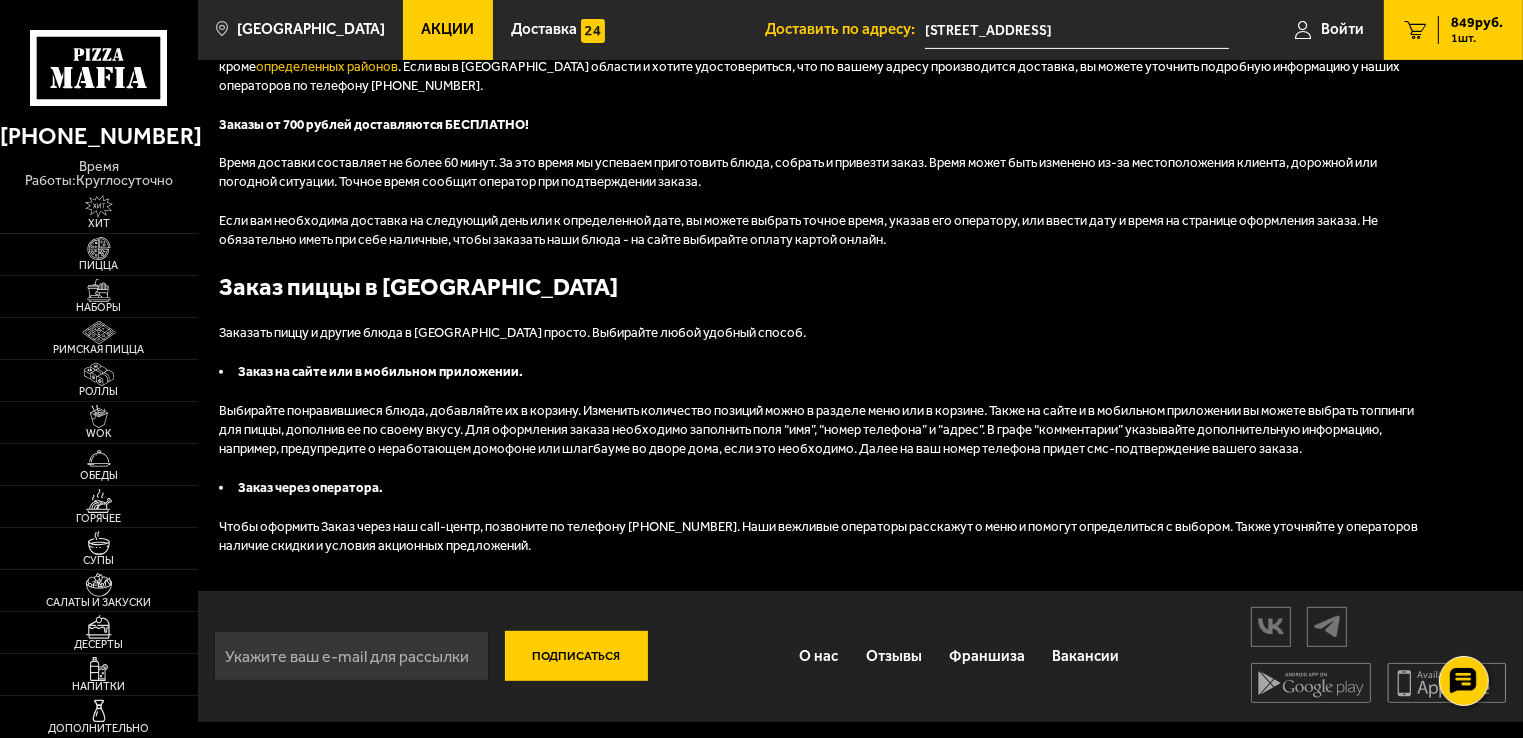 scroll, scrollTop: 0, scrollLeft: 0, axis: both 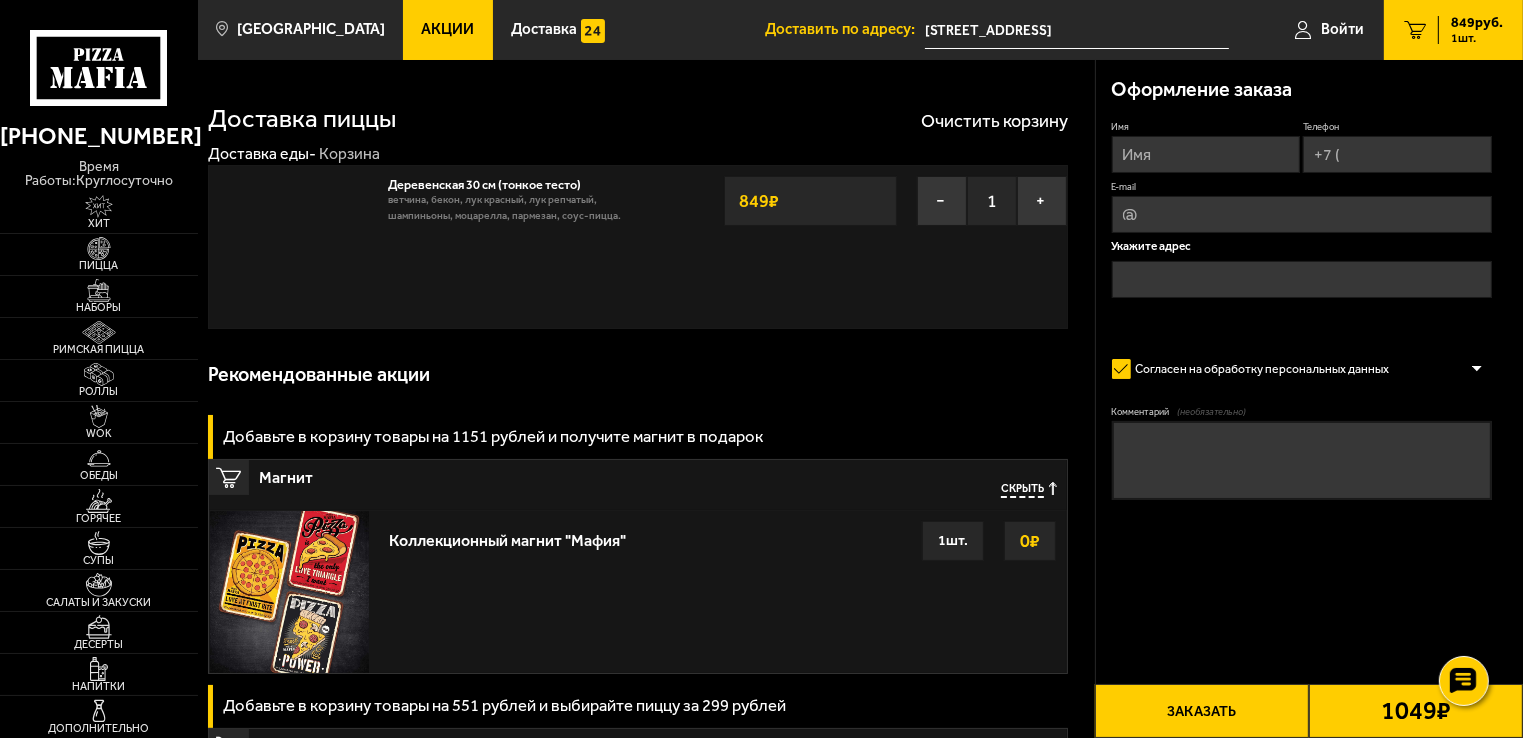 type on "[STREET_ADDRESS]" 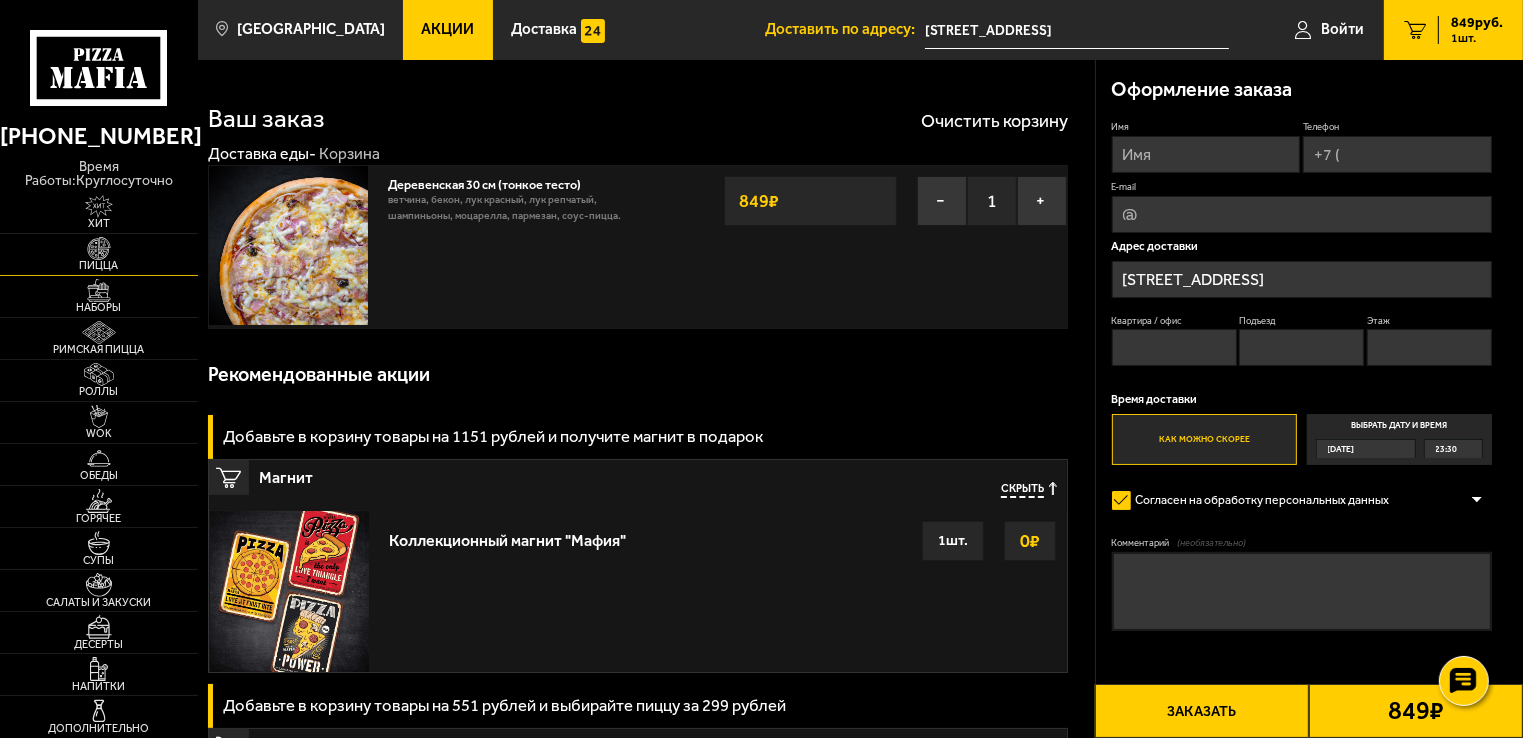 click at bounding box center [99, 248] 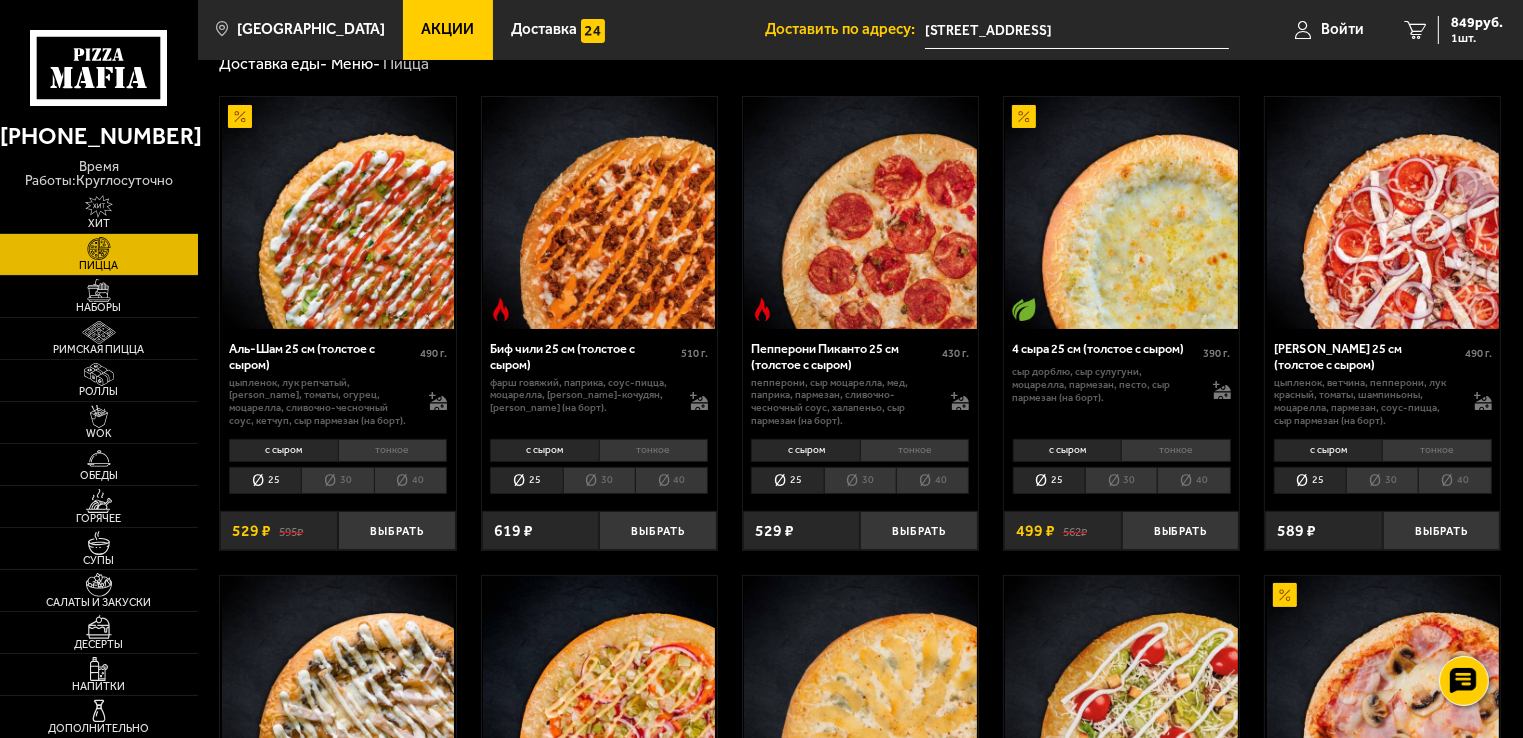 scroll, scrollTop: 0, scrollLeft: 0, axis: both 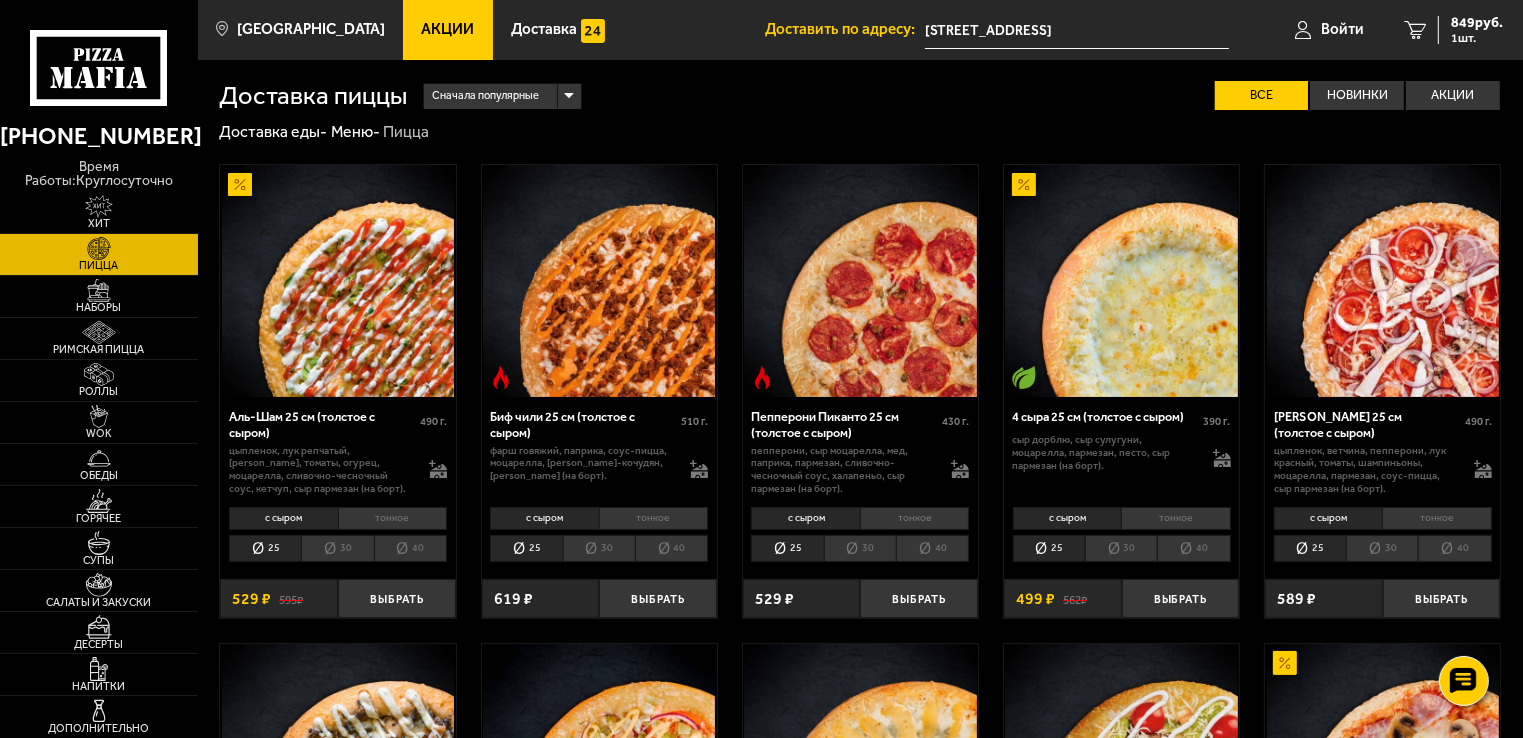 click on "30" at bounding box center [337, 549] 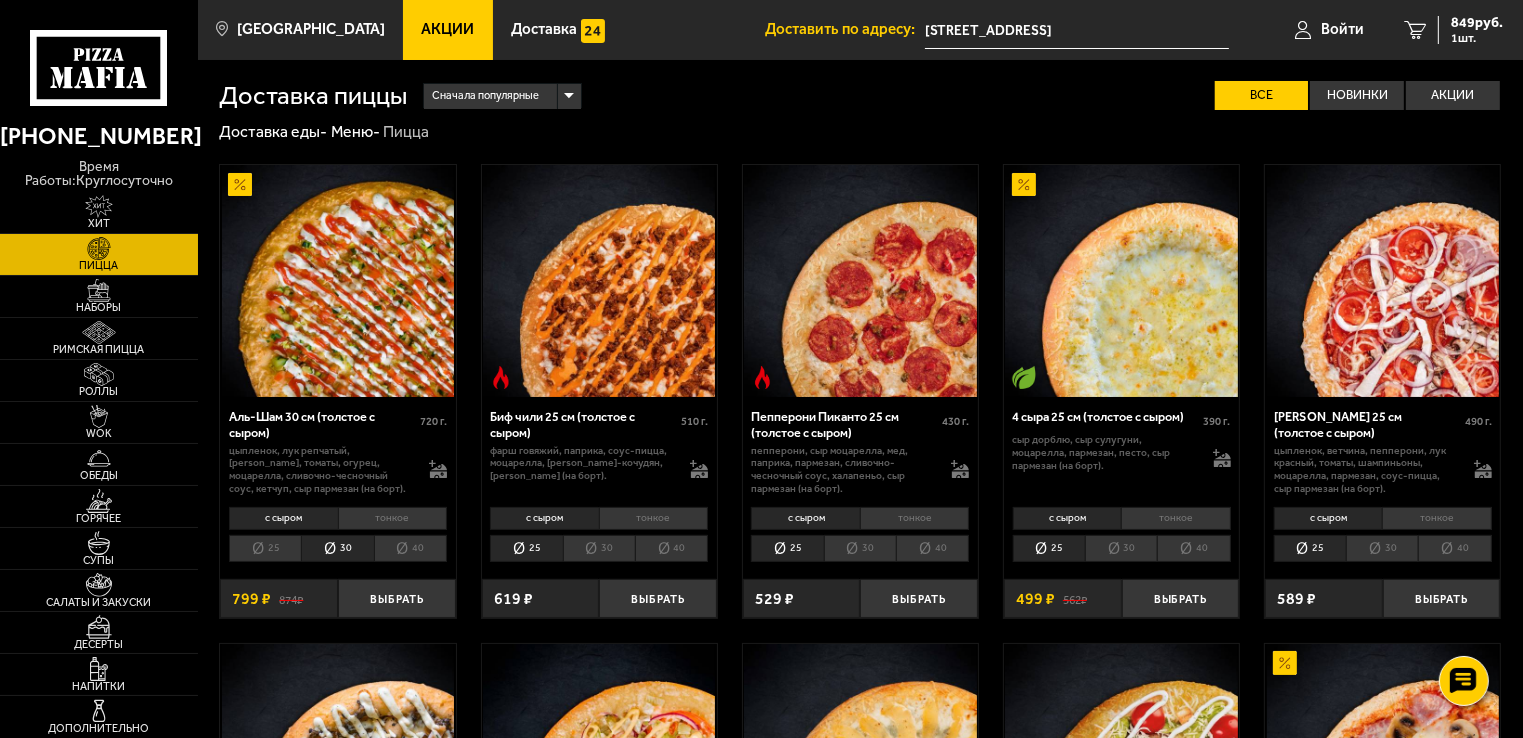 click on "тонкое" at bounding box center (392, 518) 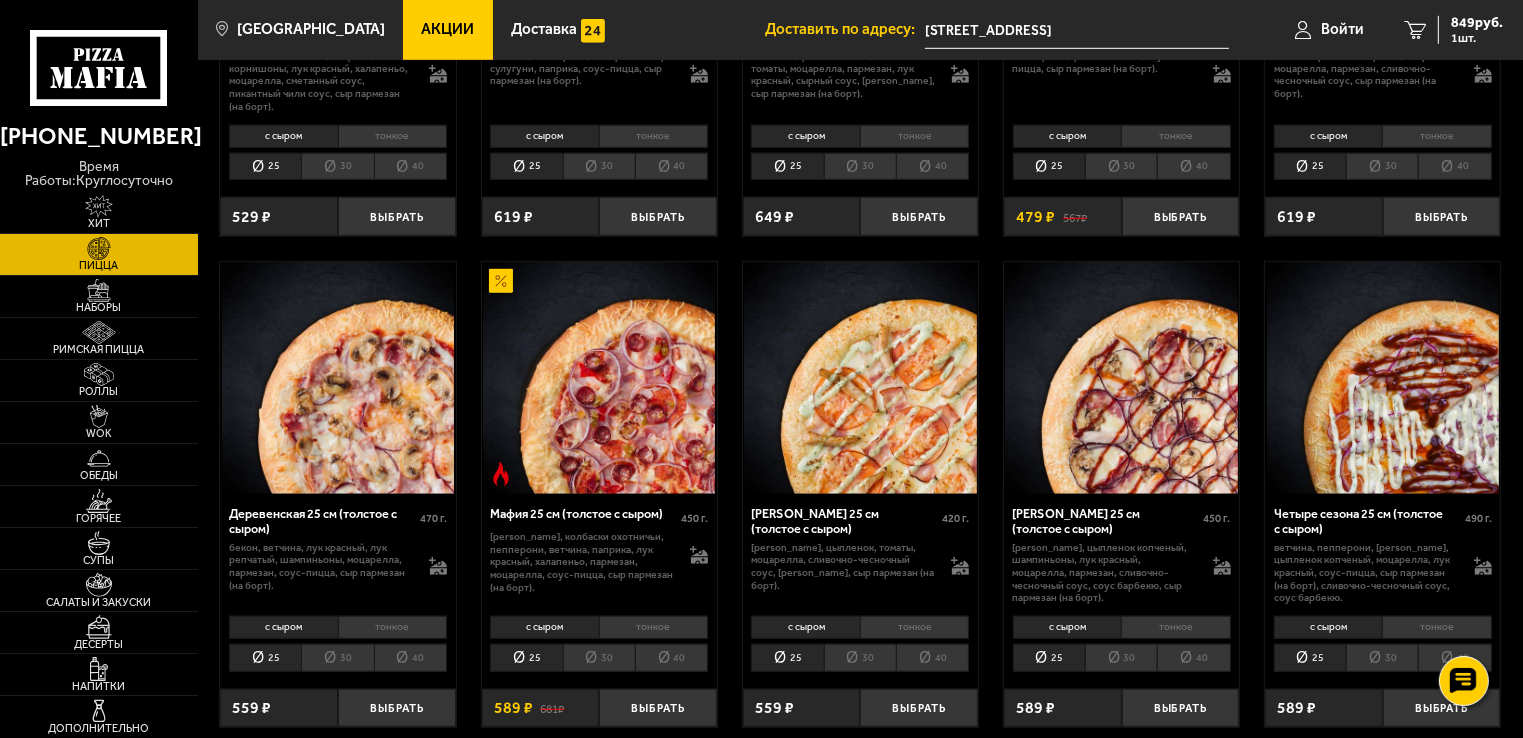 scroll, scrollTop: 1500, scrollLeft: 0, axis: vertical 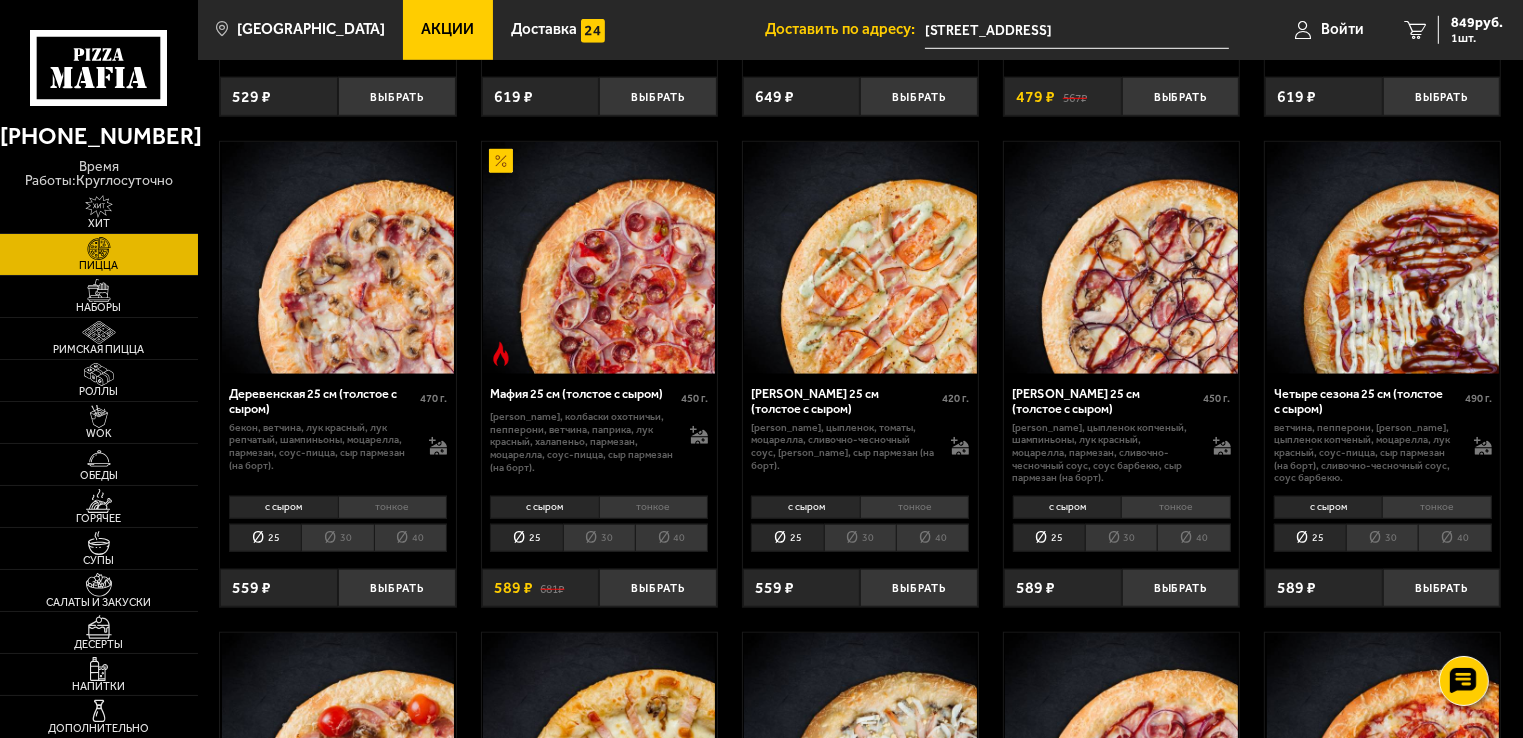 click on "тонкое" at bounding box center (914, 507) 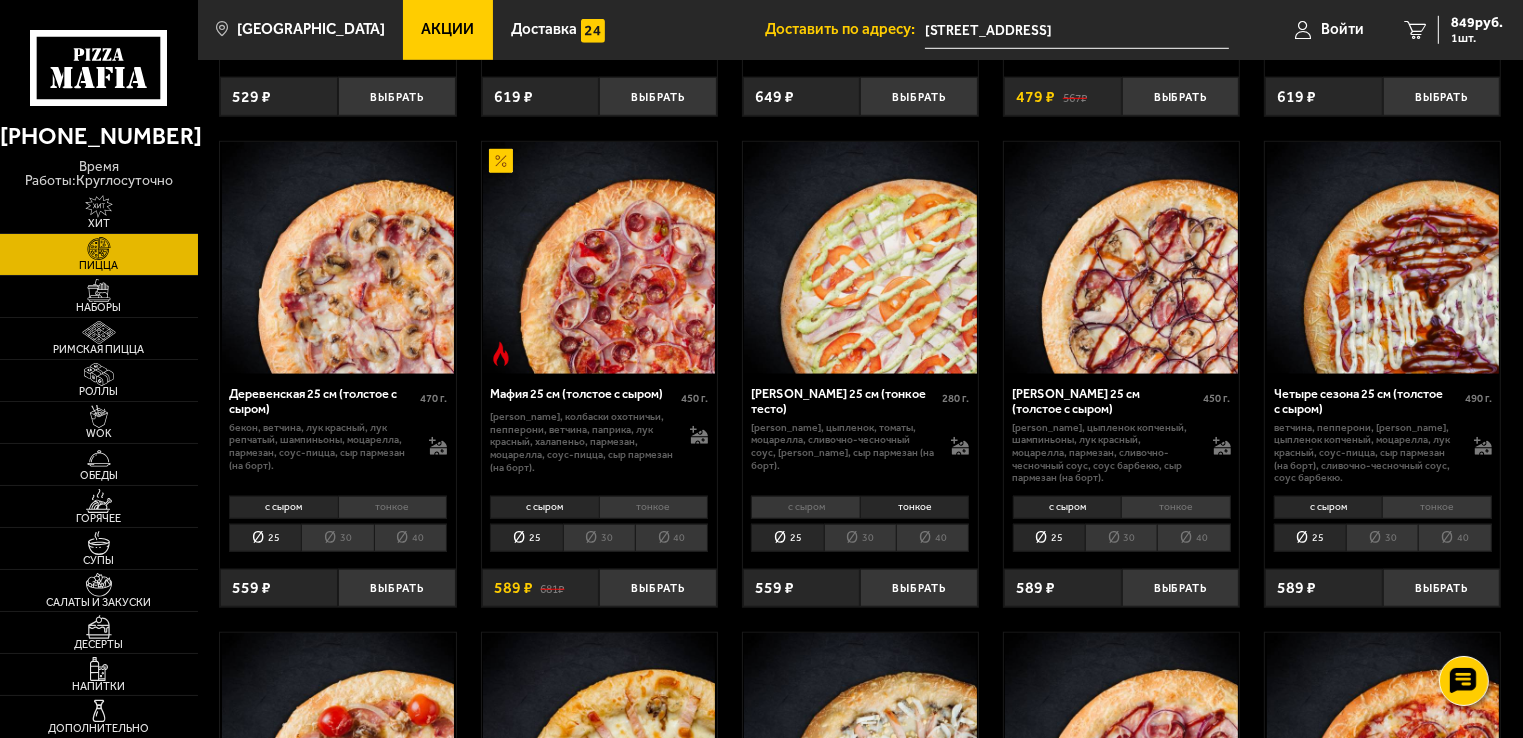 click on "тонкое" at bounding box center [1175, 507] 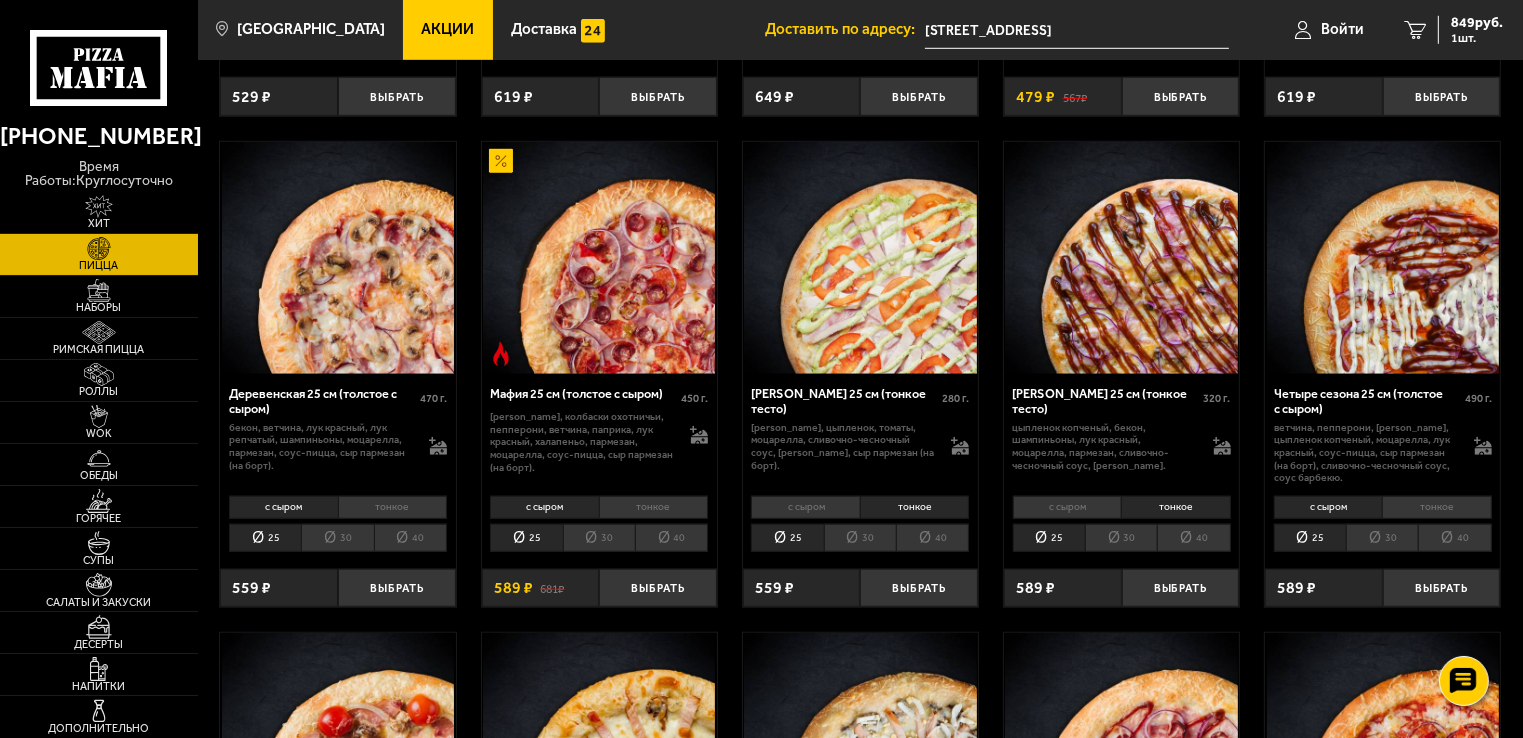 click on "30" at bounding box center [1121, 538] 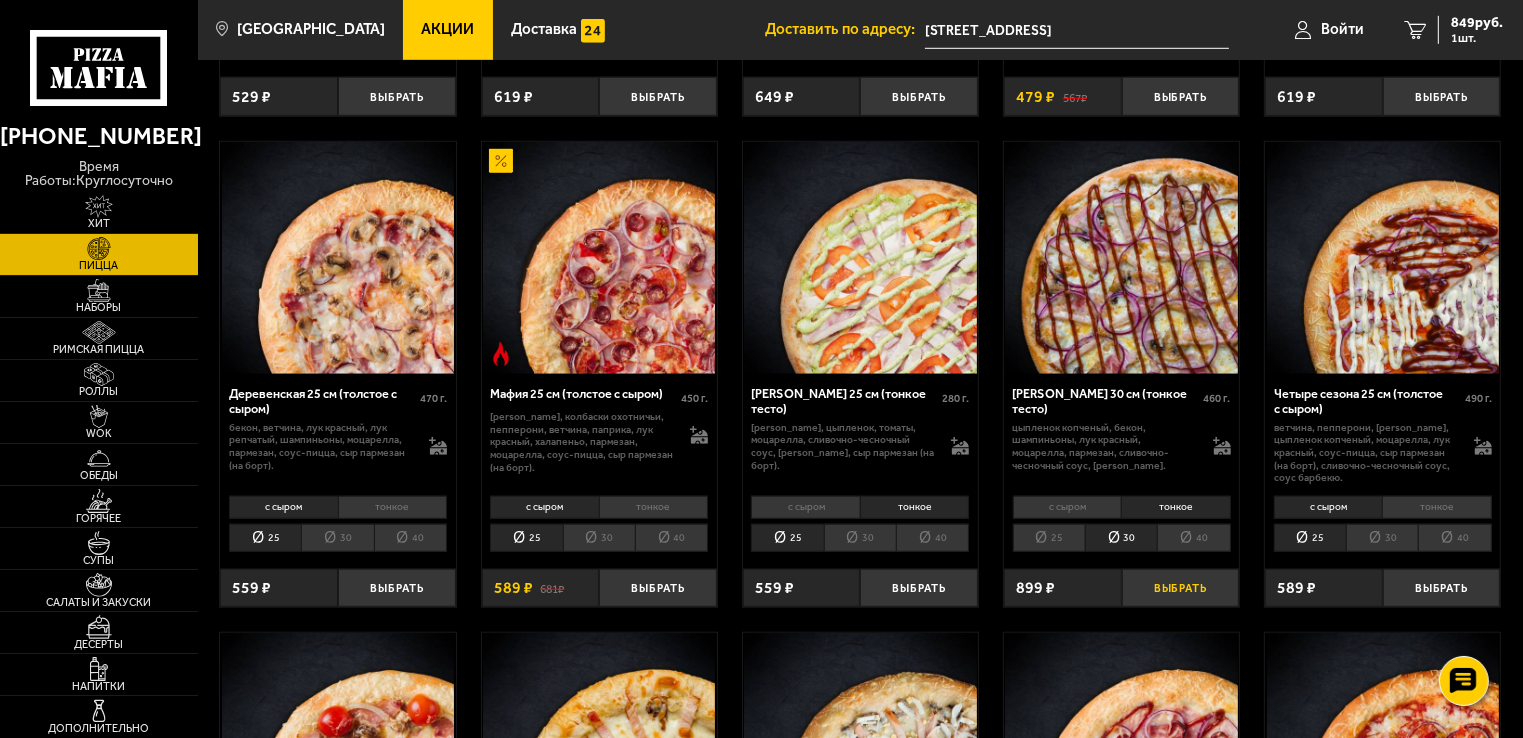 click on "Выбрать" at bounding box center [1181, 588] 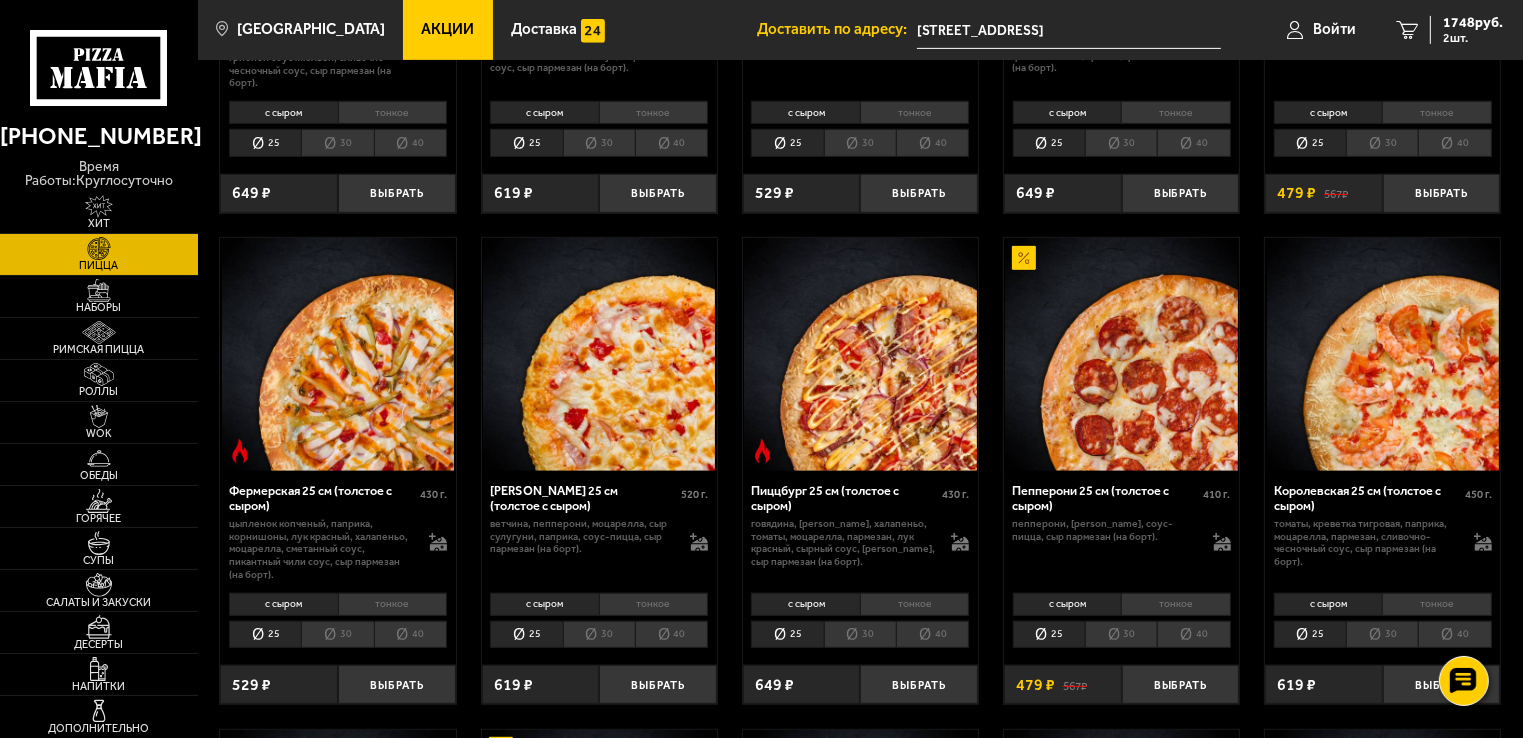 scroll, scrollTop: 900, scrollLeft: 0, axis: vertical 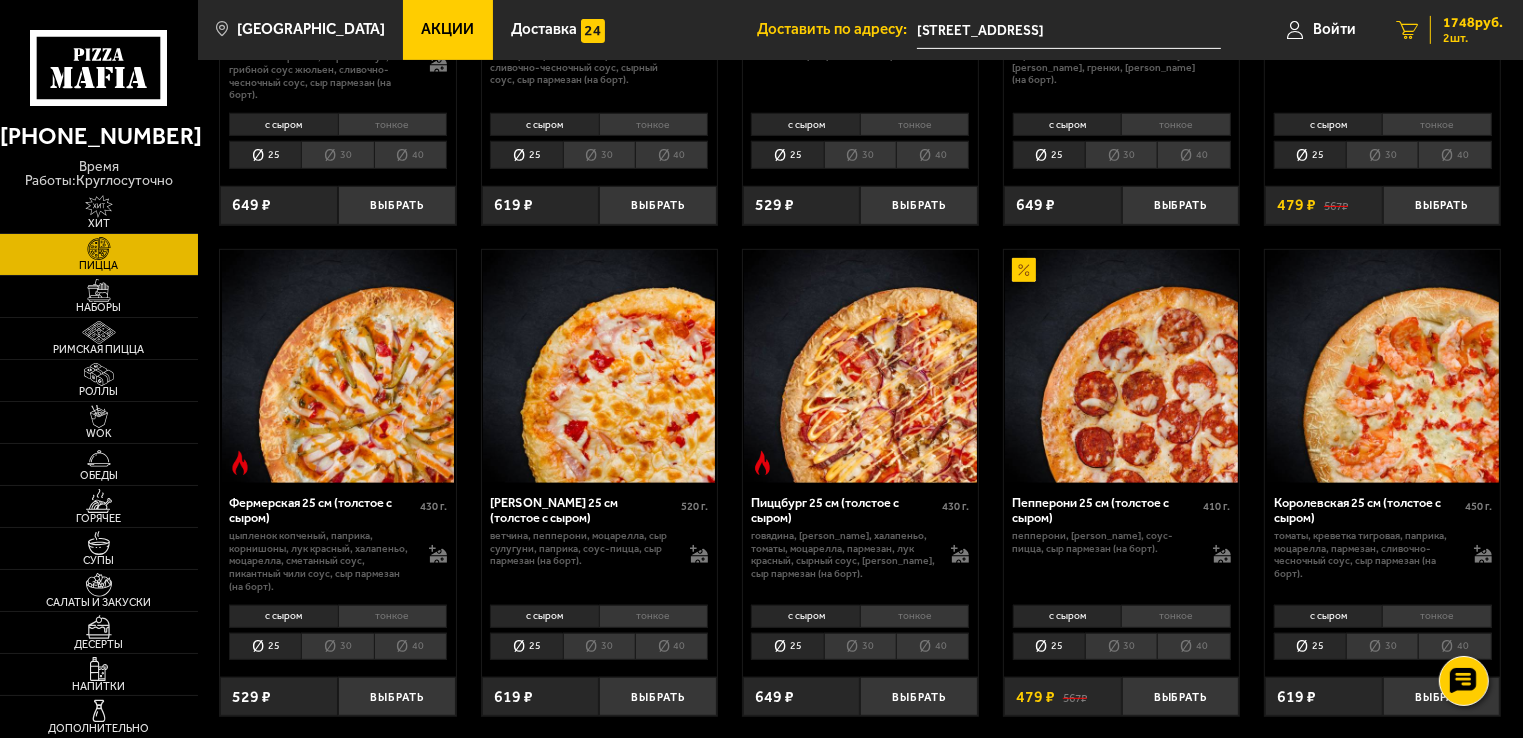 click on "1748  руб." at bounding box center (1473, 23) 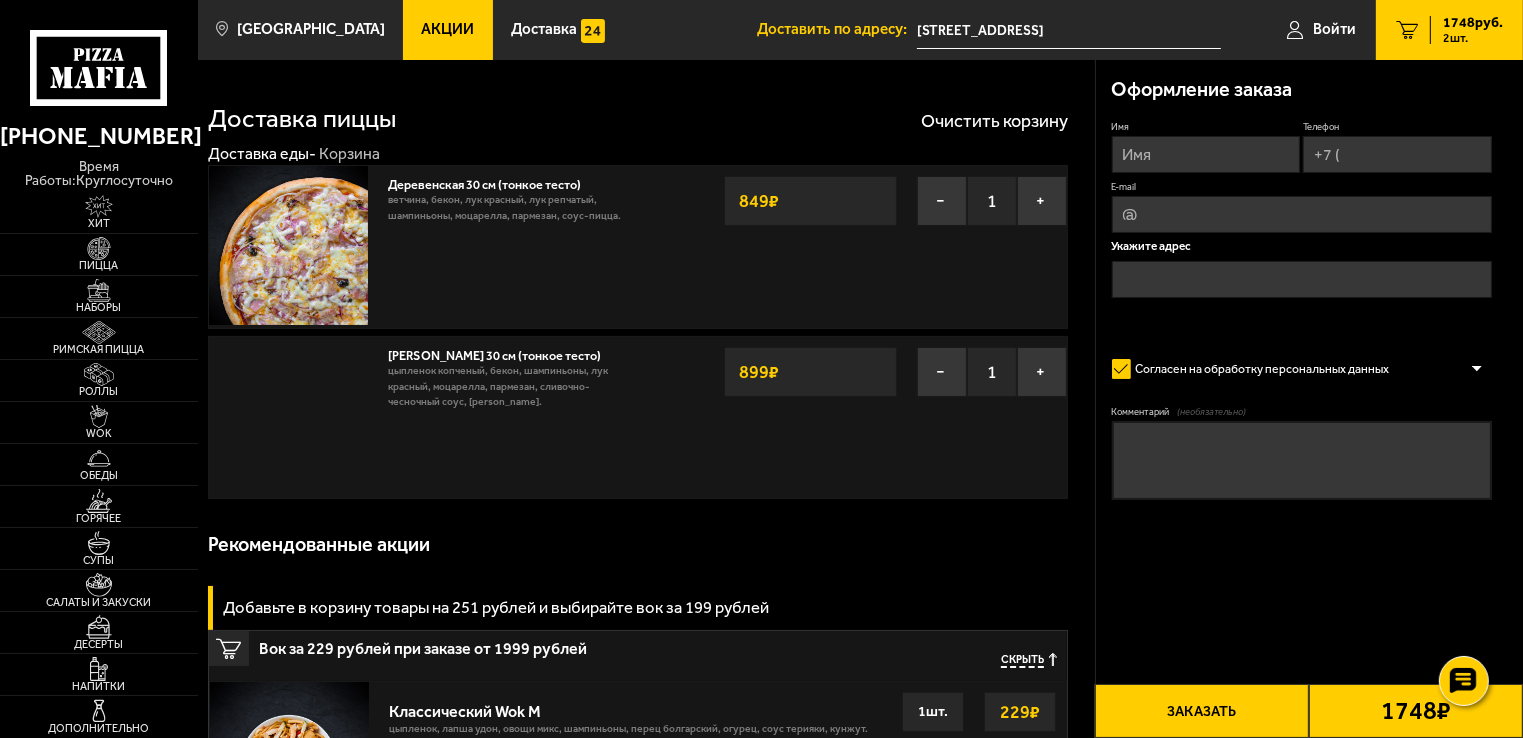 type on "[STREET_ADDRESS]" 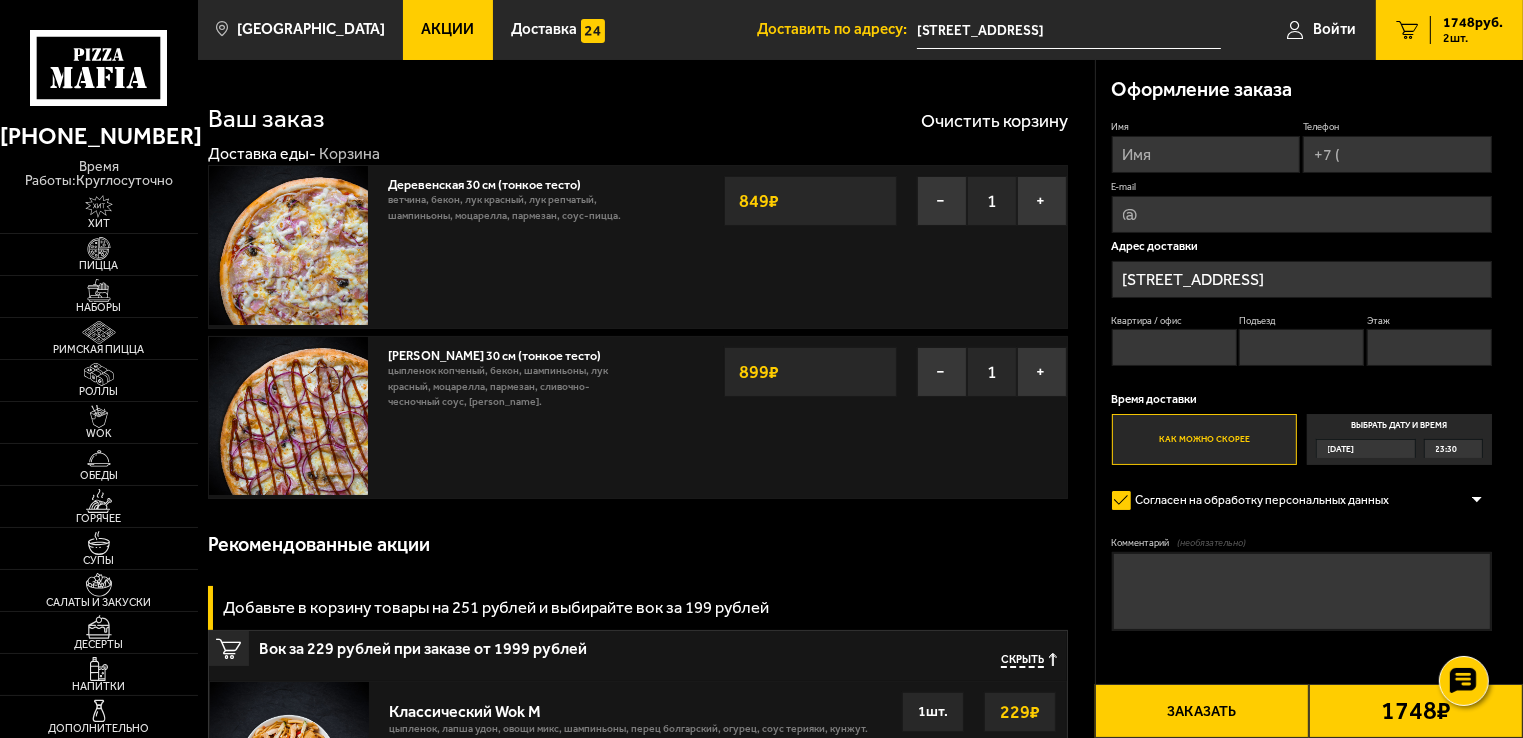 click on "Имя" at bounding box center [1206, 154] 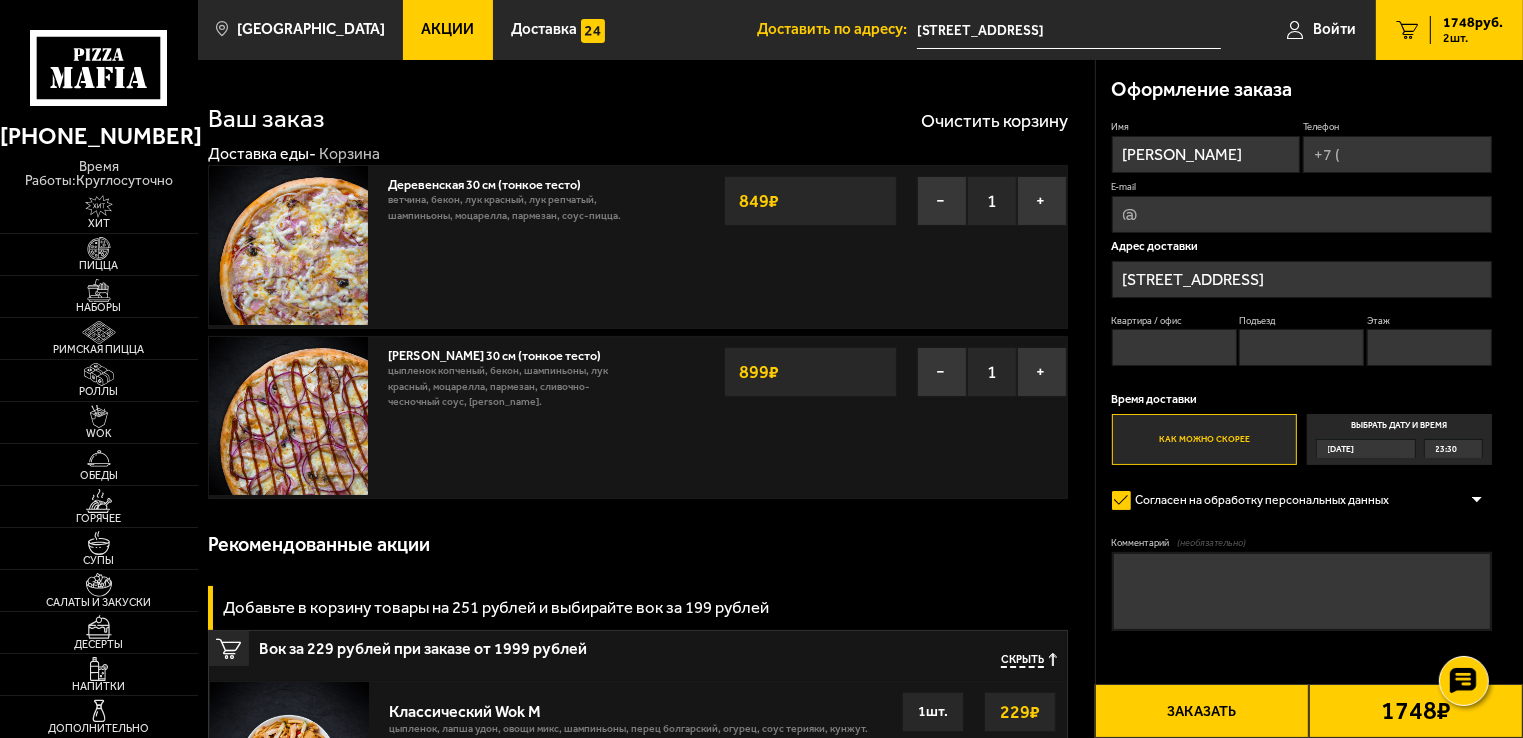 type on "[PHONE_NUMBER]" 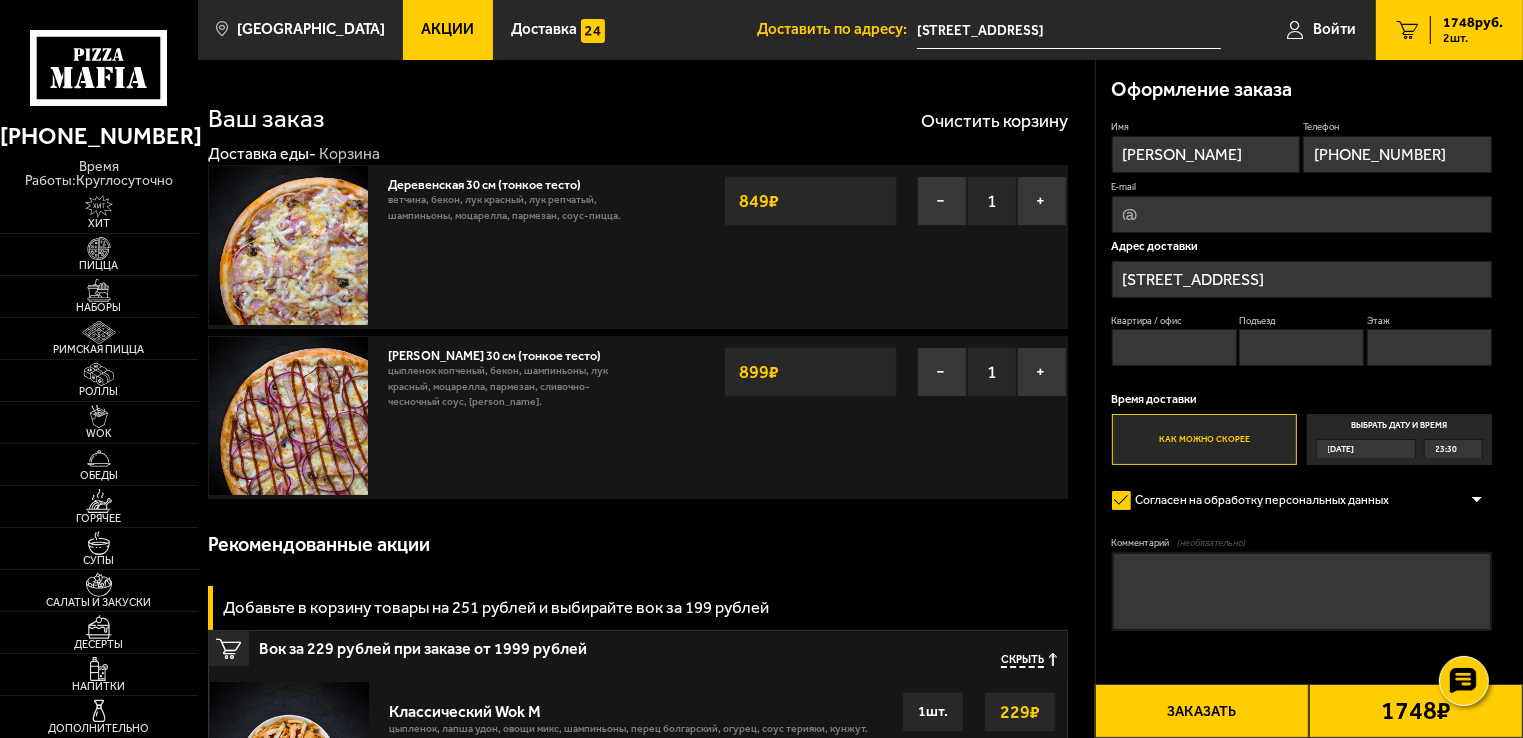 type on "[PERSON_NAME][EMAIL_ADDRESS][DOMAIN_NAME]" 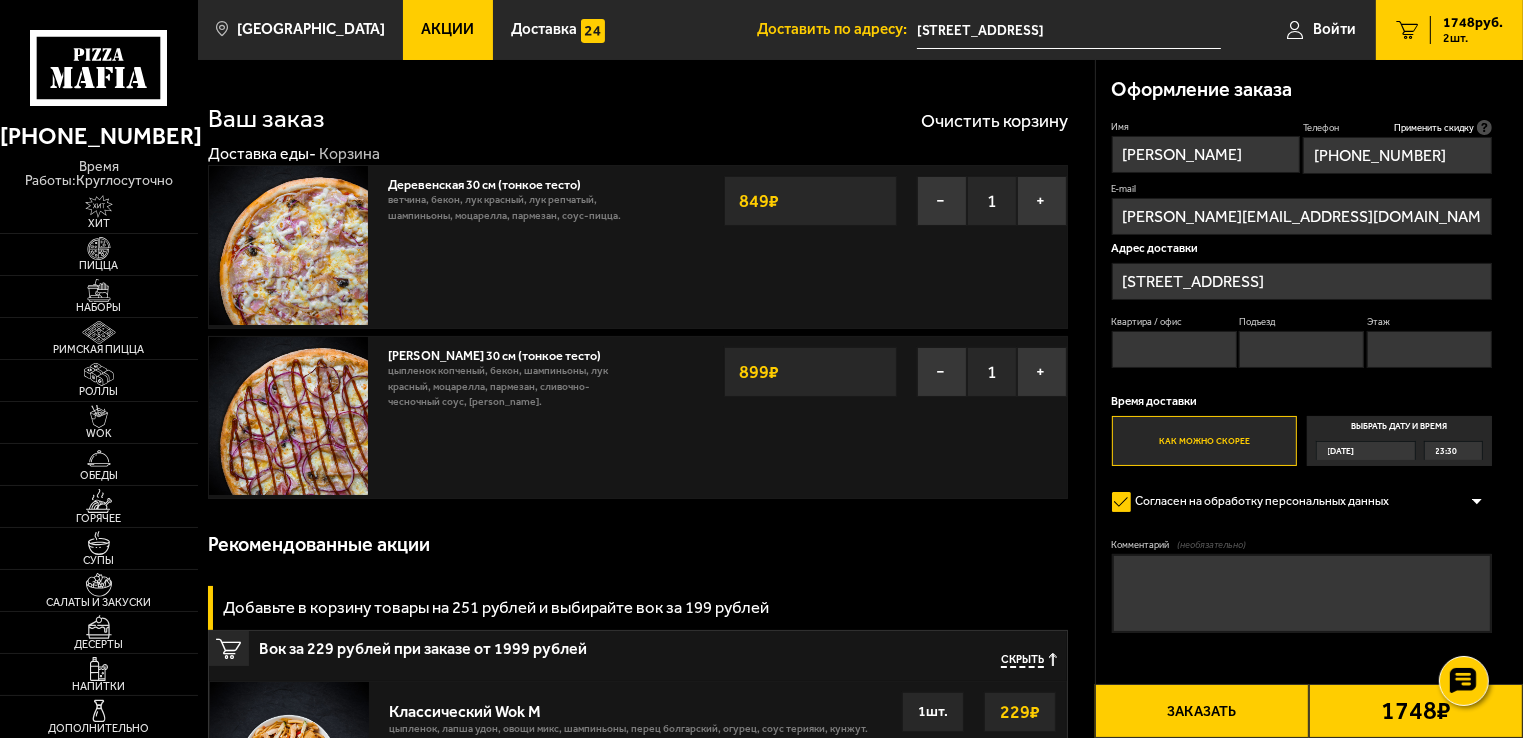 click on "Квартира / офис" at bounding box center [1174, 349] 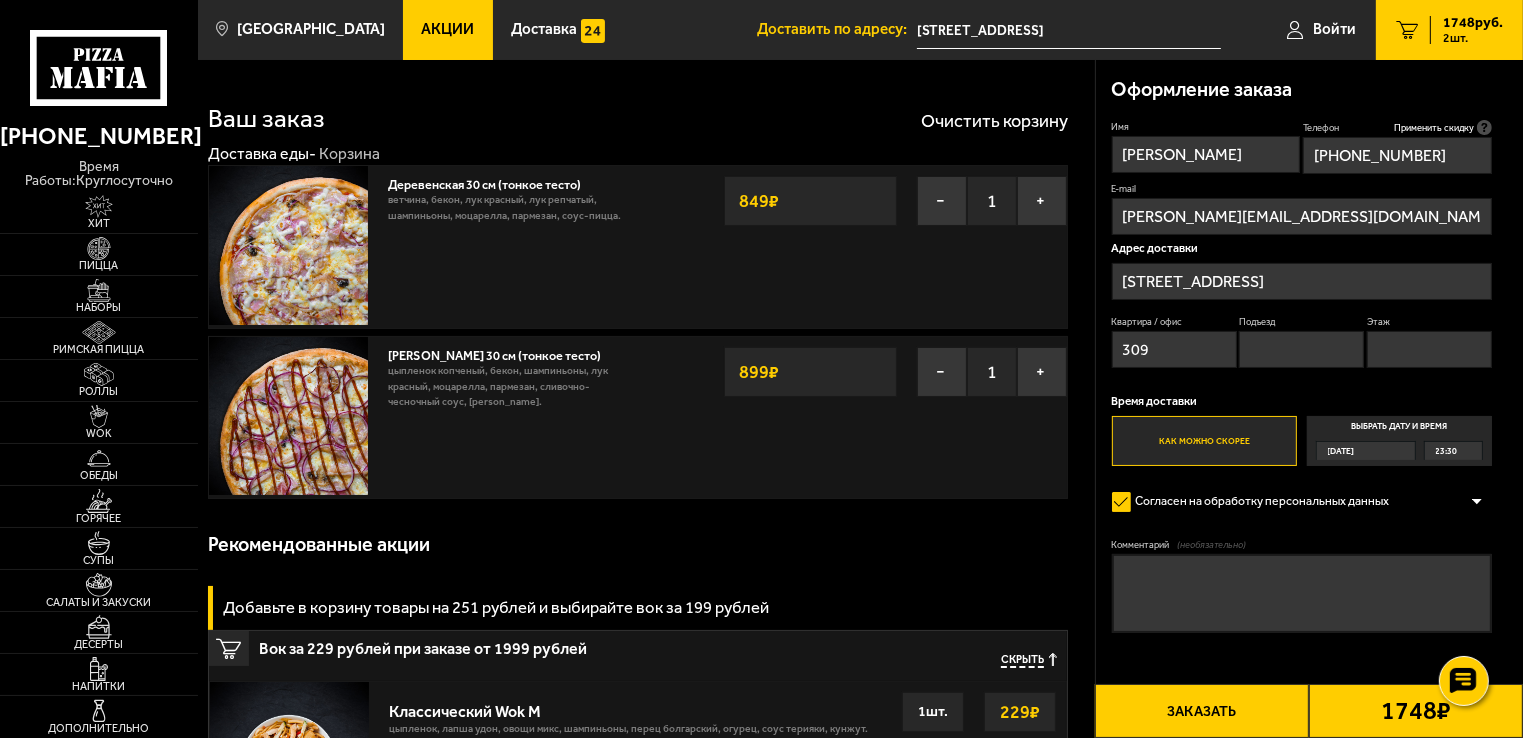 type on "309" 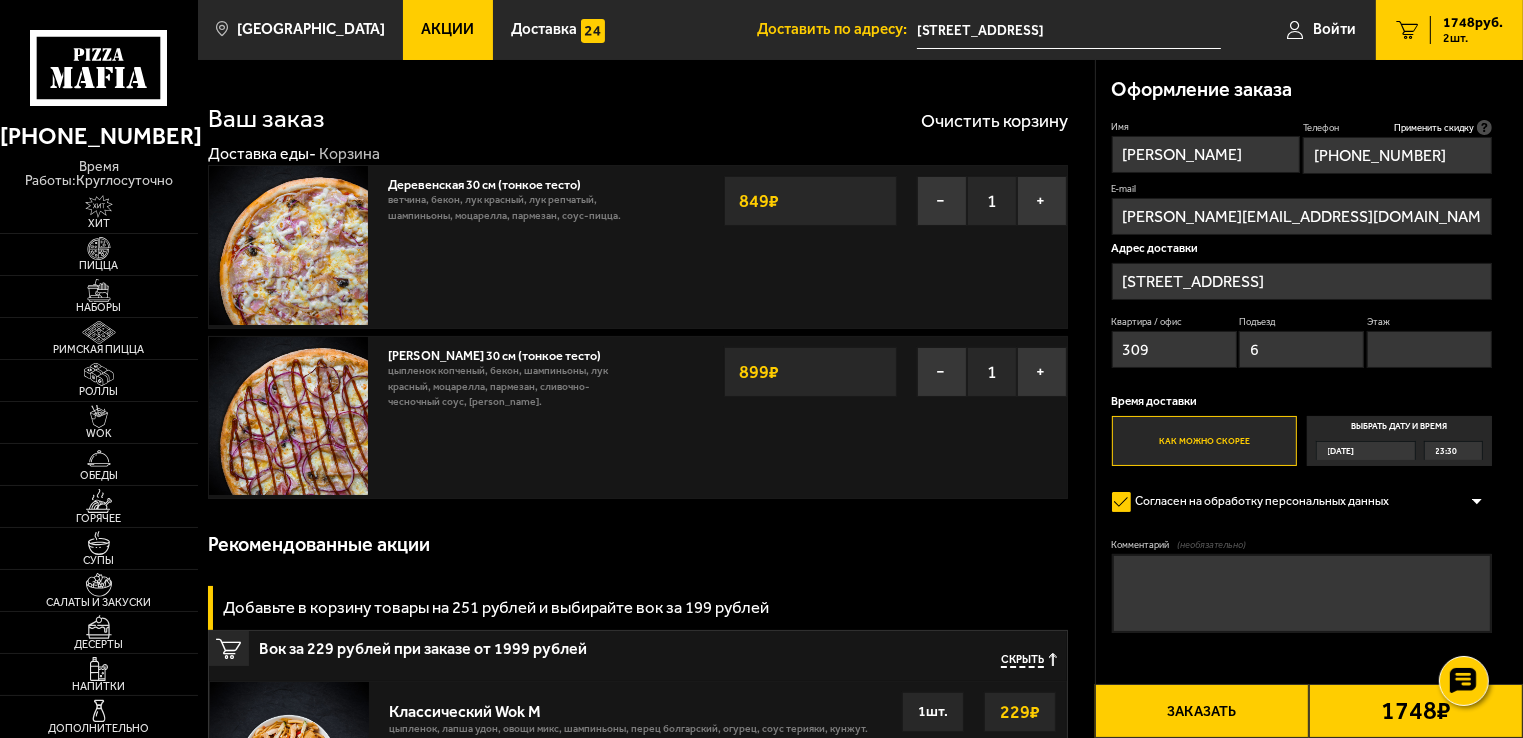 type on "6" 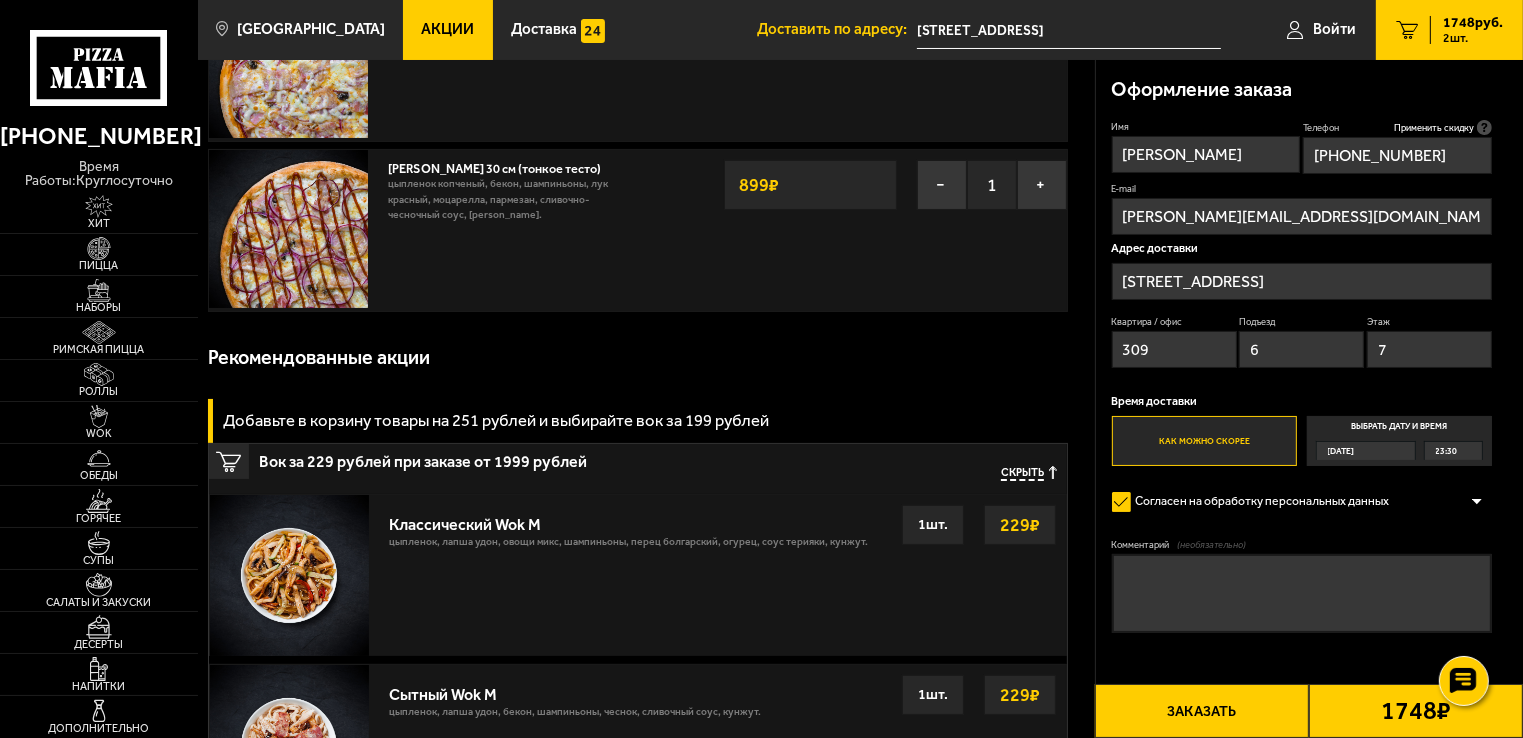 scroll, scrollTop: 200, scrollLeft: 0, axis: vertical 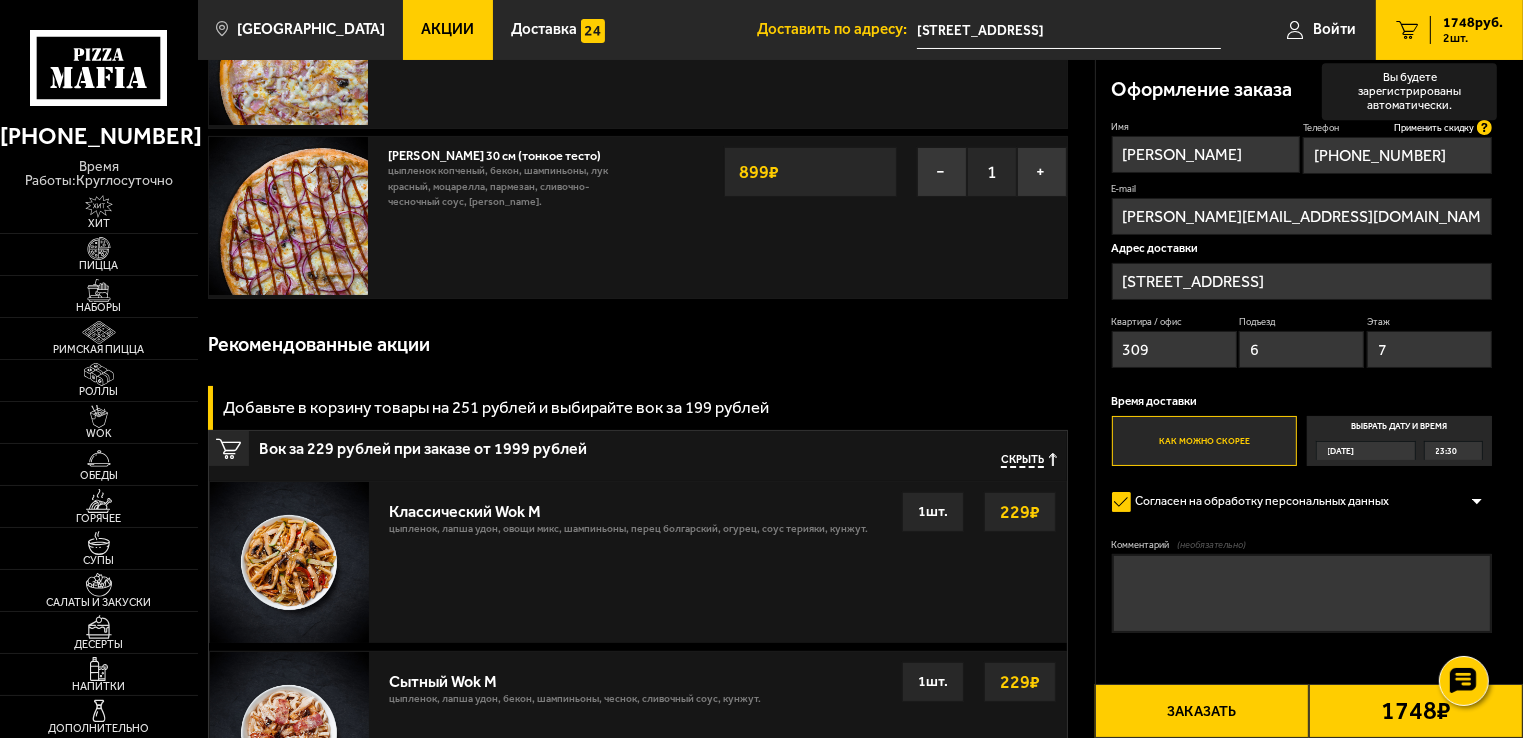 type on "7" 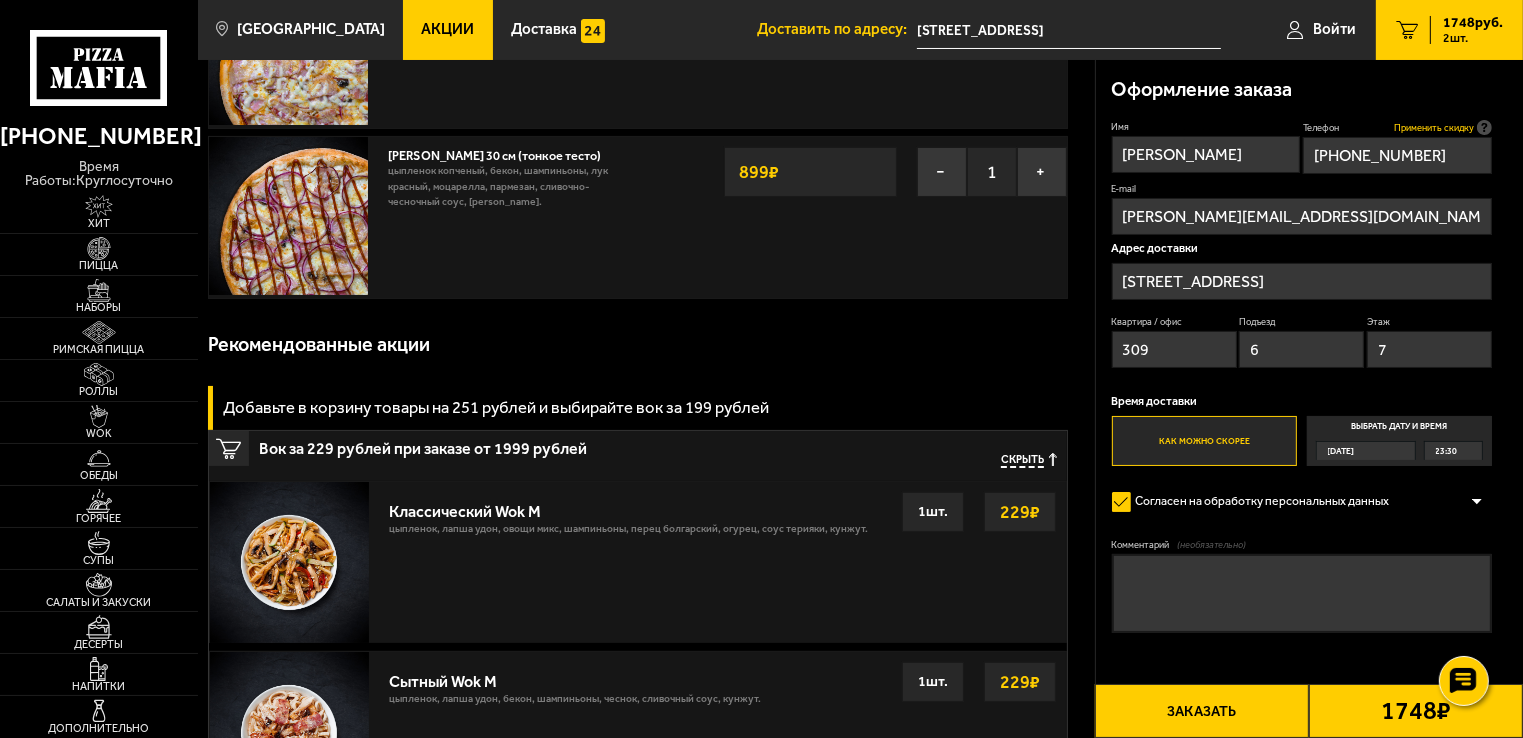 click on "Применить скидку" at bounding box center (1434, 127) 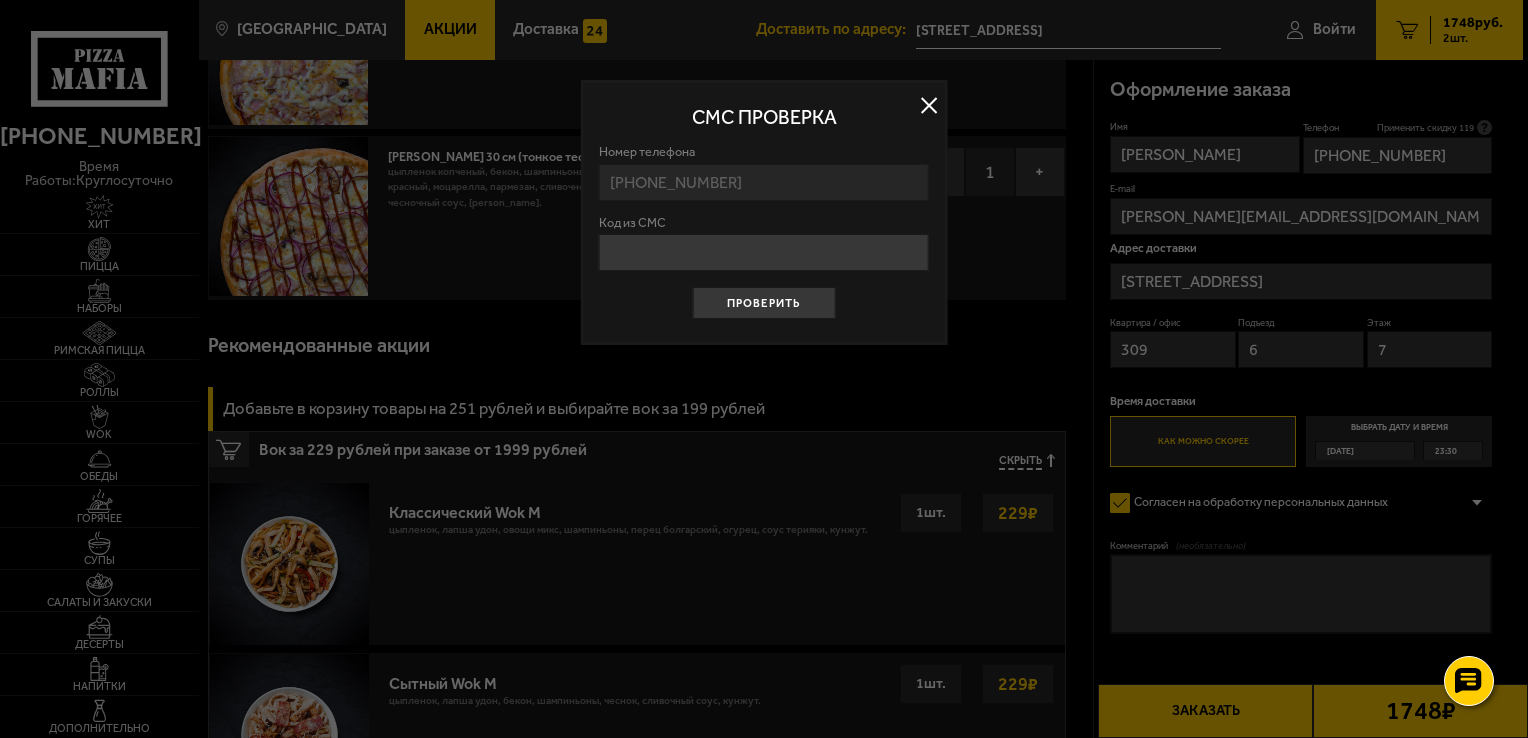 click on "Код из СМС" at bounding box center [764, 252] 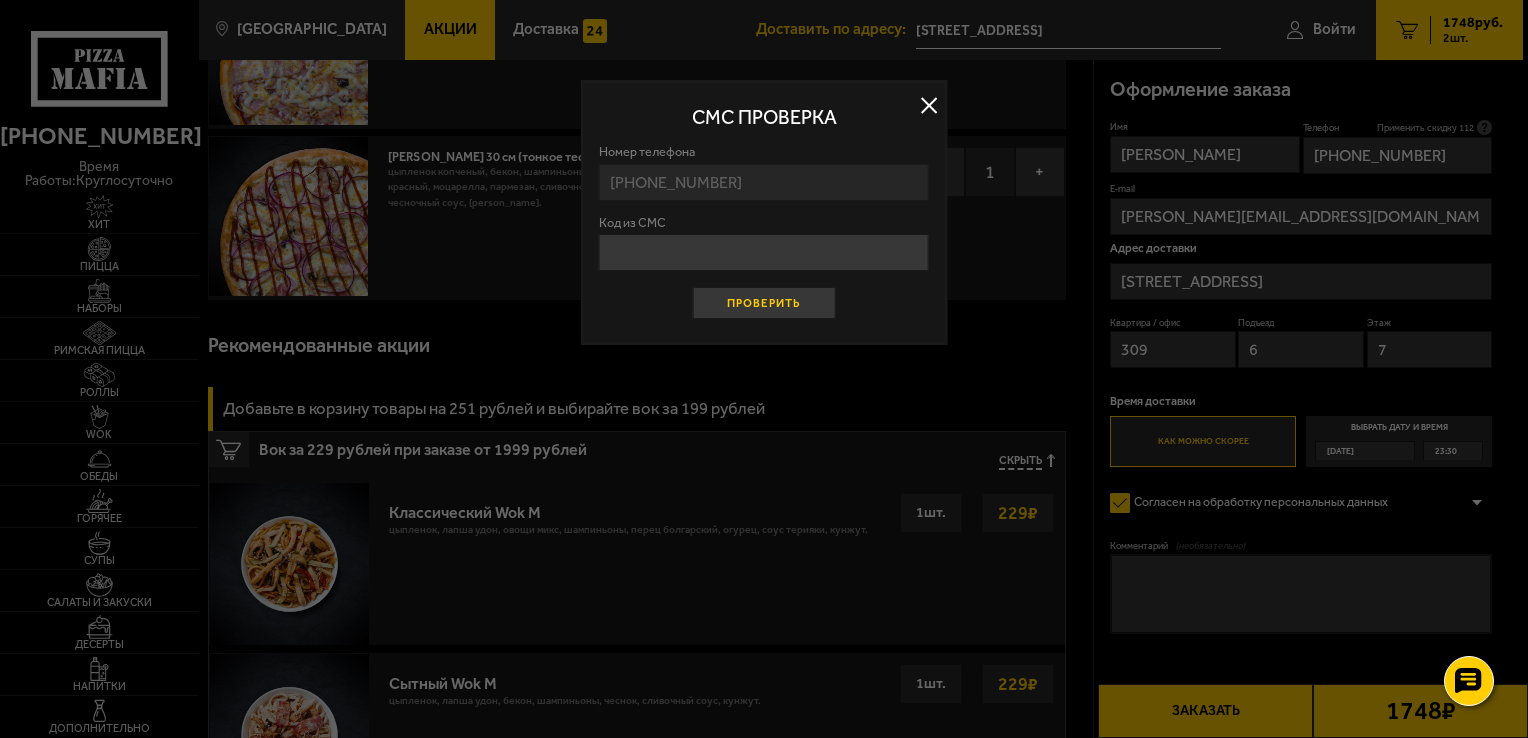 click on "Проверить" at bounding box center (763, 303) 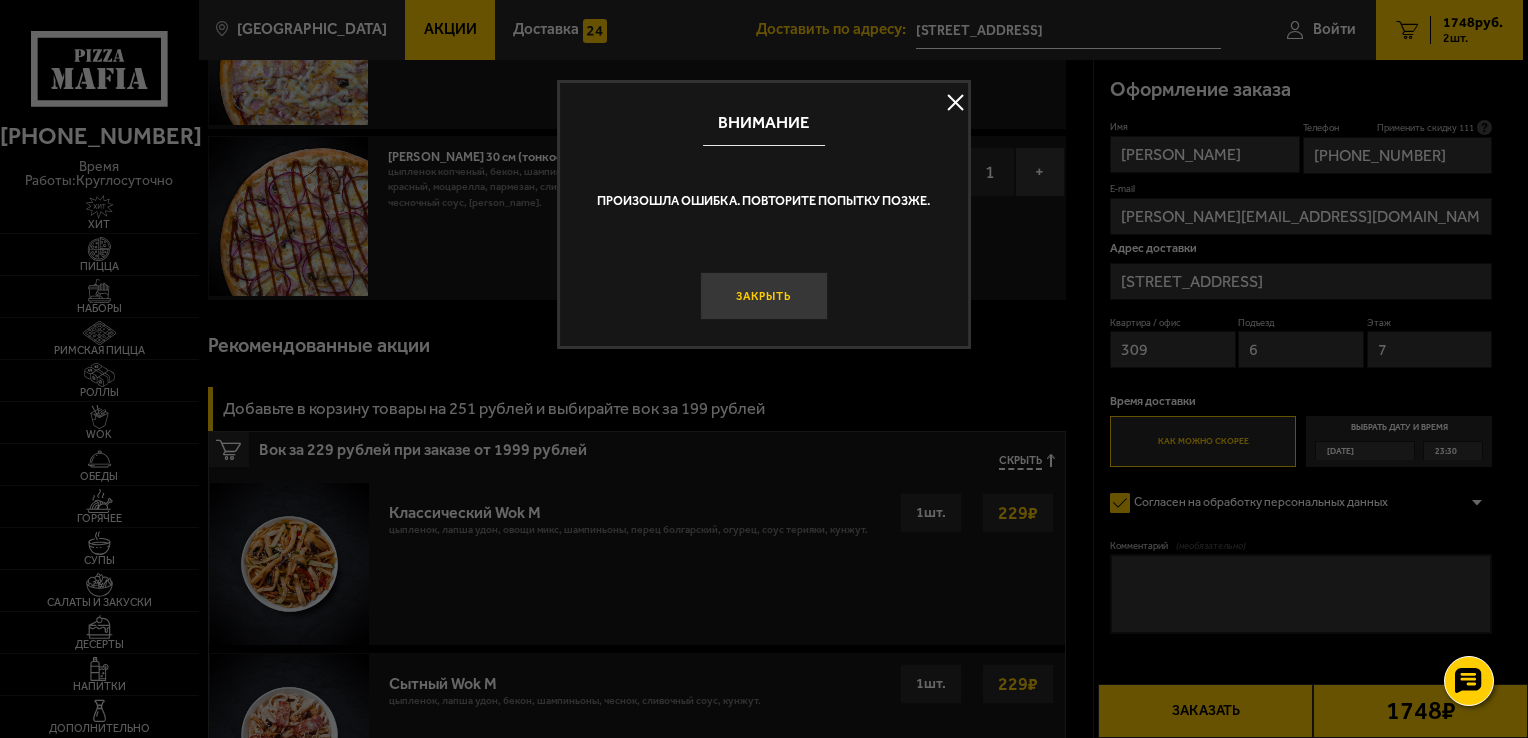 click on "Закрыть" at bounding box center [763, 296] 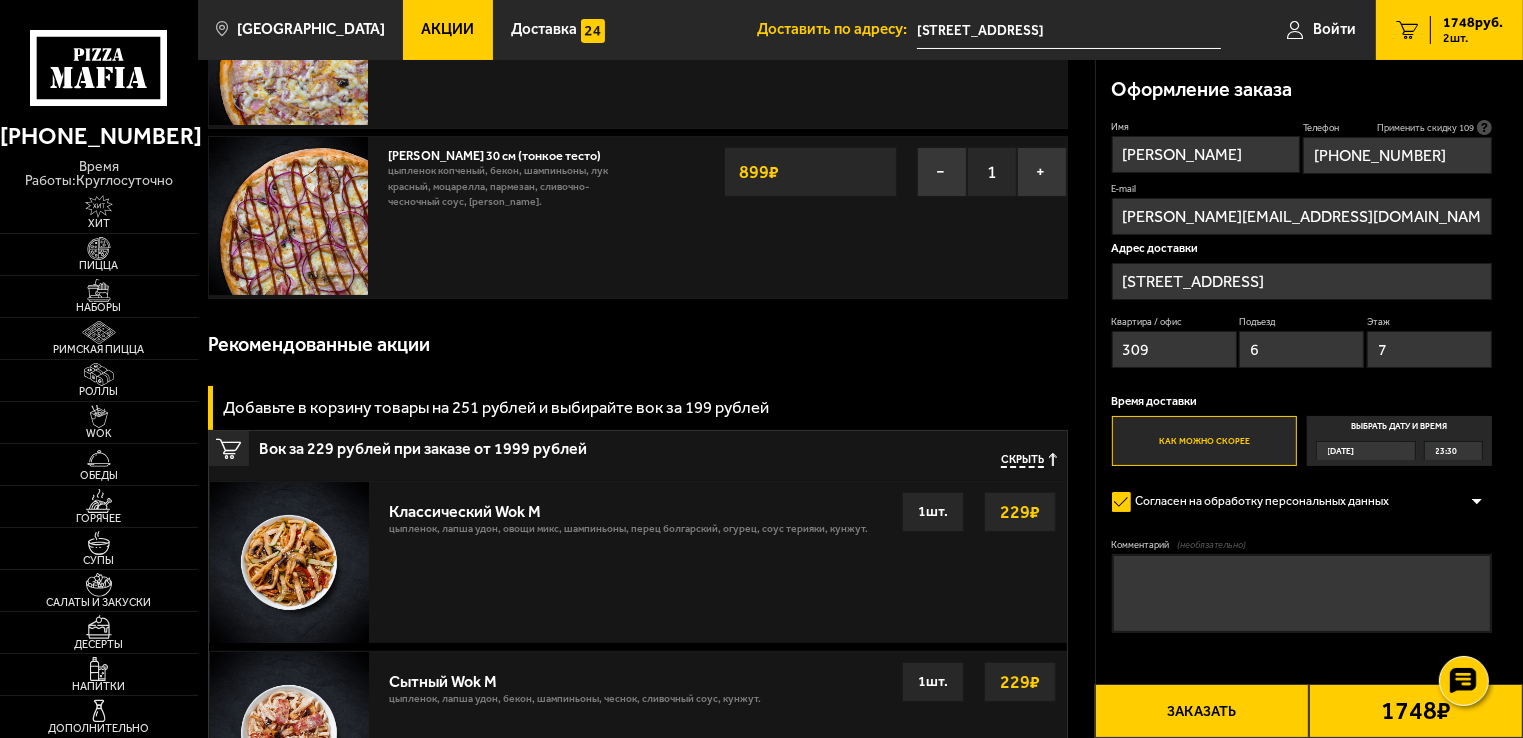 click on "Применить скидку   109" at bounding box center [1425, 127] 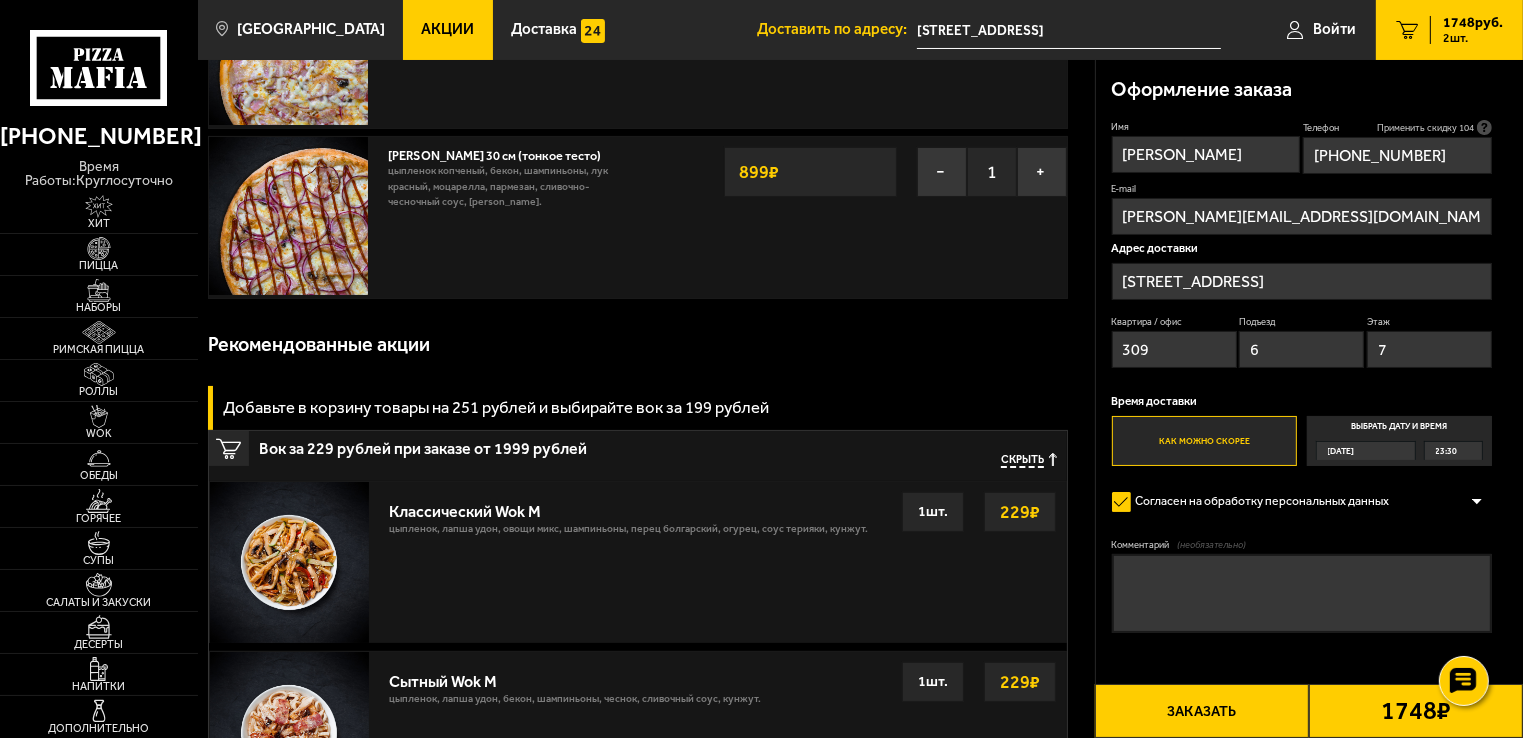 click on "Применить скидку   104" at bounding box center (1425, 127) 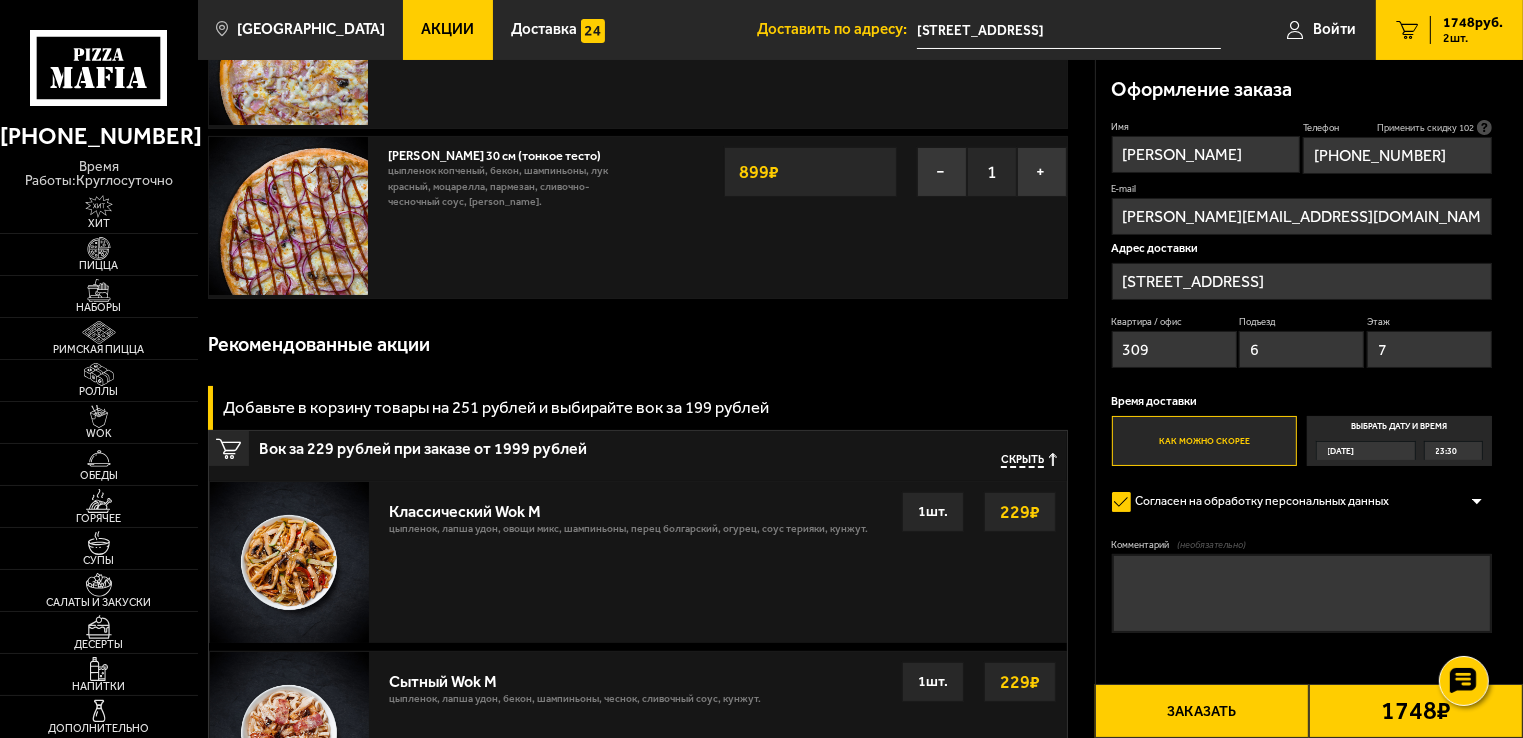 click on "Применить скидку   102" at bounding box center (1425, 127) 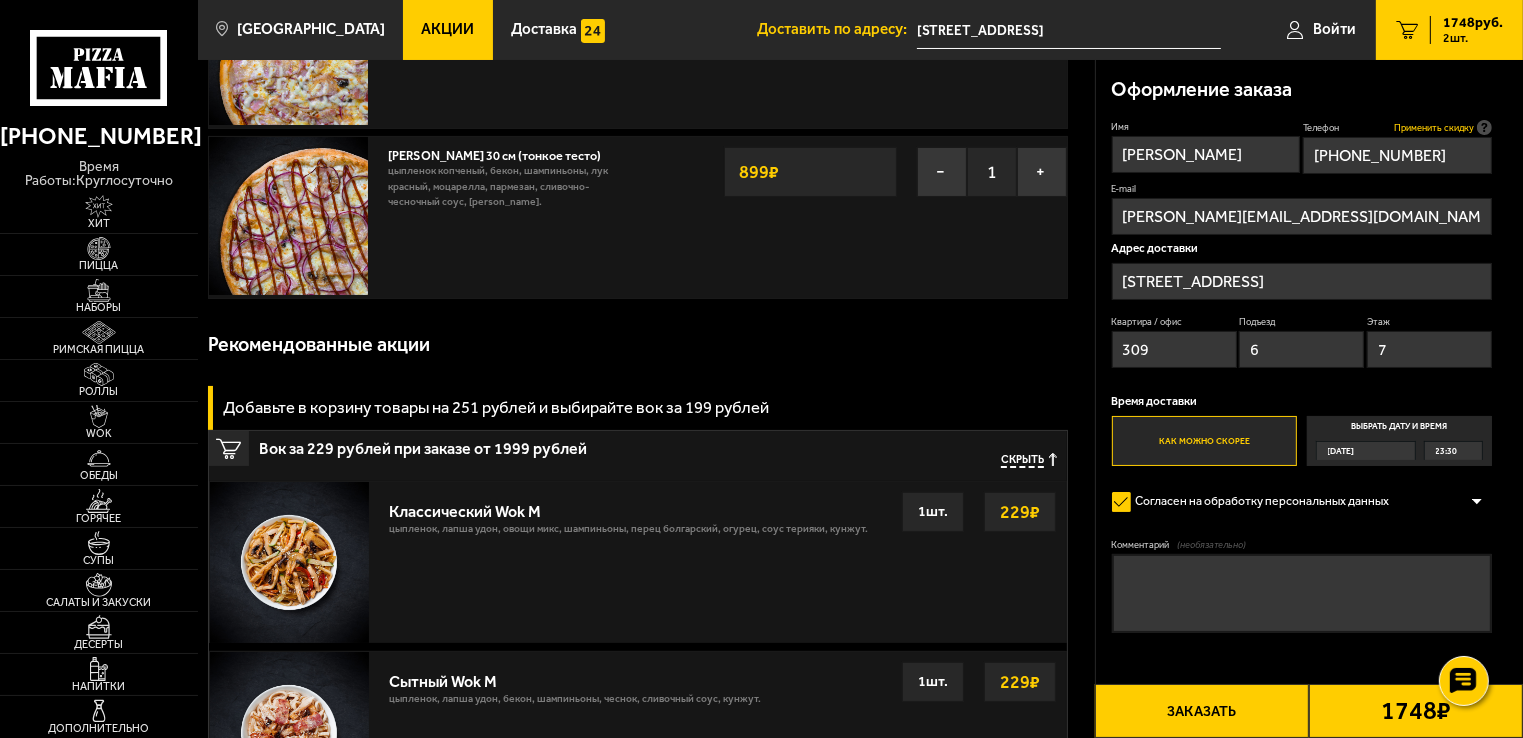 click on "Применить скидку" at bounding box center [1434, 127] 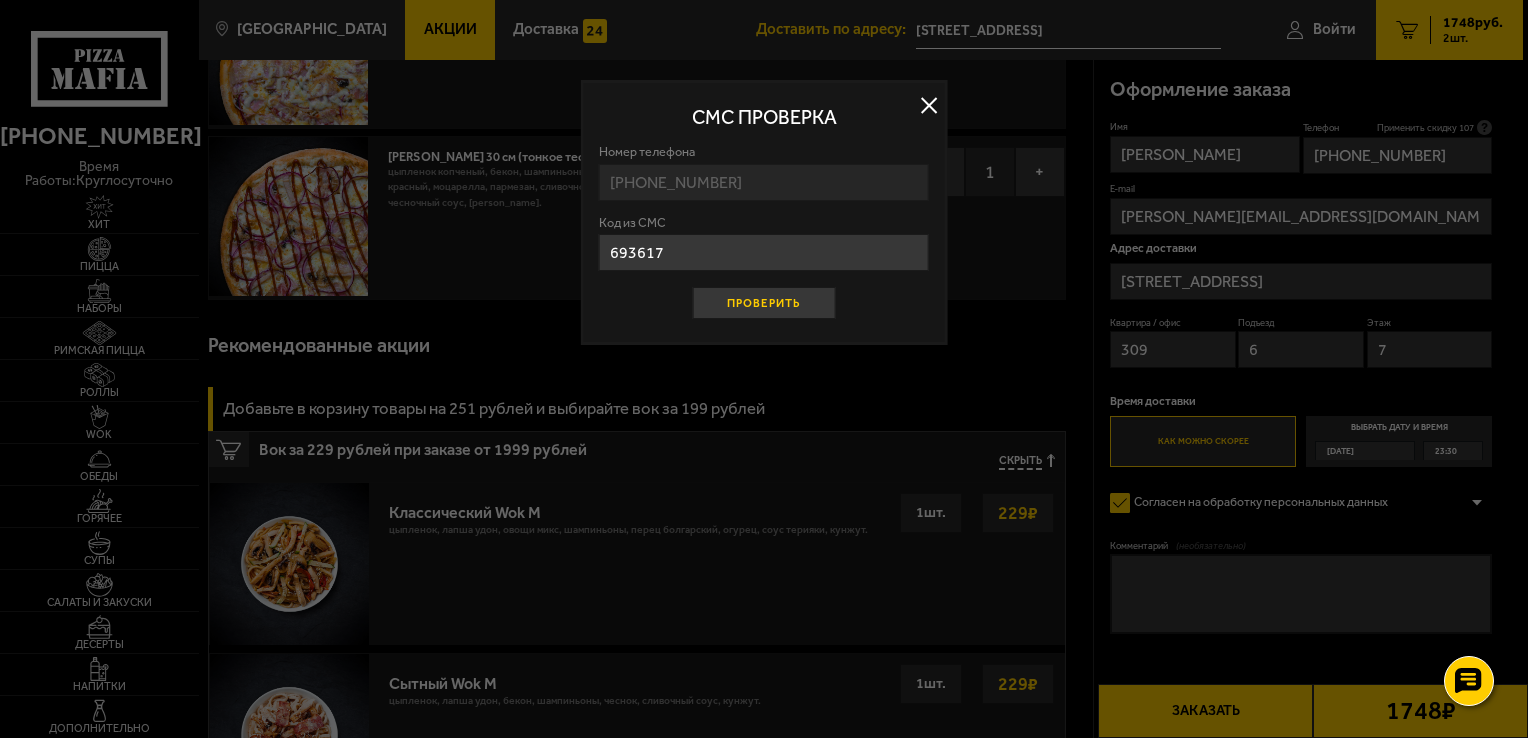 type on "693617" 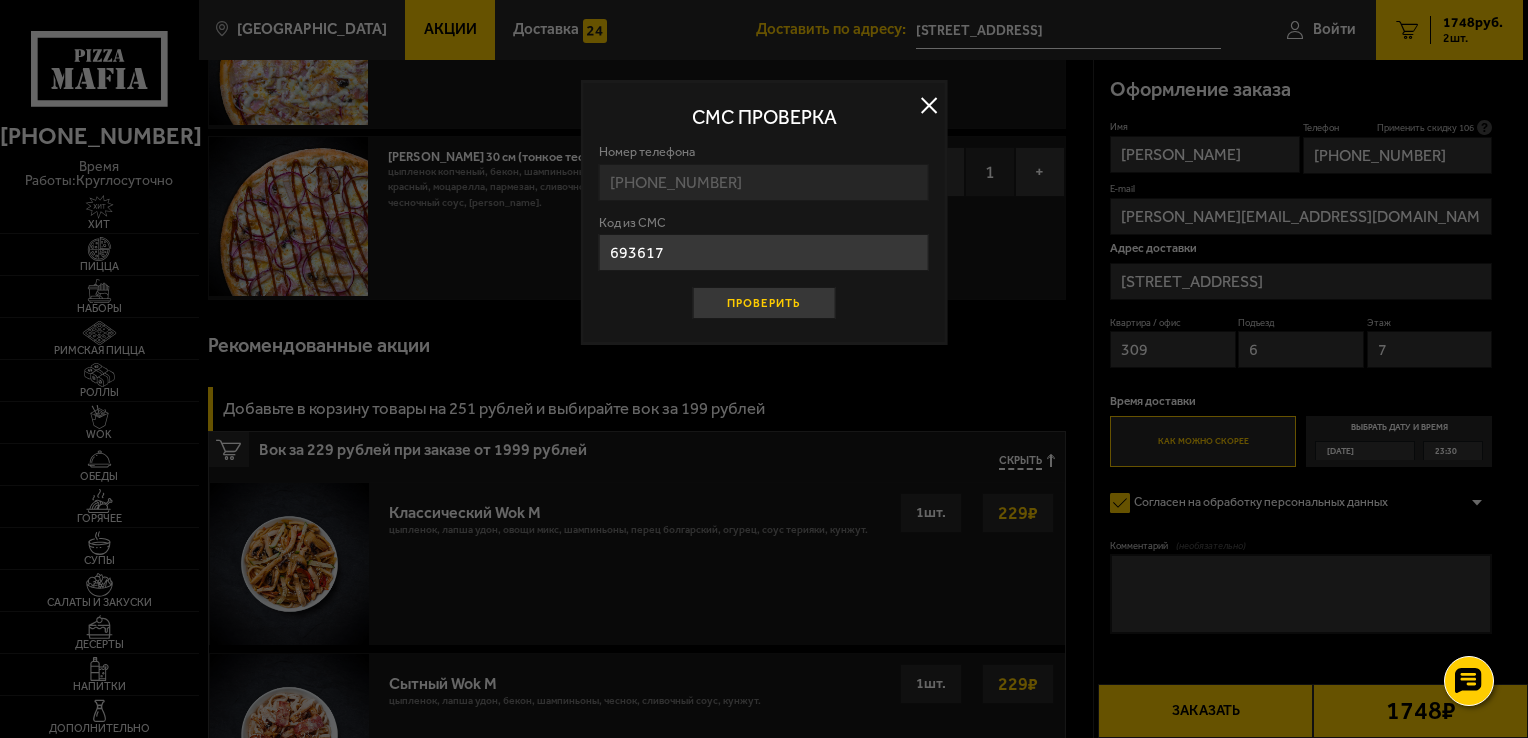 type 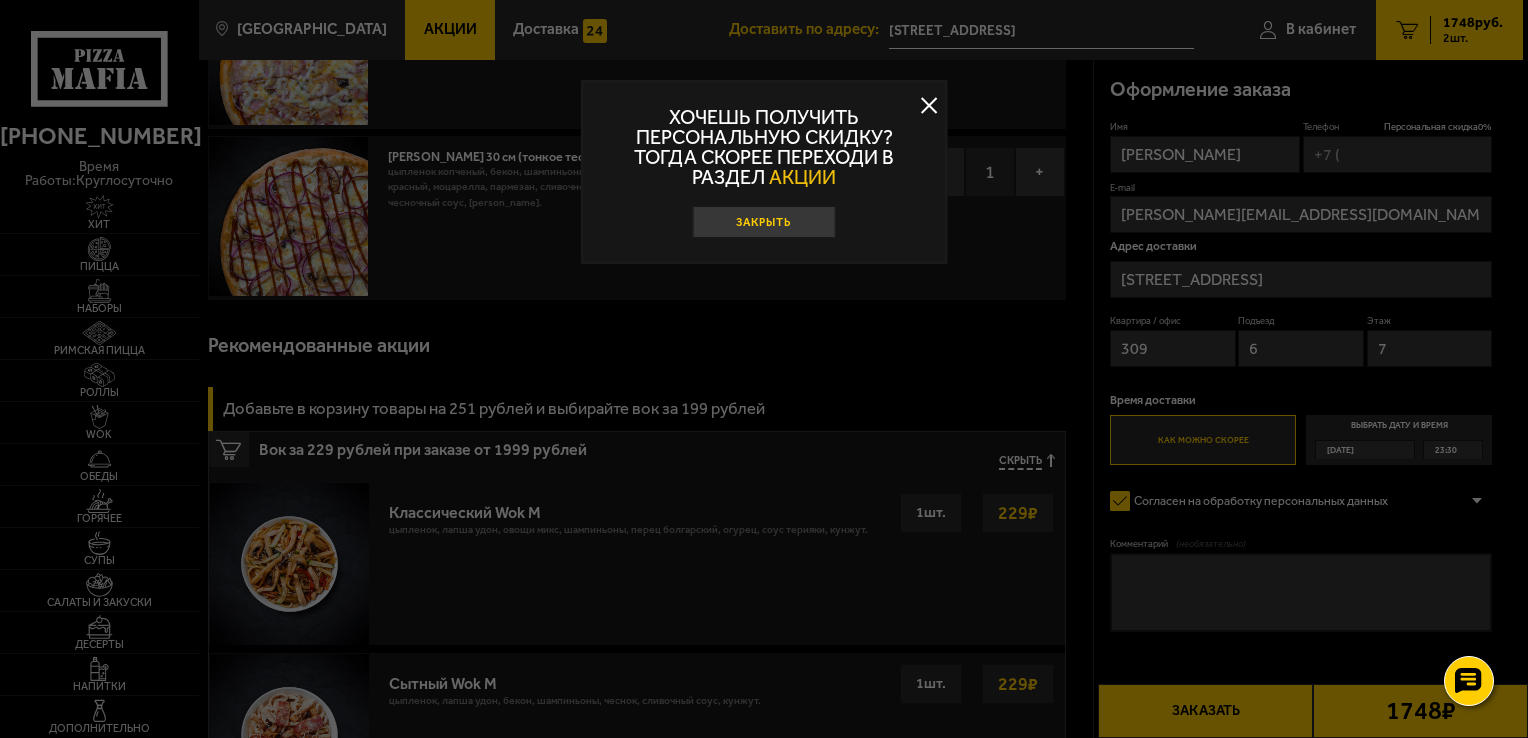 click on "Закрыть" at bounding box center [763, 222] 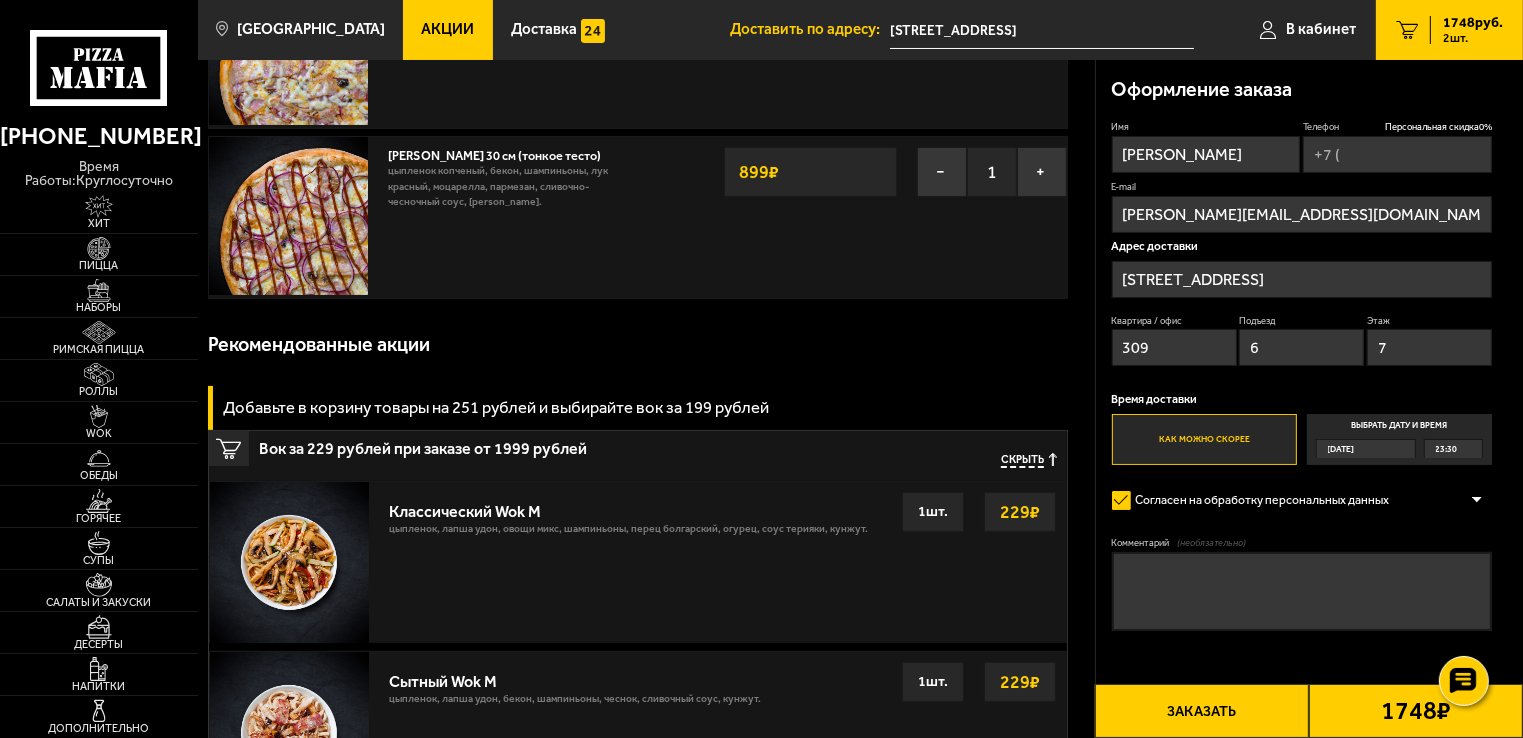 click on "Заказать" at bounding box center [1202, 711] 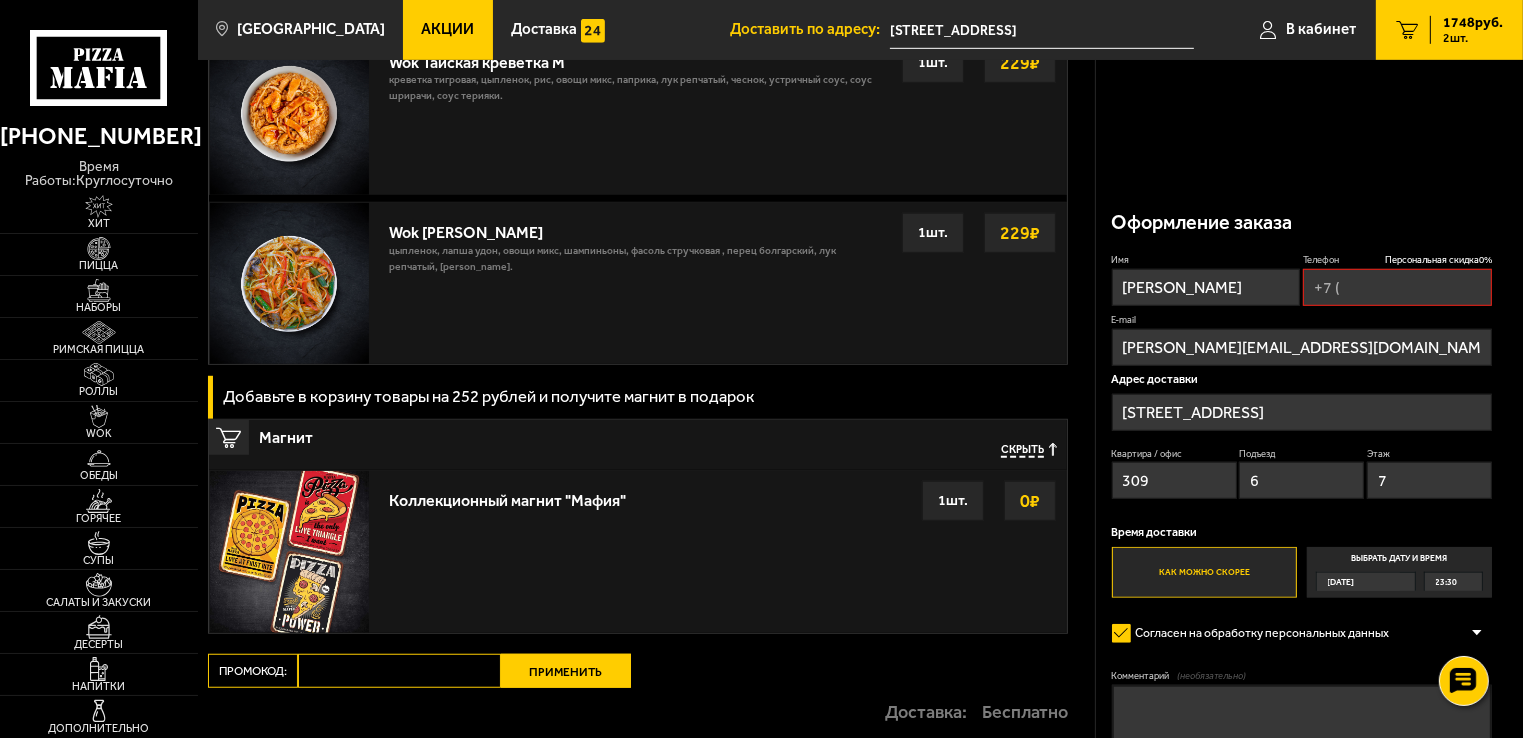 scroll, scrollTop: 1500, scrollLeft: 0, axis: vertical 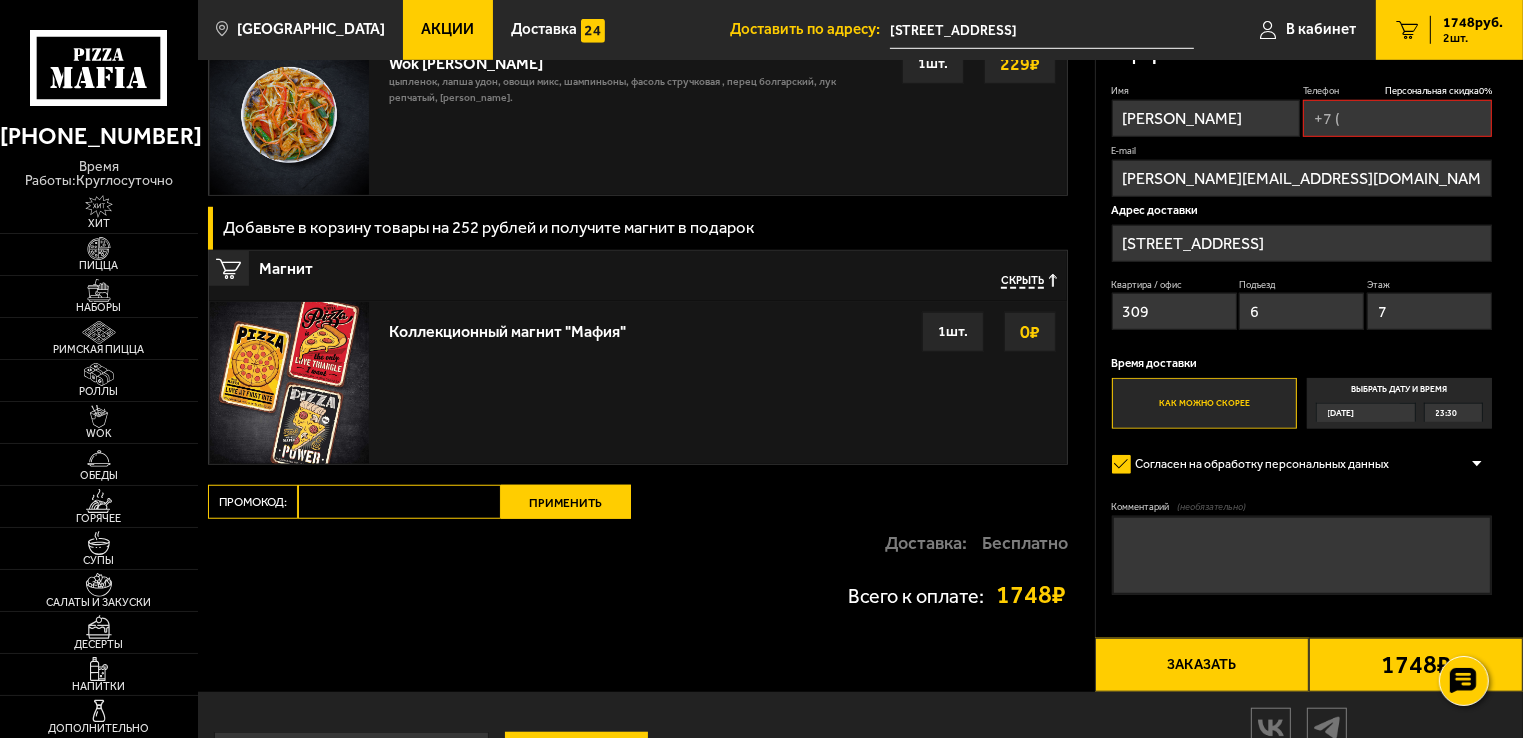 click on "Промокод:" at bounding box center (399, 502) 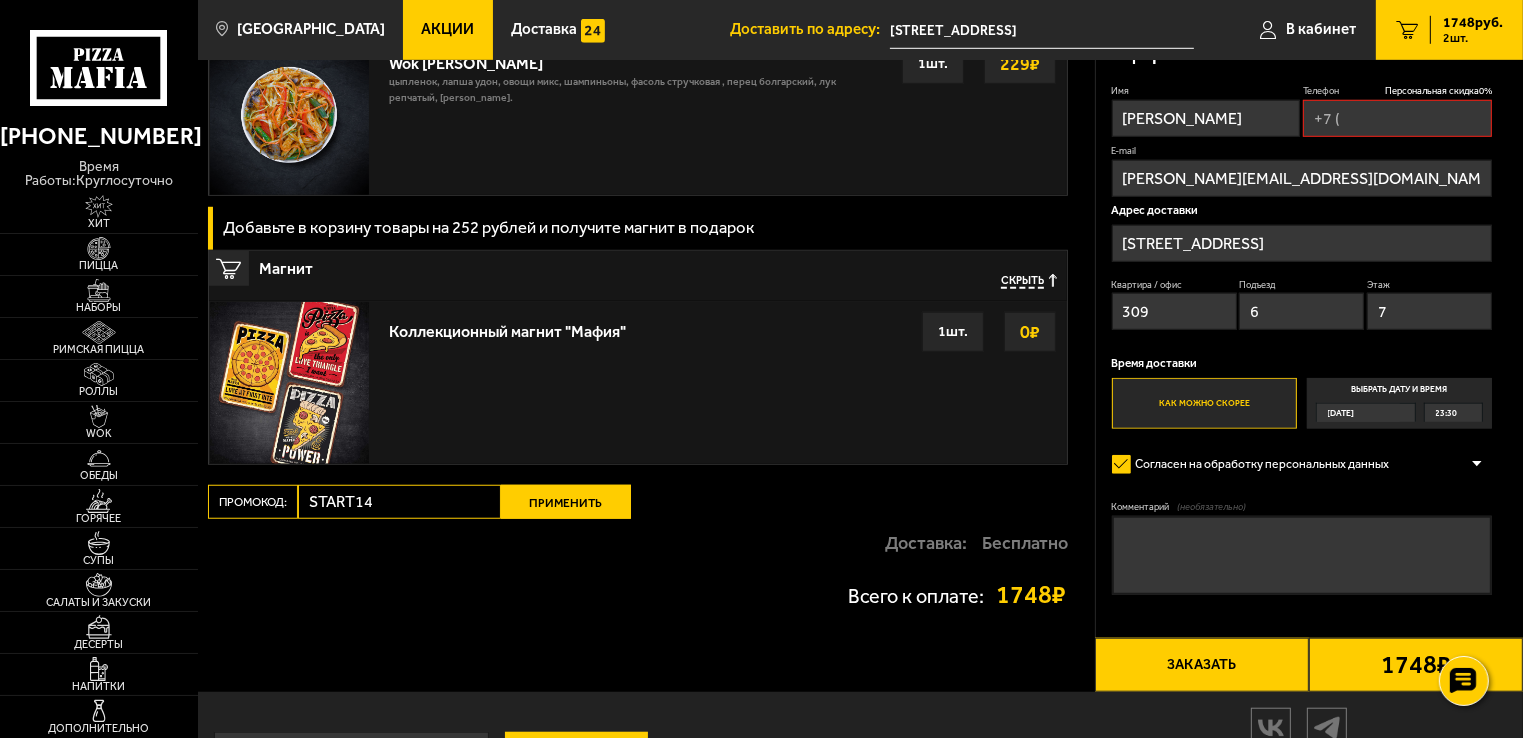 type on "START14" 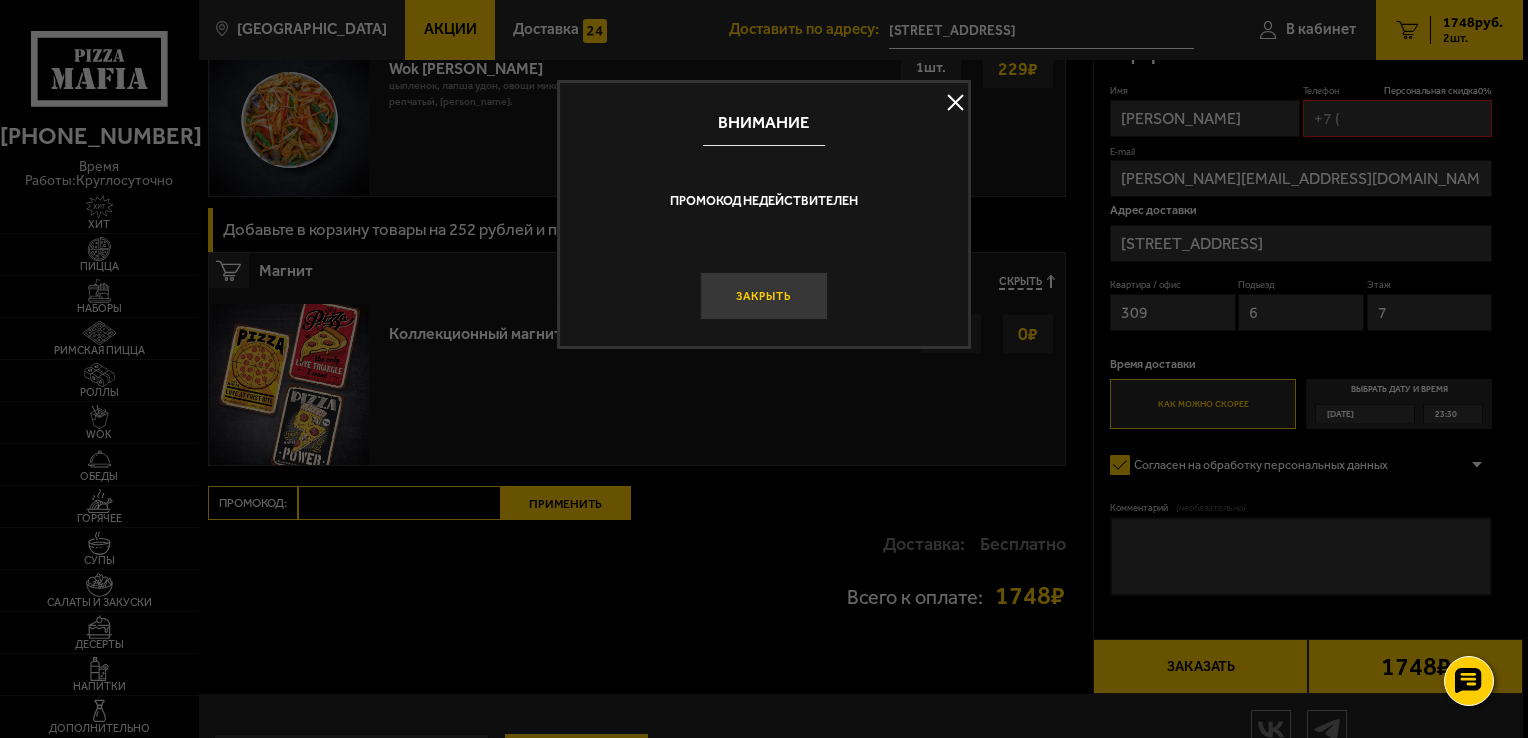 click on "Закрыть" at bounding box center (763, 296) 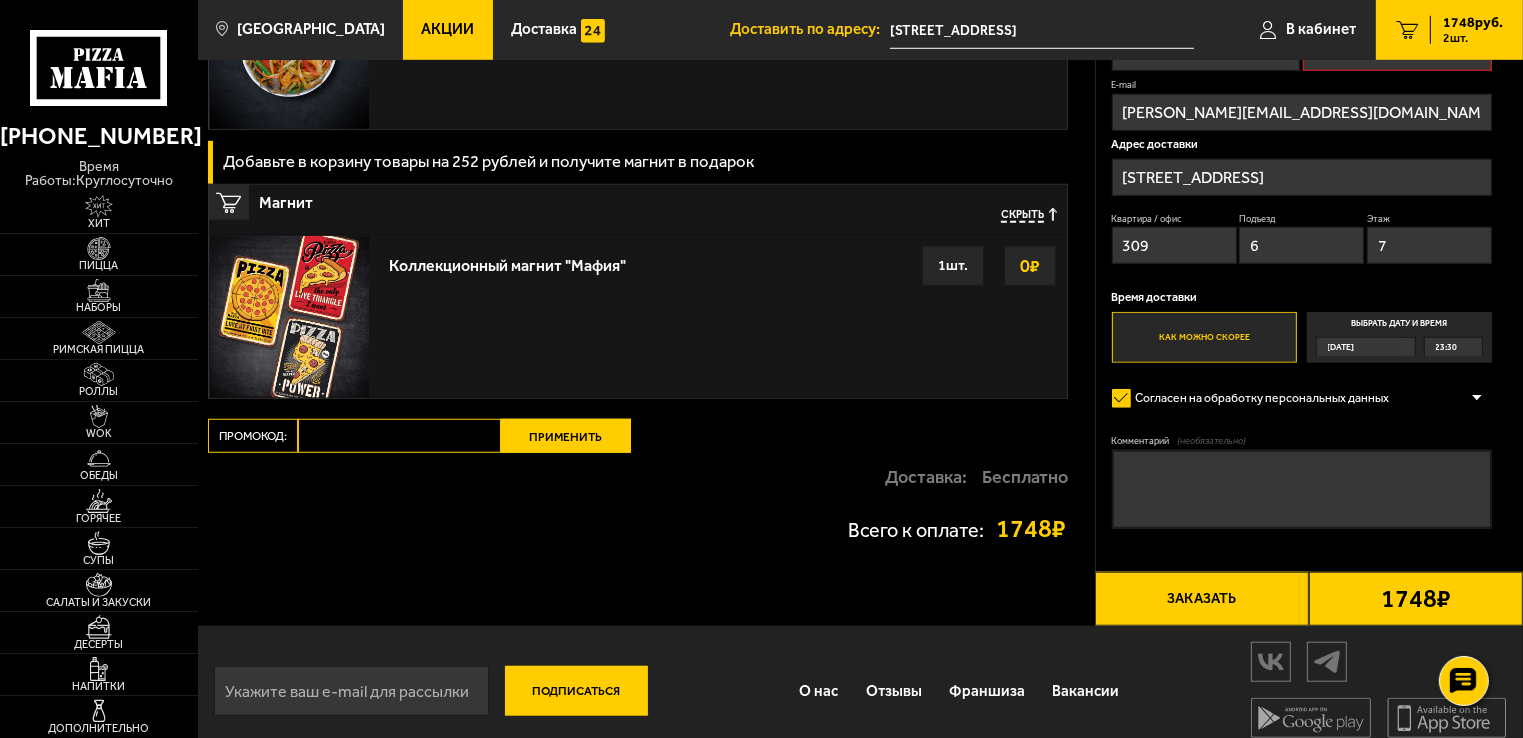 scroll, scrollTop: 1598, scrollLeft: 0, axis: vertical 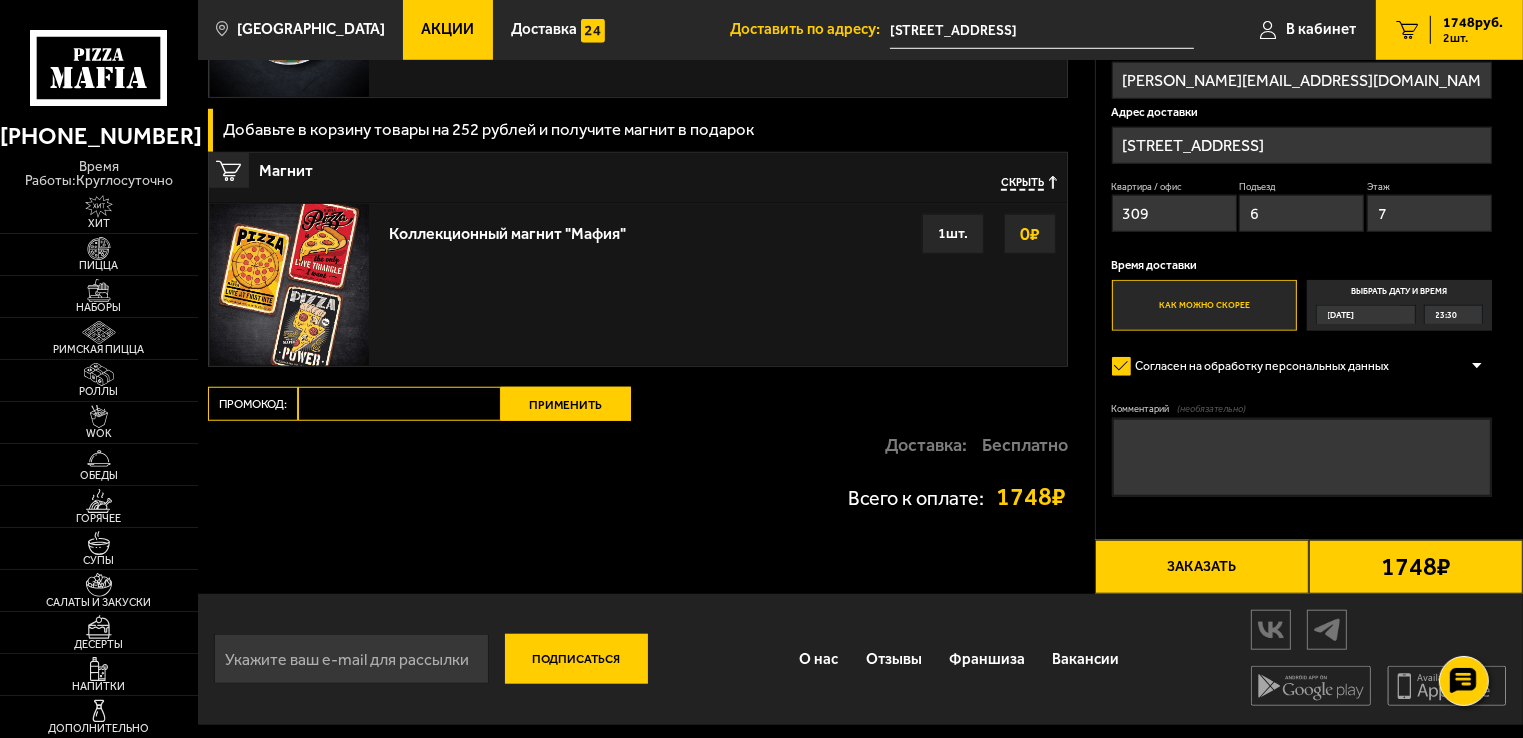 click on "Заказать" at bounding box center (1202, 567) 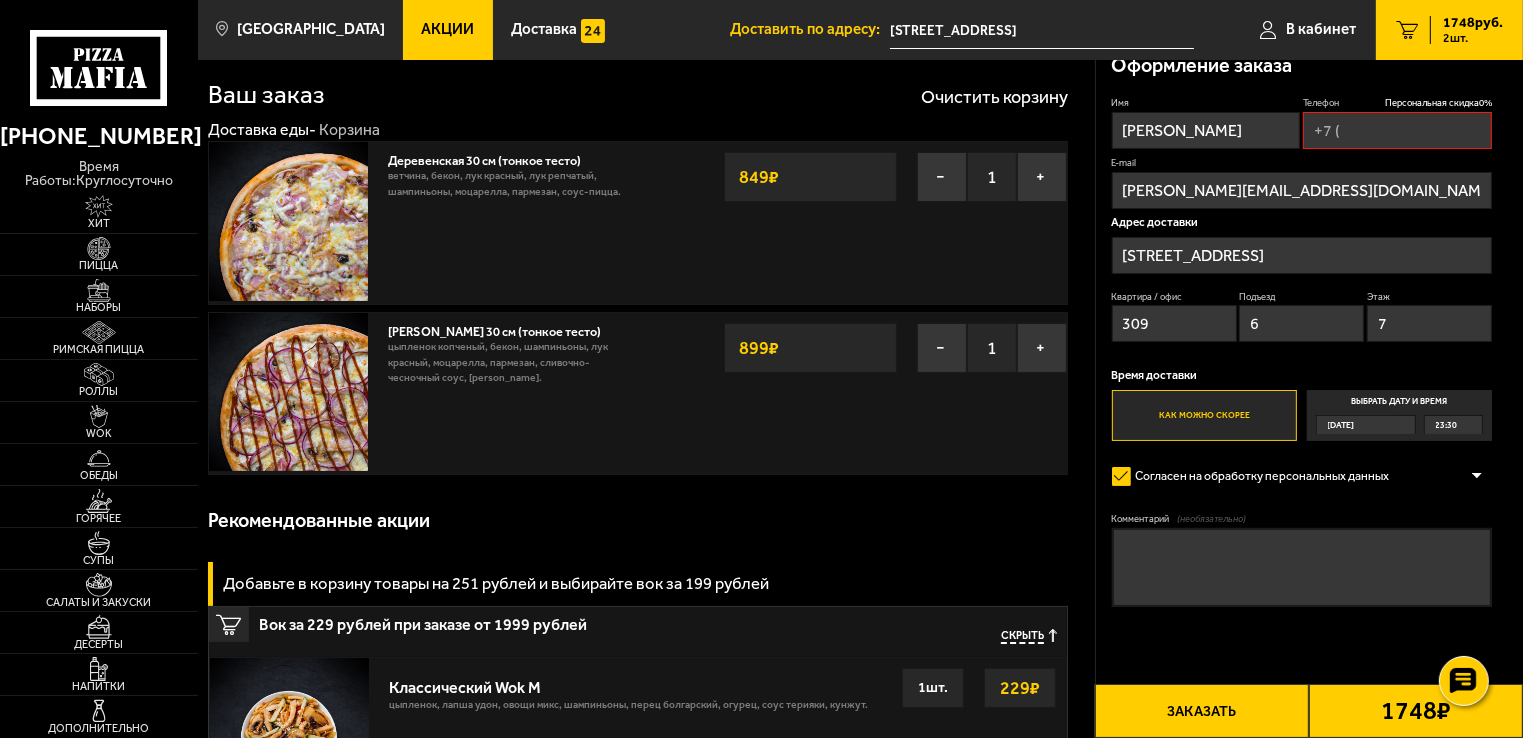 scroll, scrollTop: 0, scrollLeft: 0, axis: both 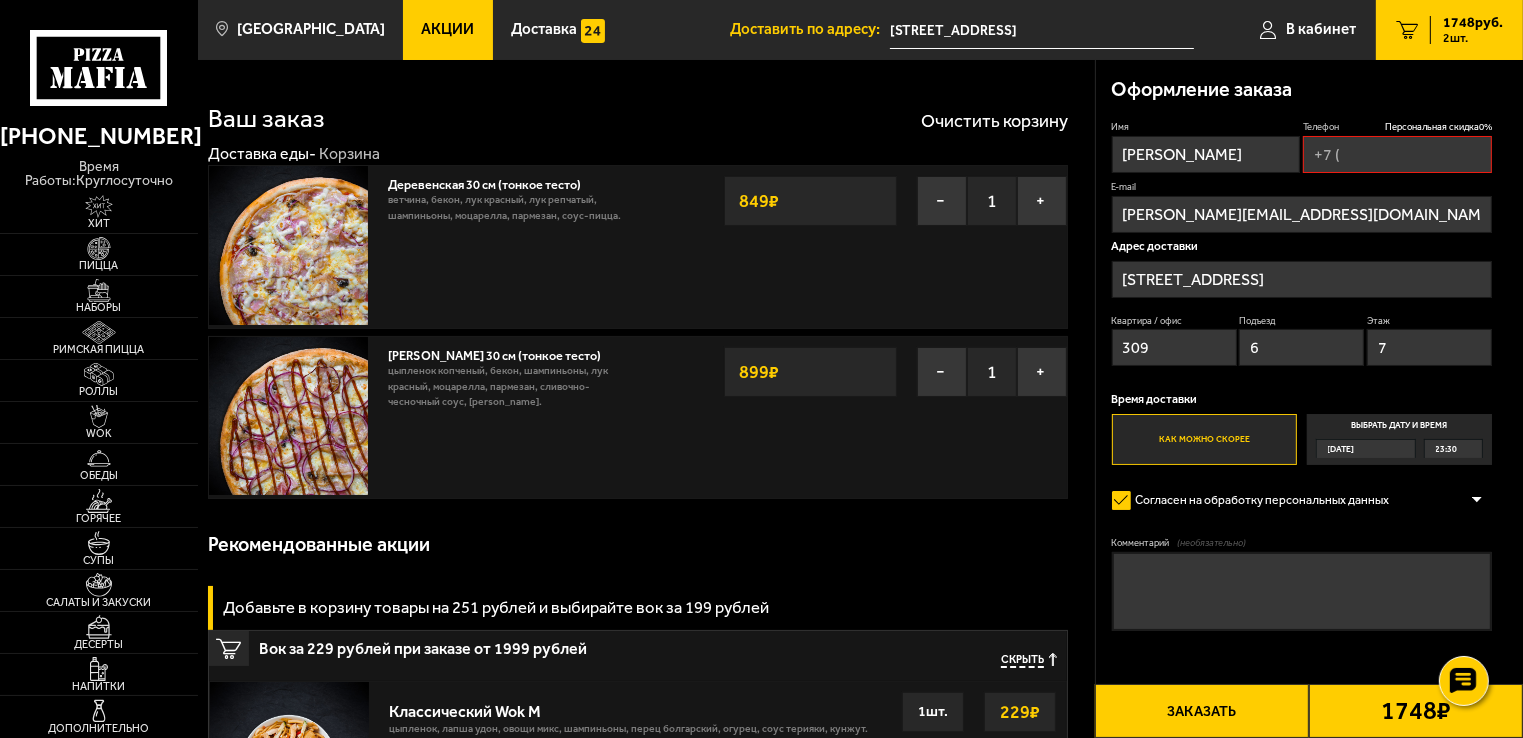 click on "Заказать" at bounding box center [1202, 711] 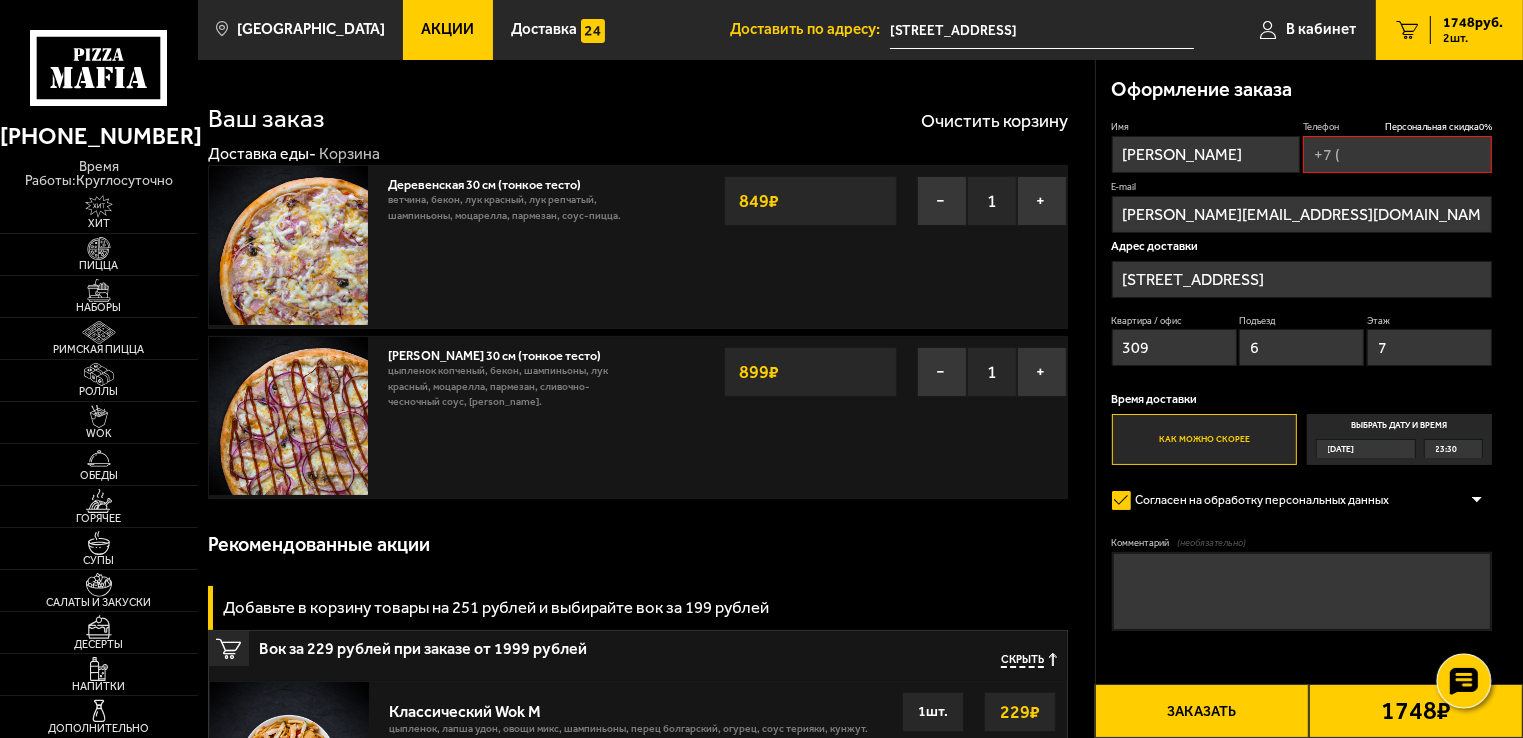 click 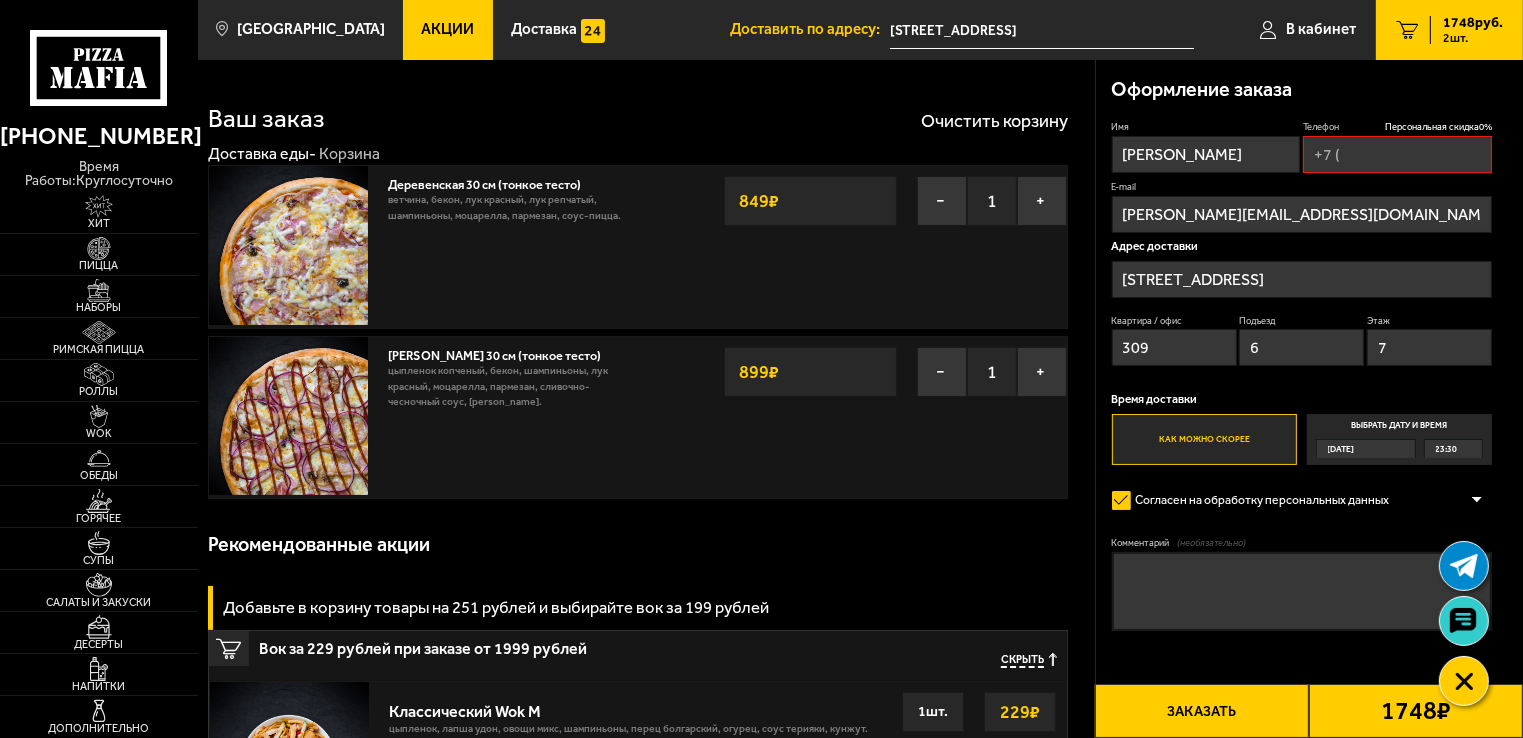 click on "Заказать" at bounding box center [1202, 711] 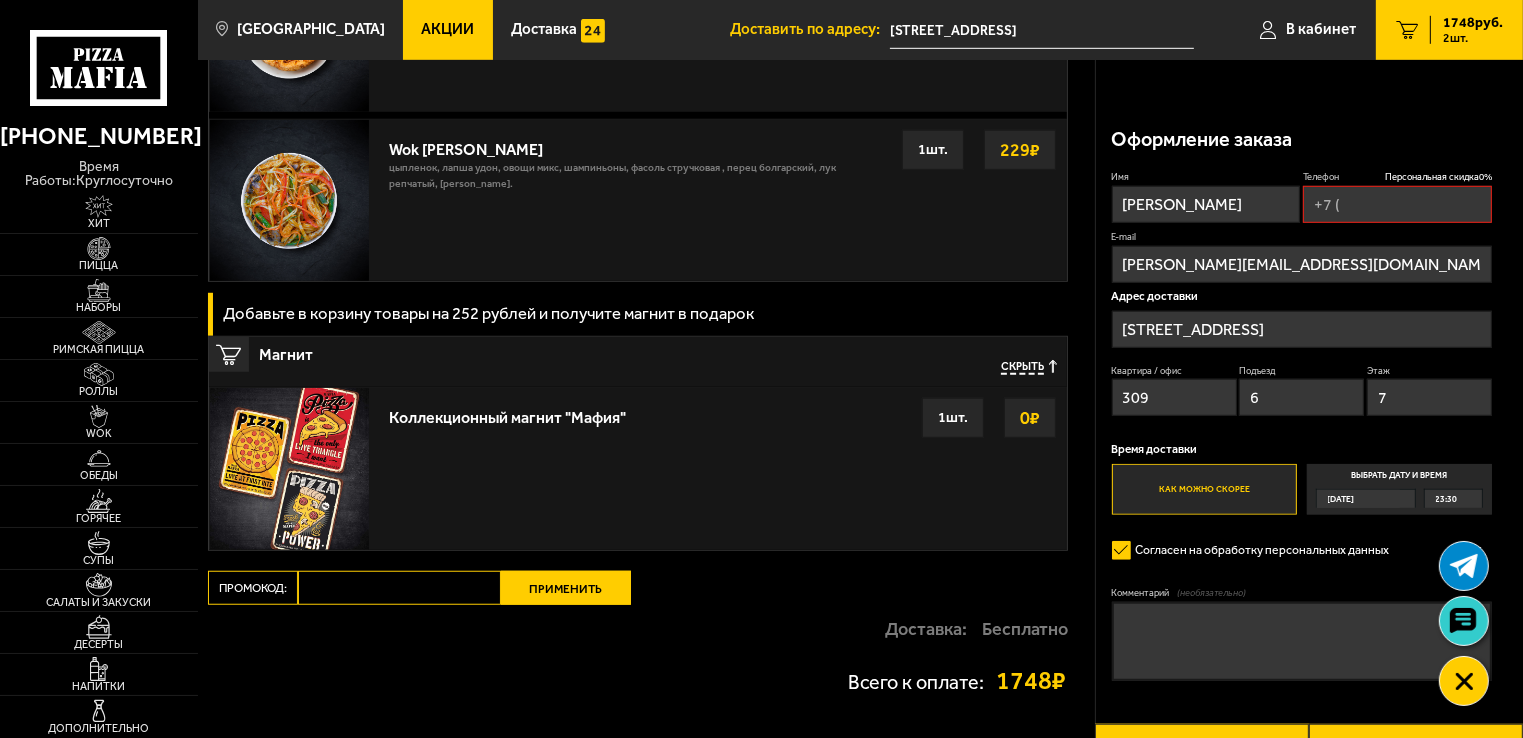 scroll, scrollTop: 1598, scrollLeft: 0, axis: vertical 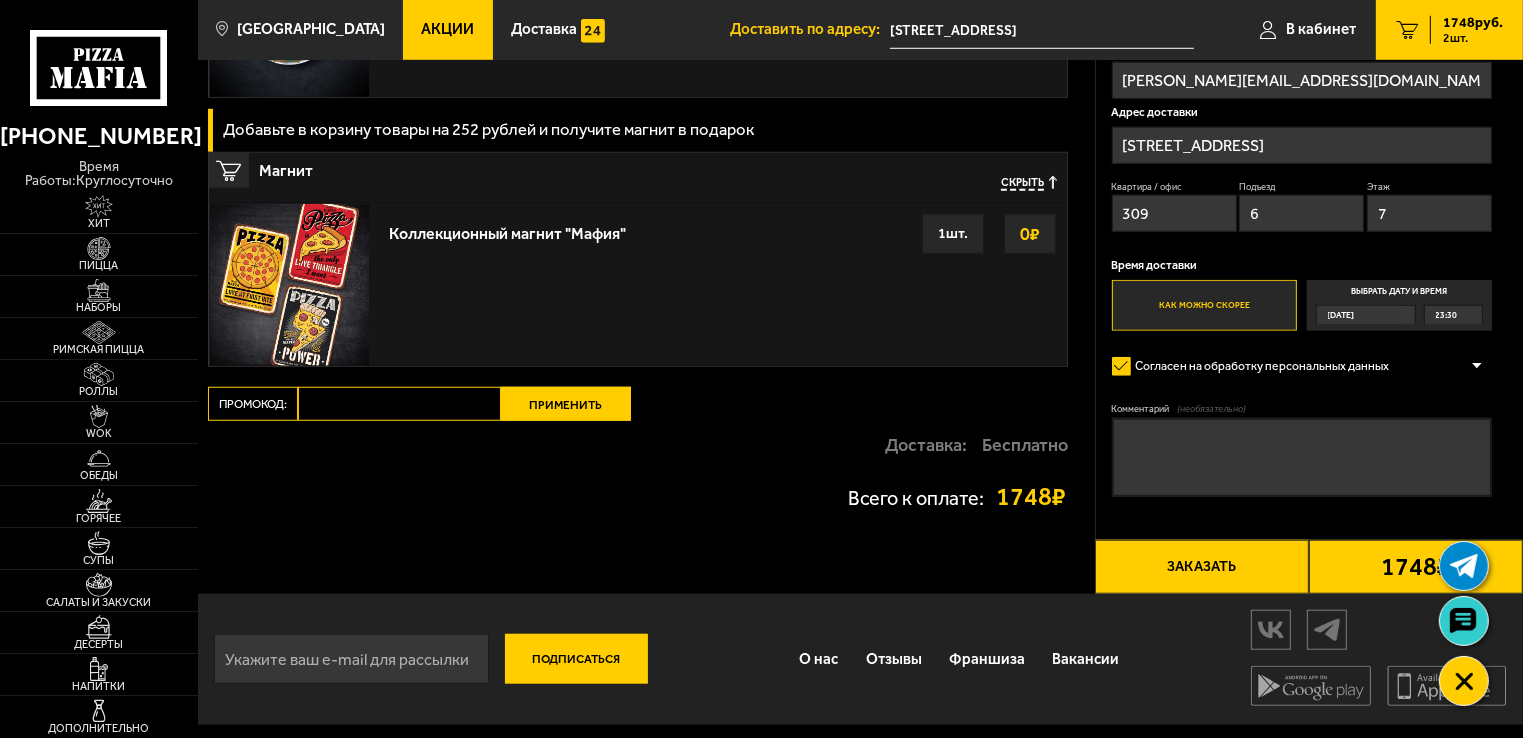 click on "Всего к оплате: 1748  ₽" at bounding box center (638, 496) 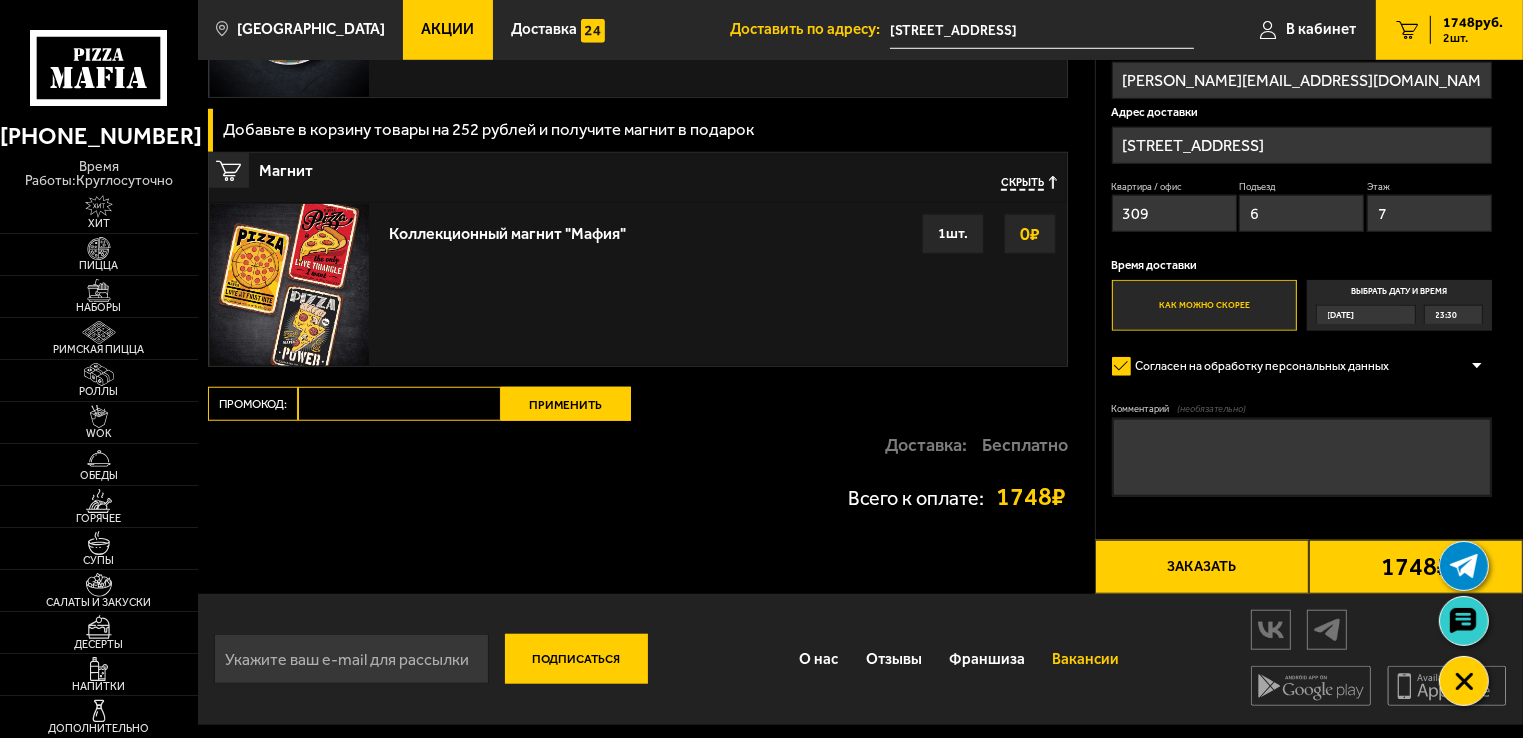 click on "Вакансии" at bounding box center (1086, 660) 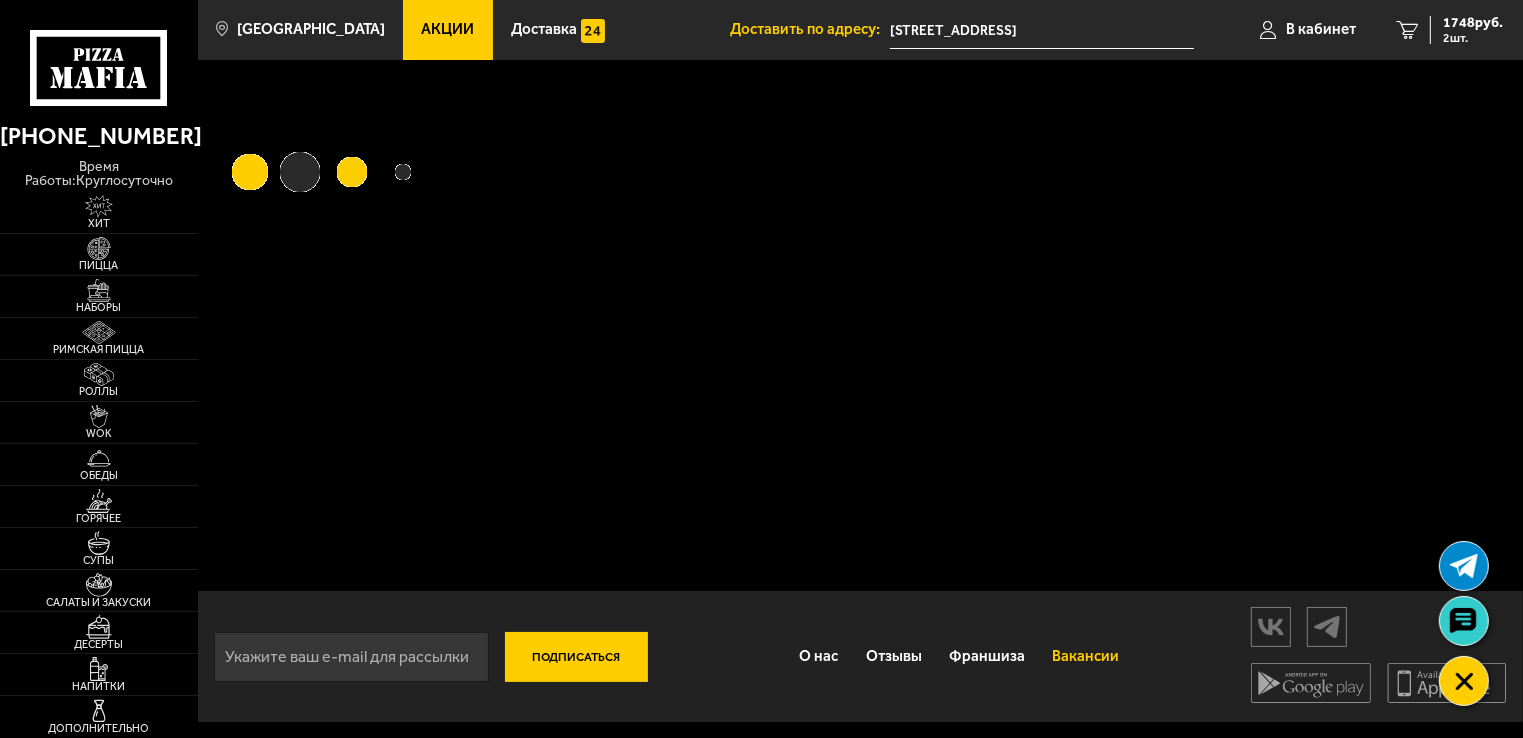 scroll, scrollTop: 0, scrollLeft: 0, axis: both 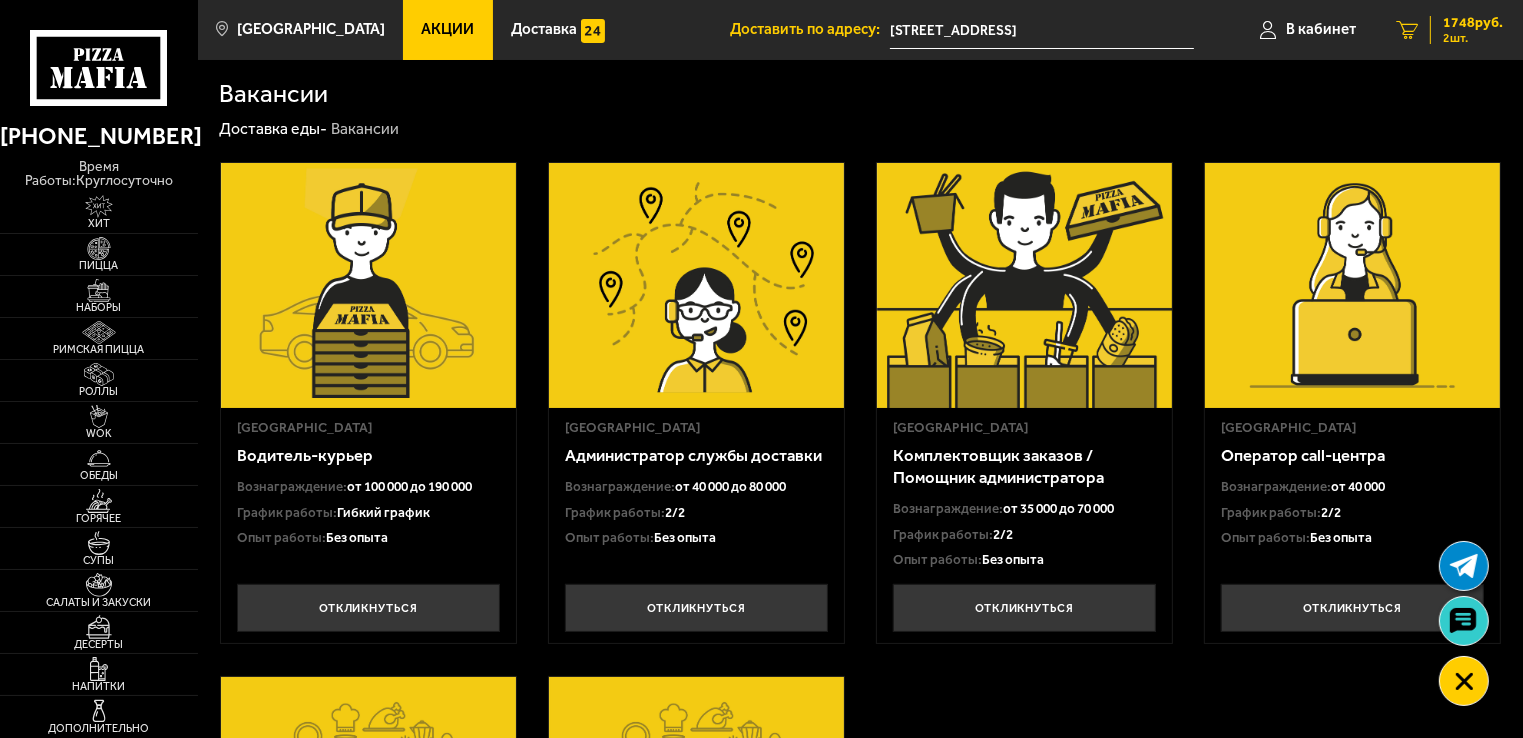 click on "1748  руб. 2  шт." at bounding box center (1466, 30) 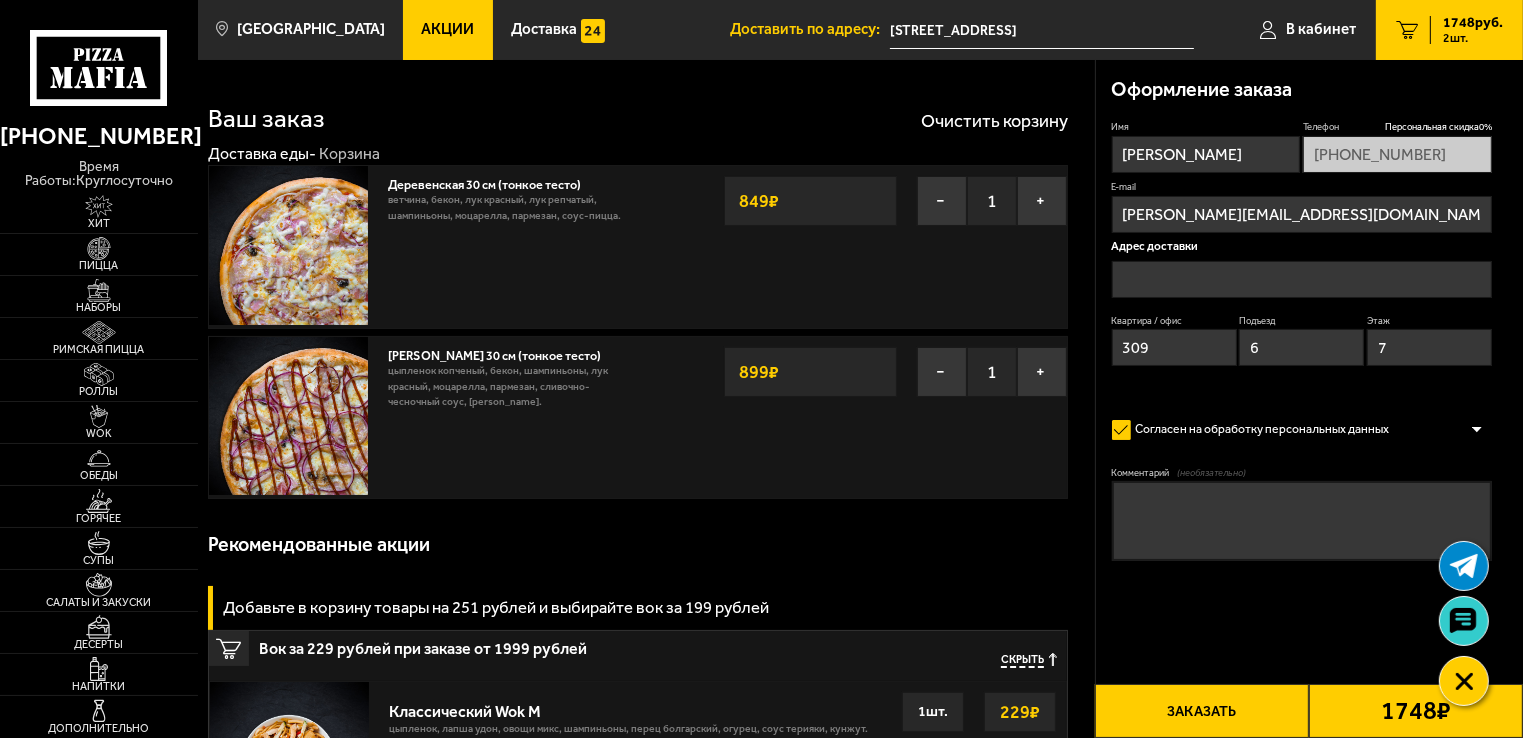 type on "[STREET_ADDRESS]" 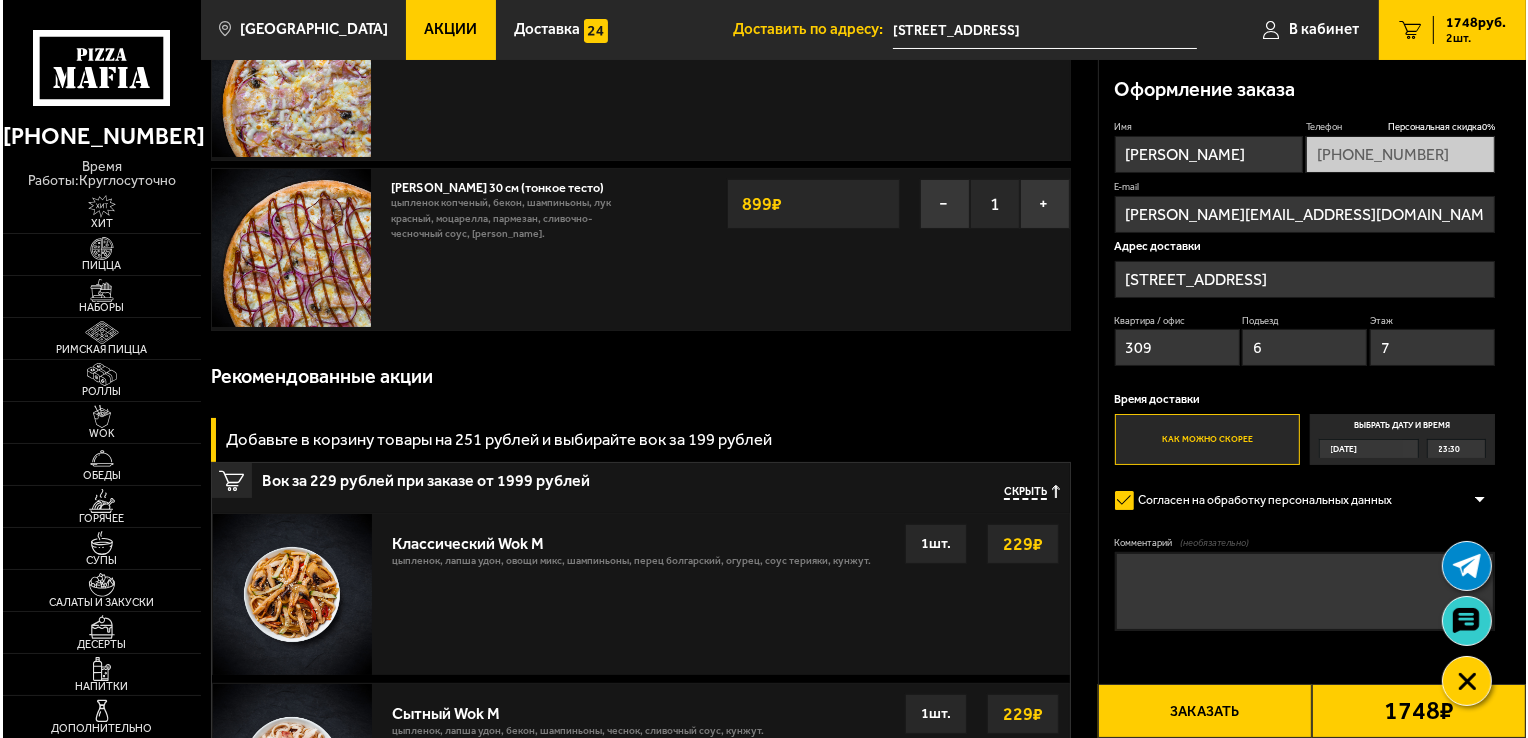 scroll, scrollTop: 400, scrollLeft: 0, axis: vertical 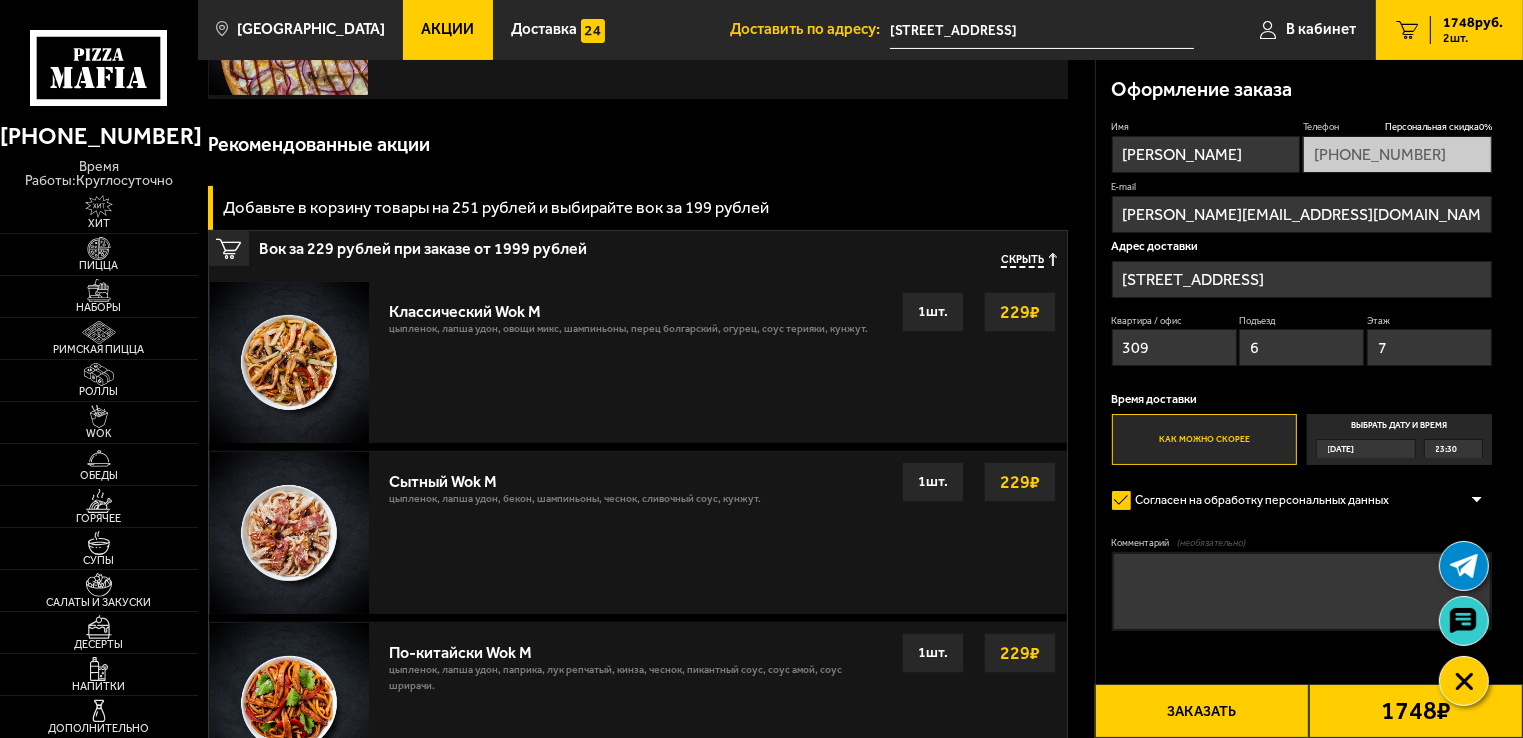 click on "Заказать" at bounding box center [1202, 711] 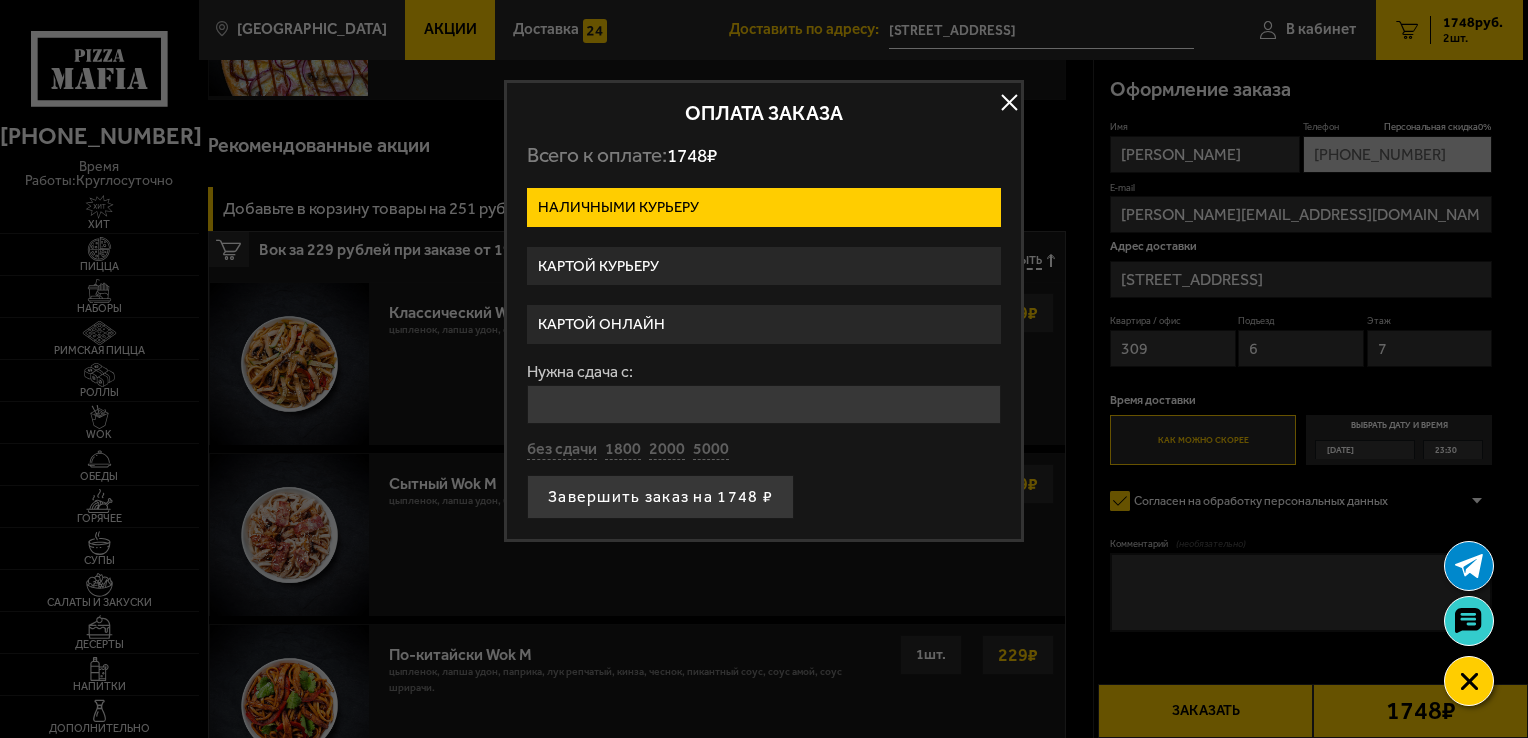 click on "Картой курьеру" at bounding box center [764, 266] 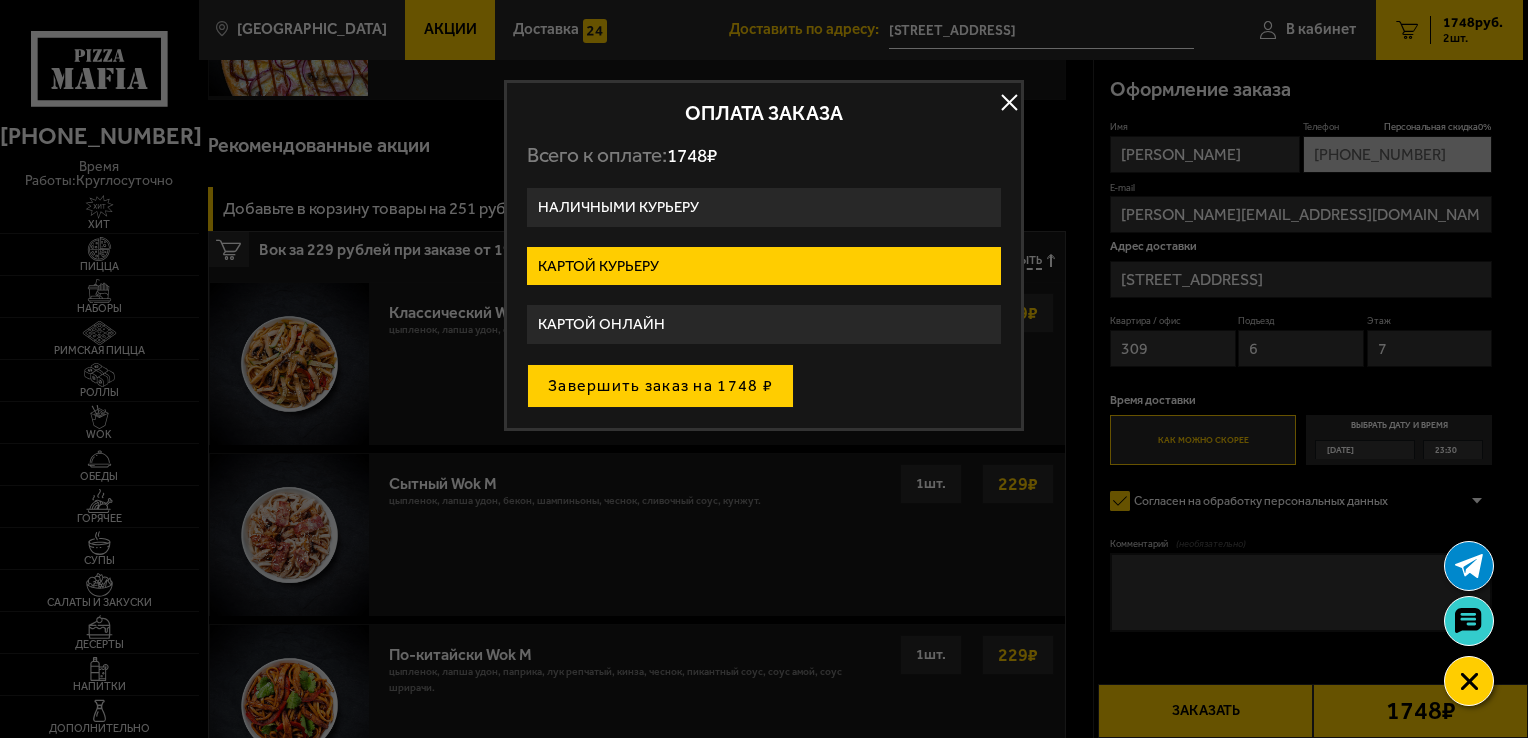 click on "Завершить заказ на 1748 ₽" at bounding box center (660, 386) 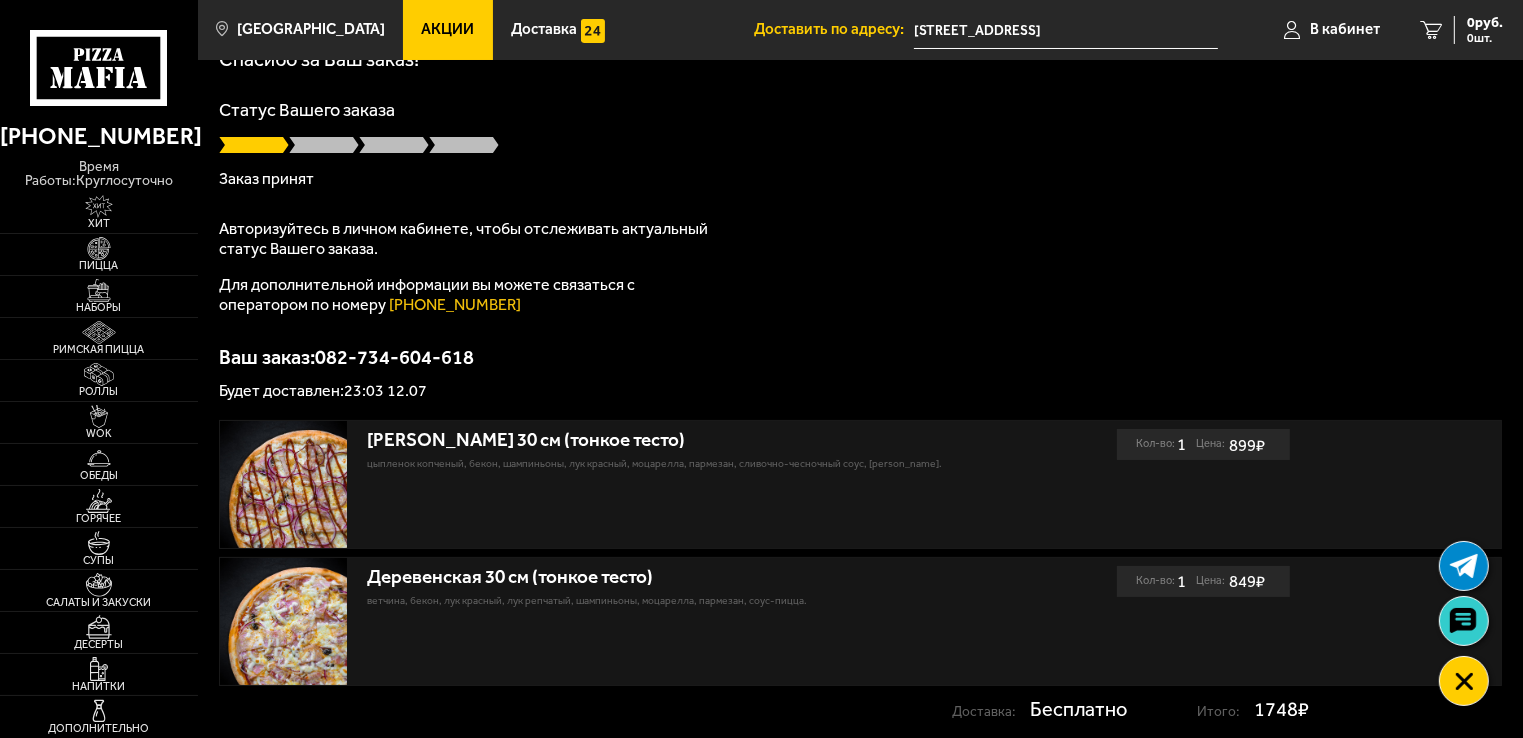 scroll, scrollTop: 0, scrollLeft: 0, axis: both 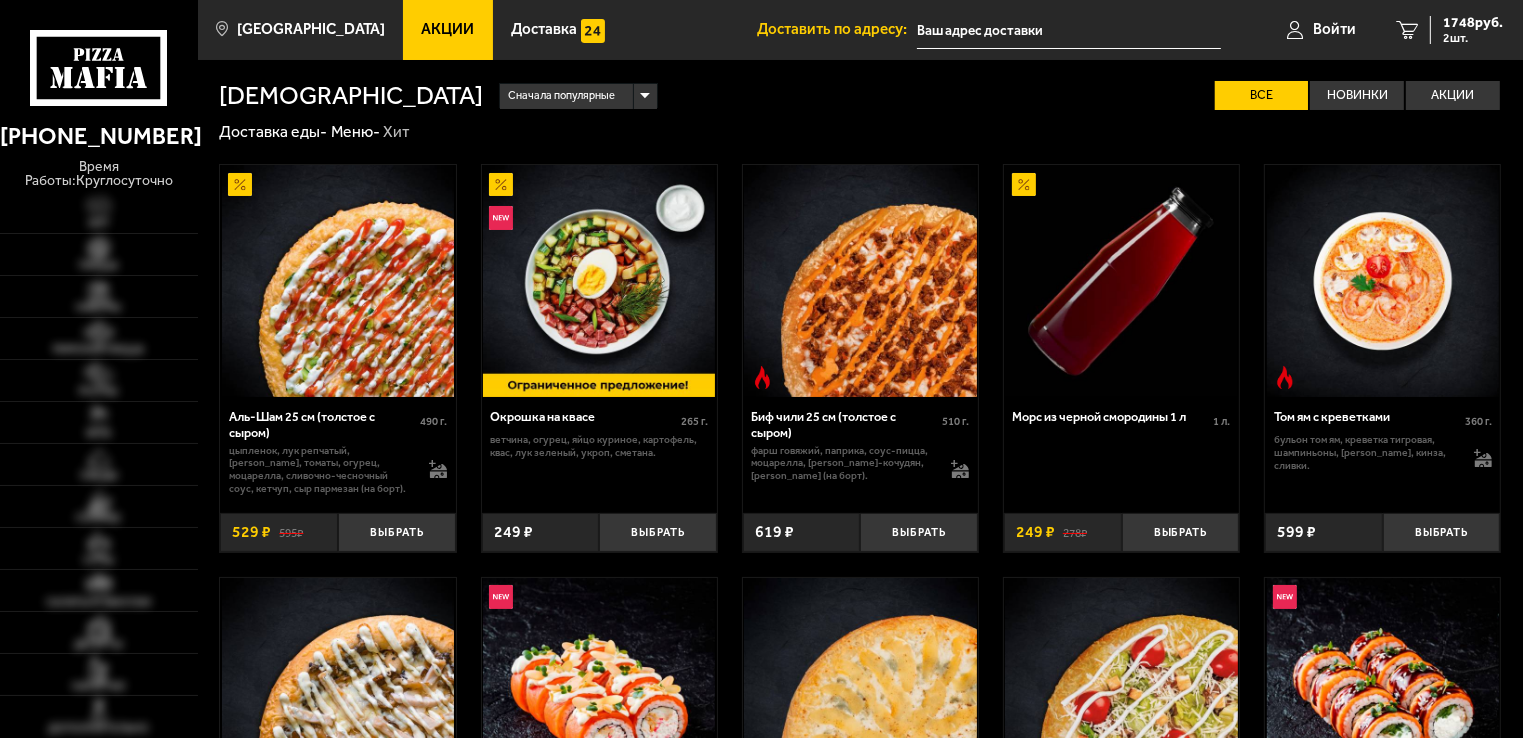 type on "[STREET_ADDRESS]" 